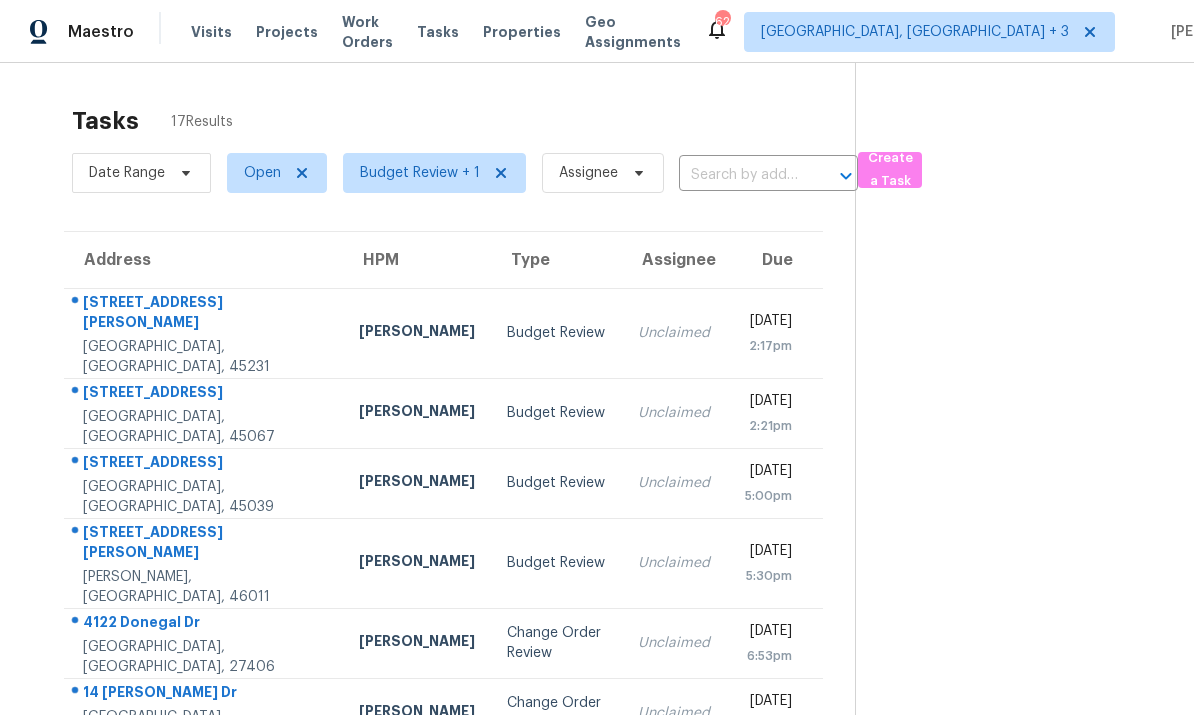 scroll, scrollTop: 0, scrollLeft: 0, axis: both 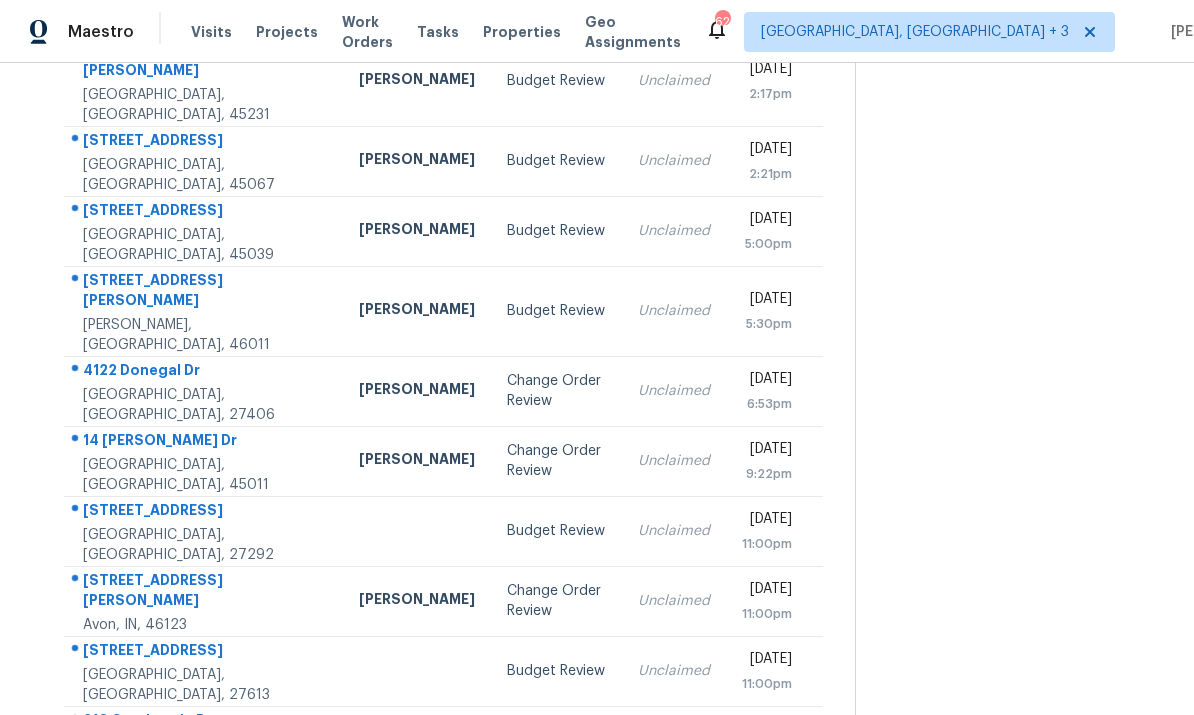 click on "Budget Review" at bounding box center [556, 741] 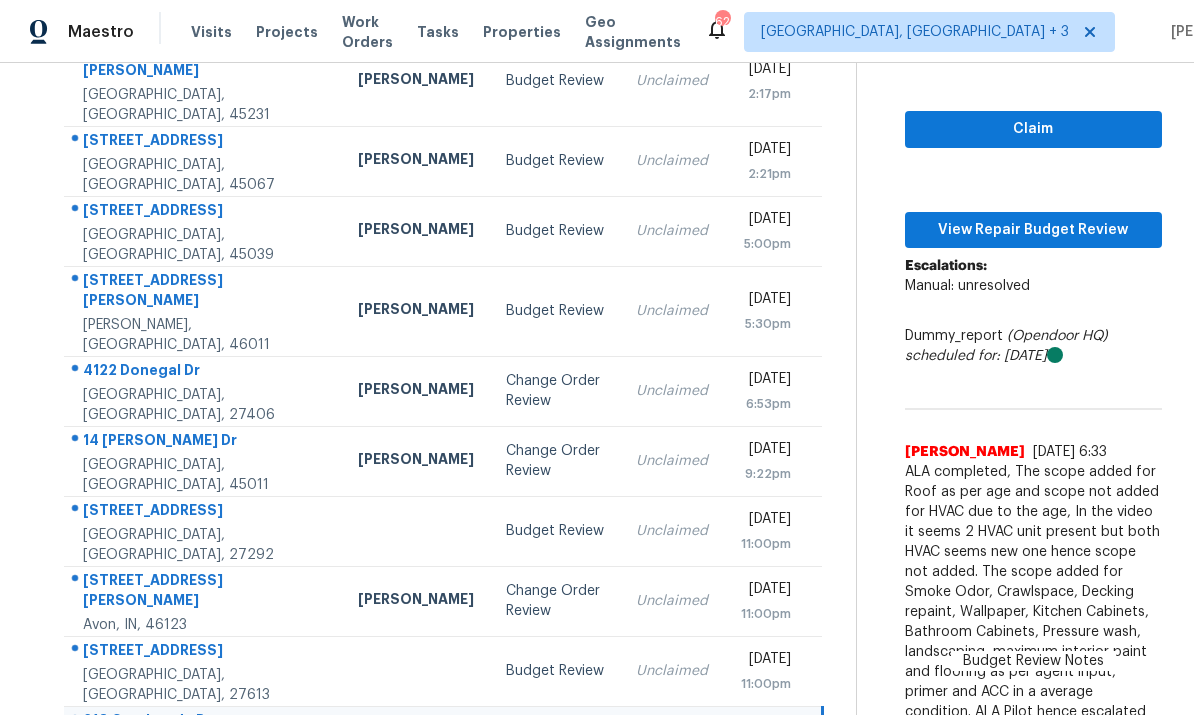 click 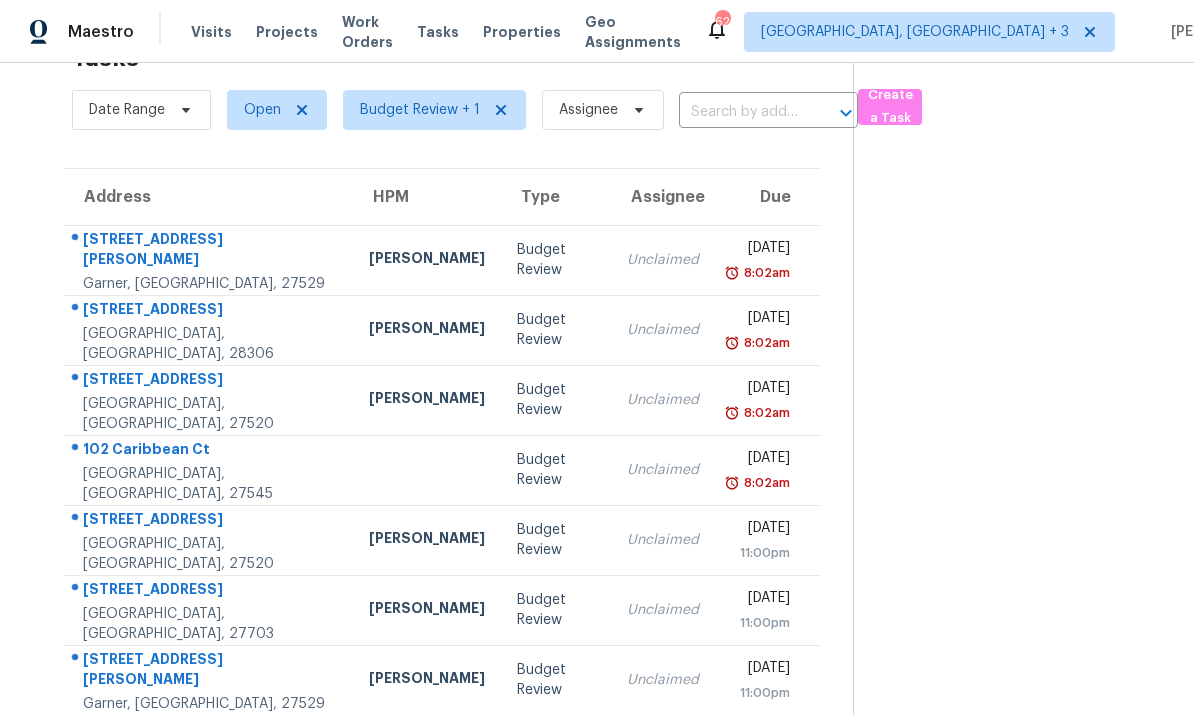 click 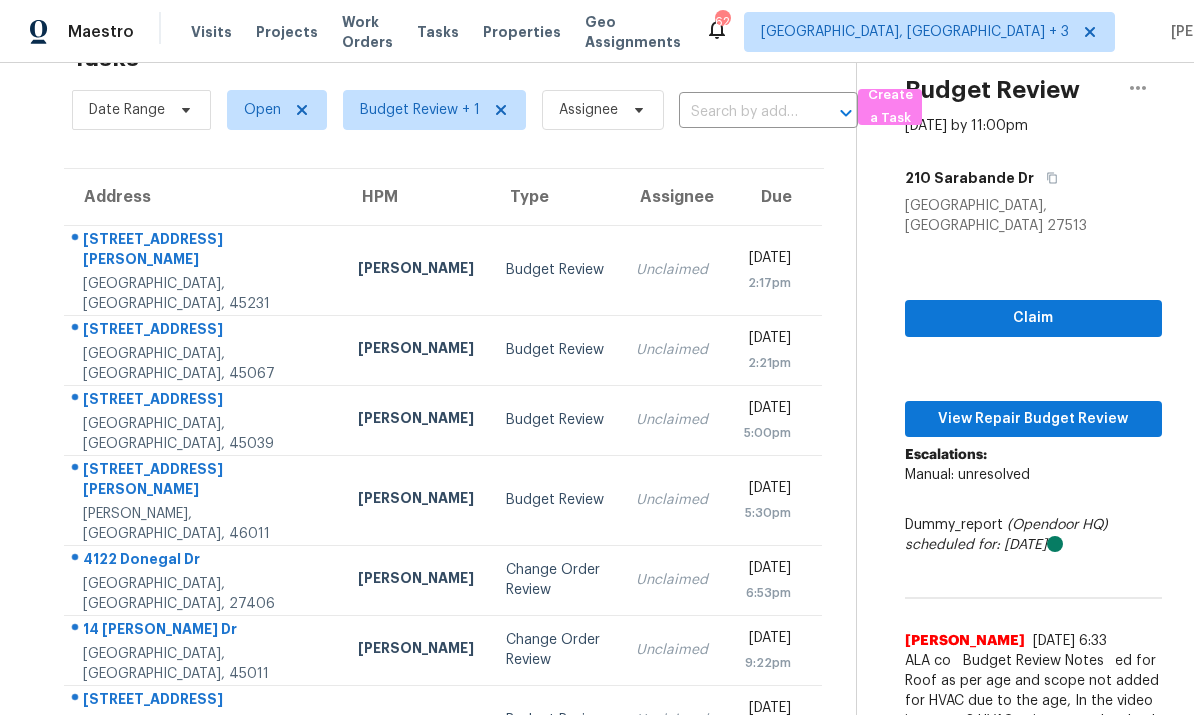 click on "14 Dorsey Dr   Hamilton, OH, 45011" at bounding box center [203, 650] 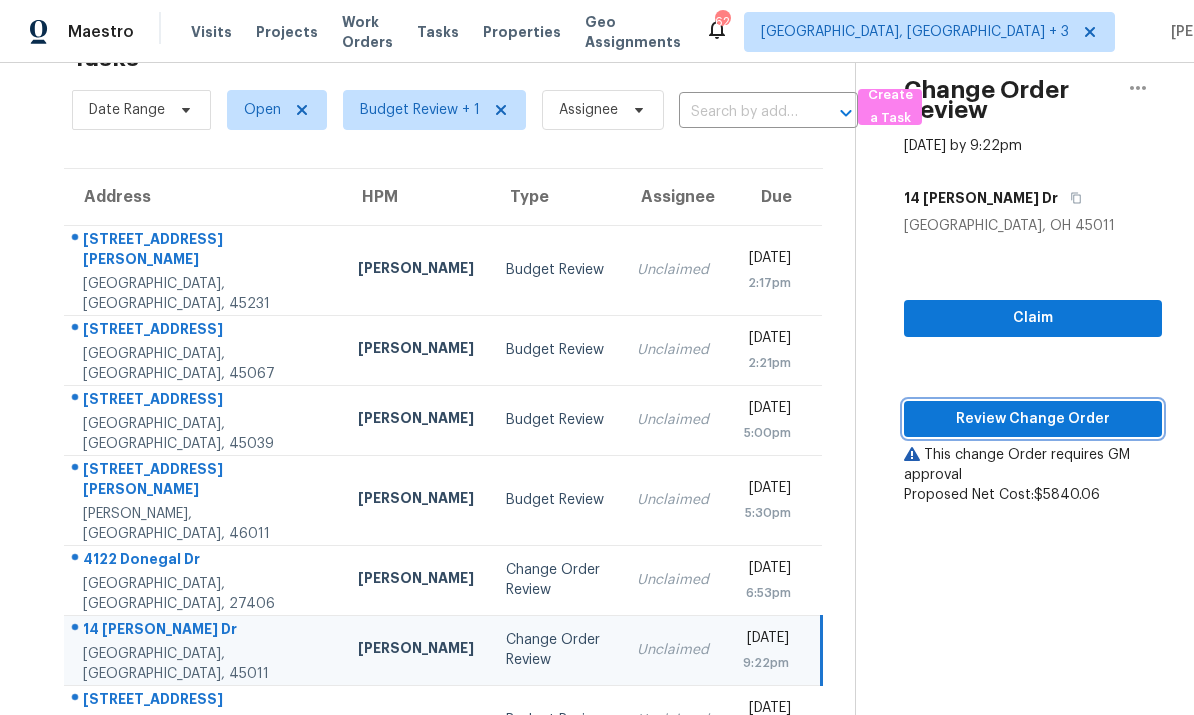 click on "Review Change Order" at bounding box center (1033, 419) 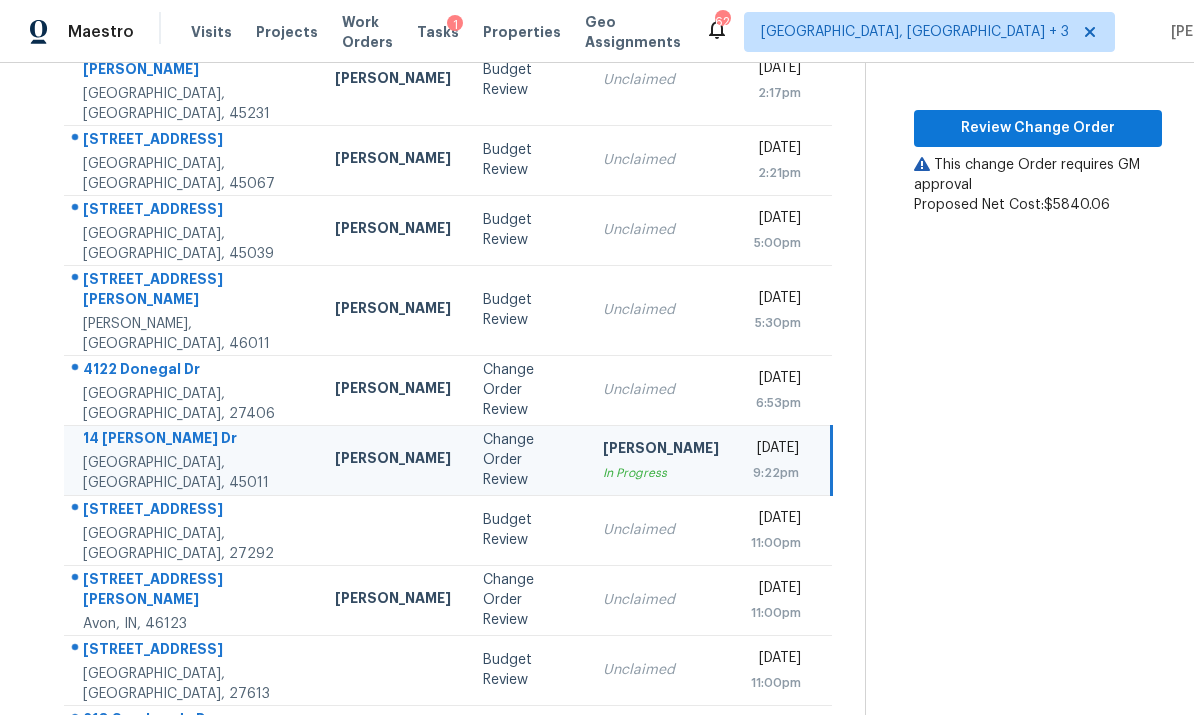 scroll, scrollTop: 252, scrollLeft: 0, axis: vertical 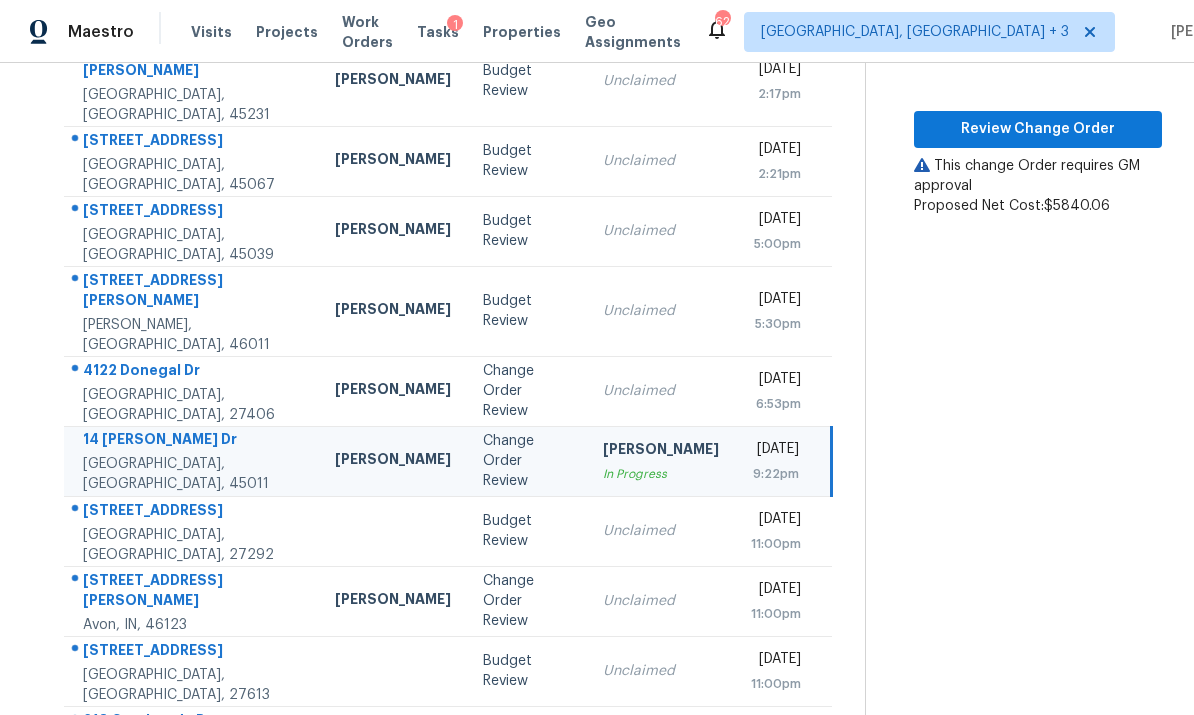 click on "1463 Pippin Ct" at bounding box center (193, 592) 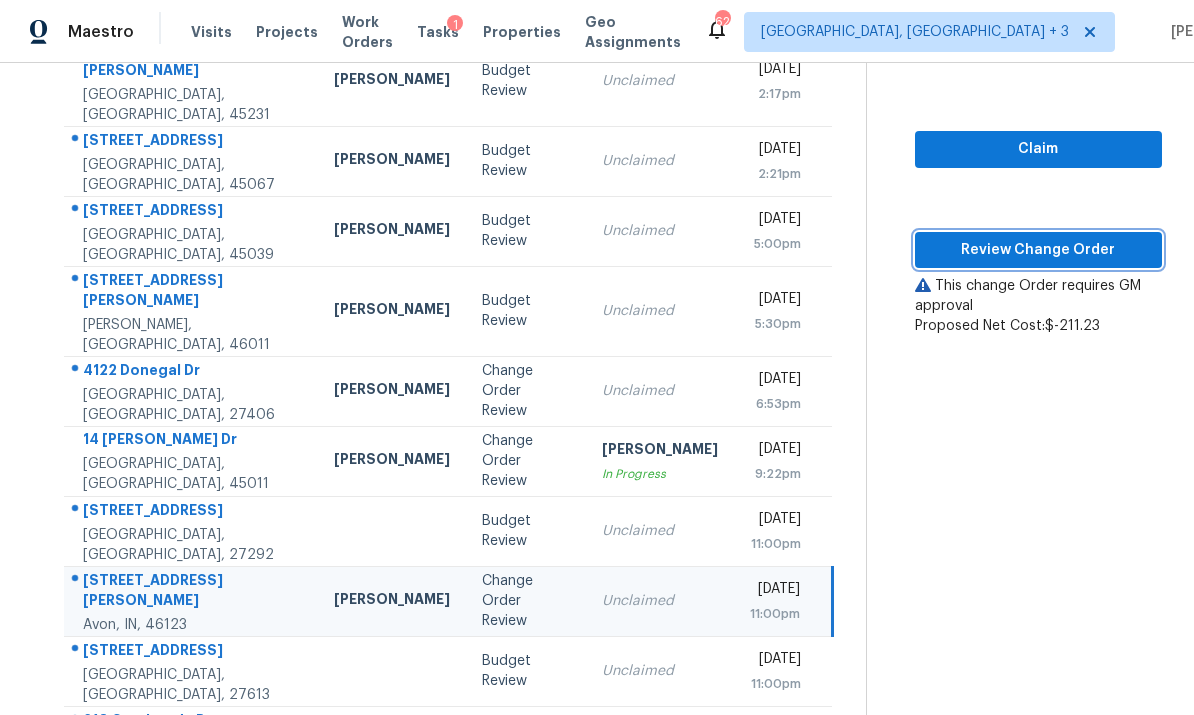 click on "Review Change Order" at bounding box center (1038, 250) 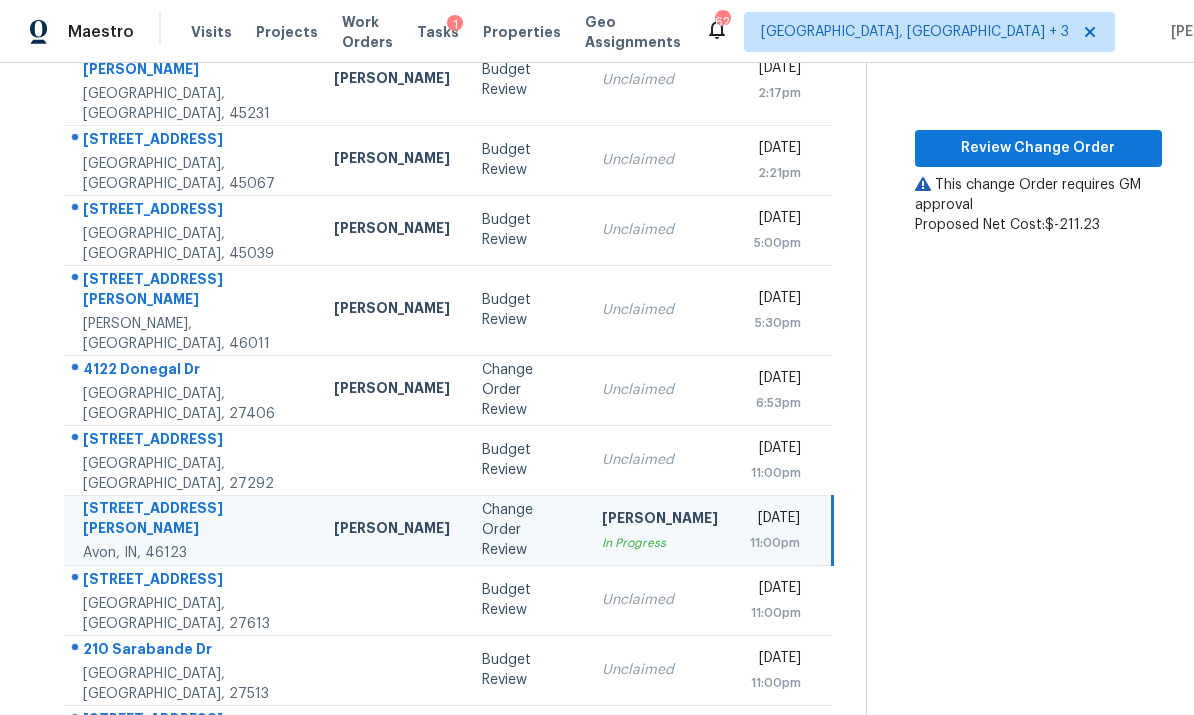 scroll, scrollTop: 252, scrollLeft: 0, axis: vertical 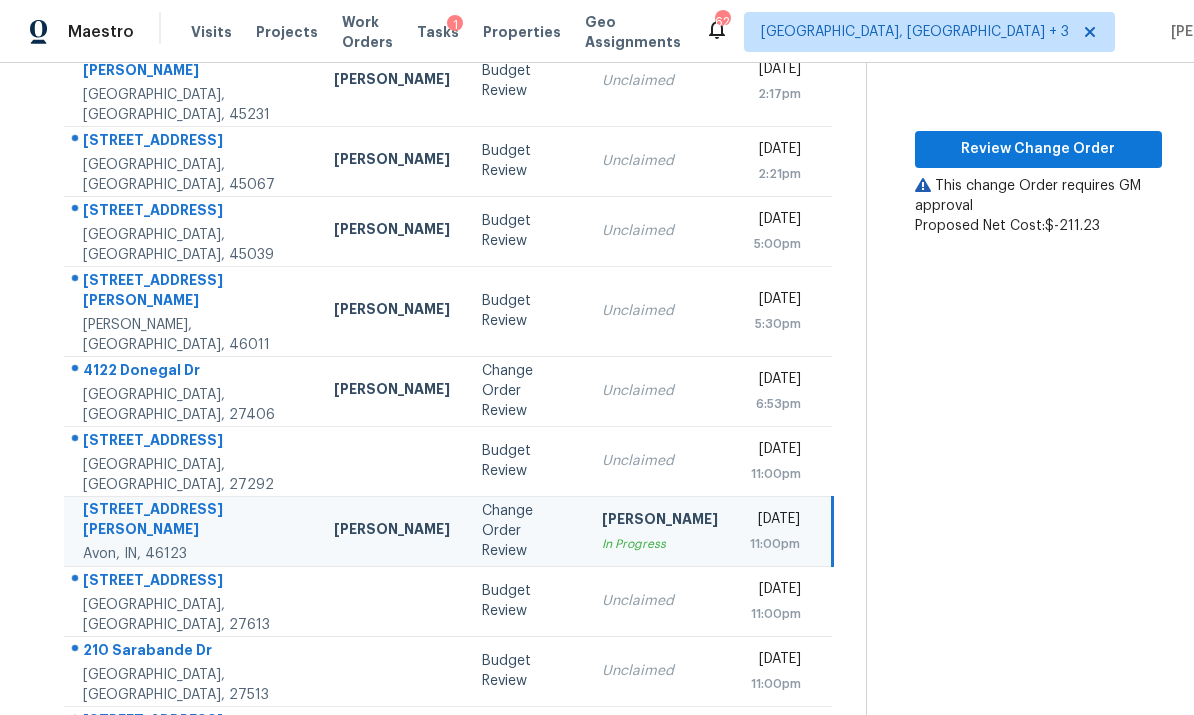 click 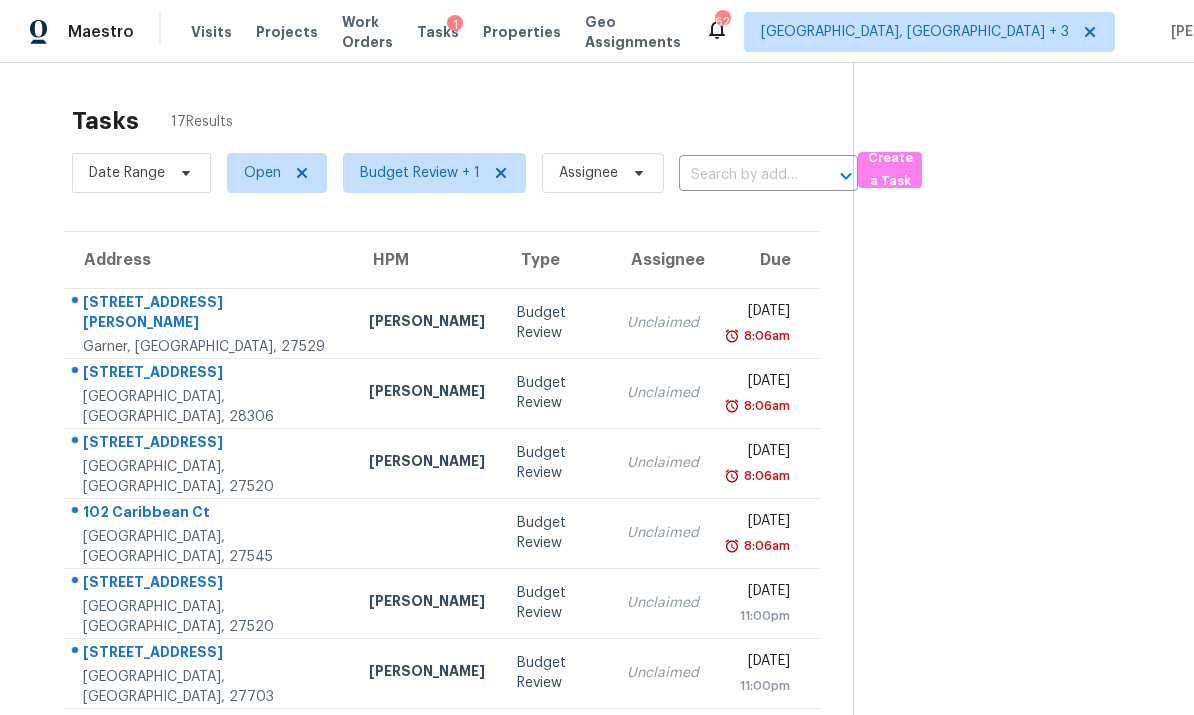 scroll, scrollTop: 0, scrollLeft: 0, axis: both 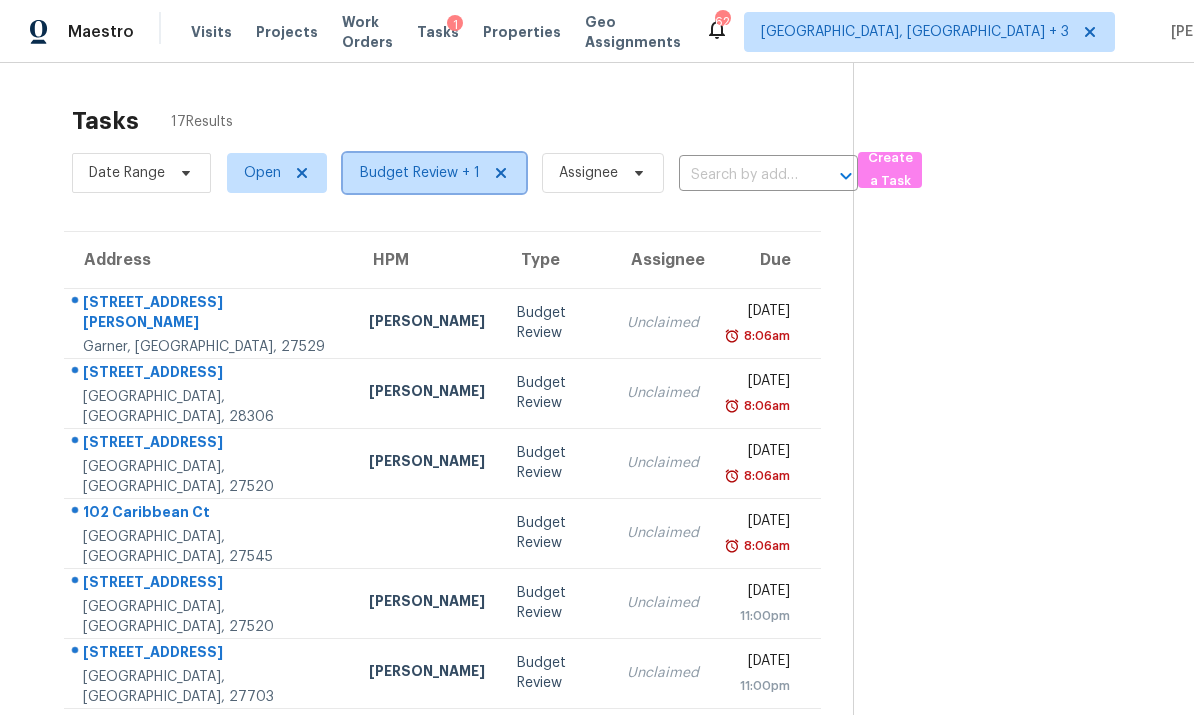 click on "Budget Review + 1" at bounding box center [420, 173] 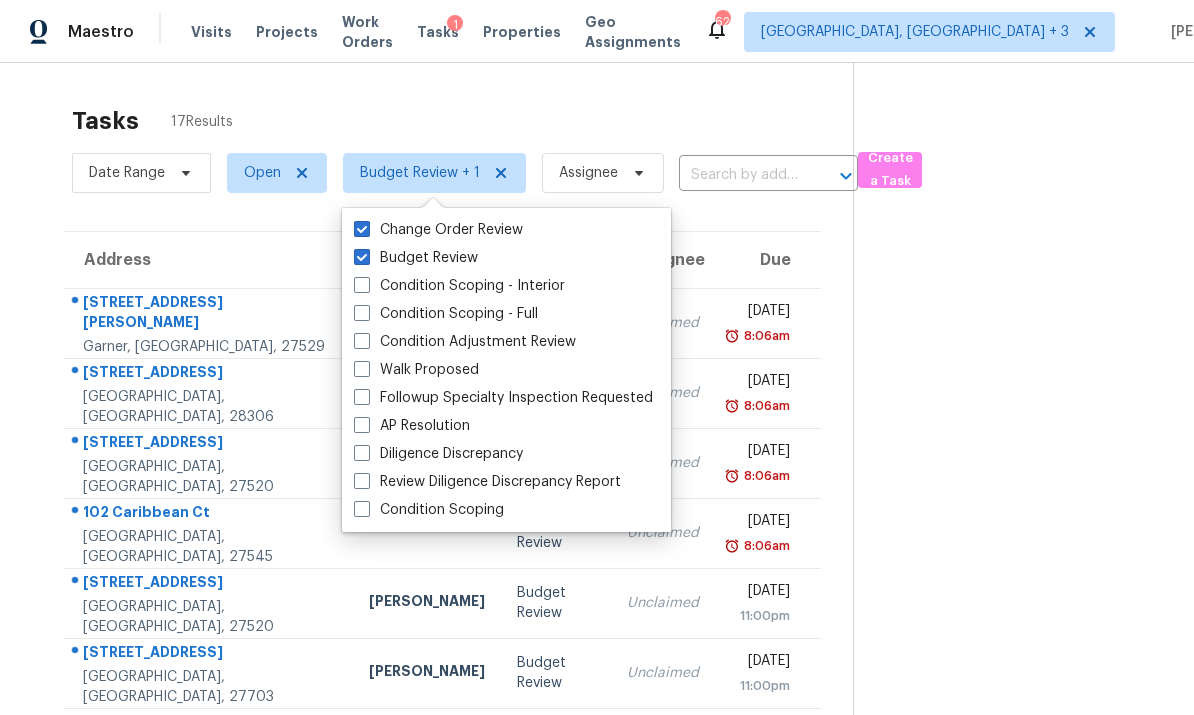 click at bounding box center [362, 229] 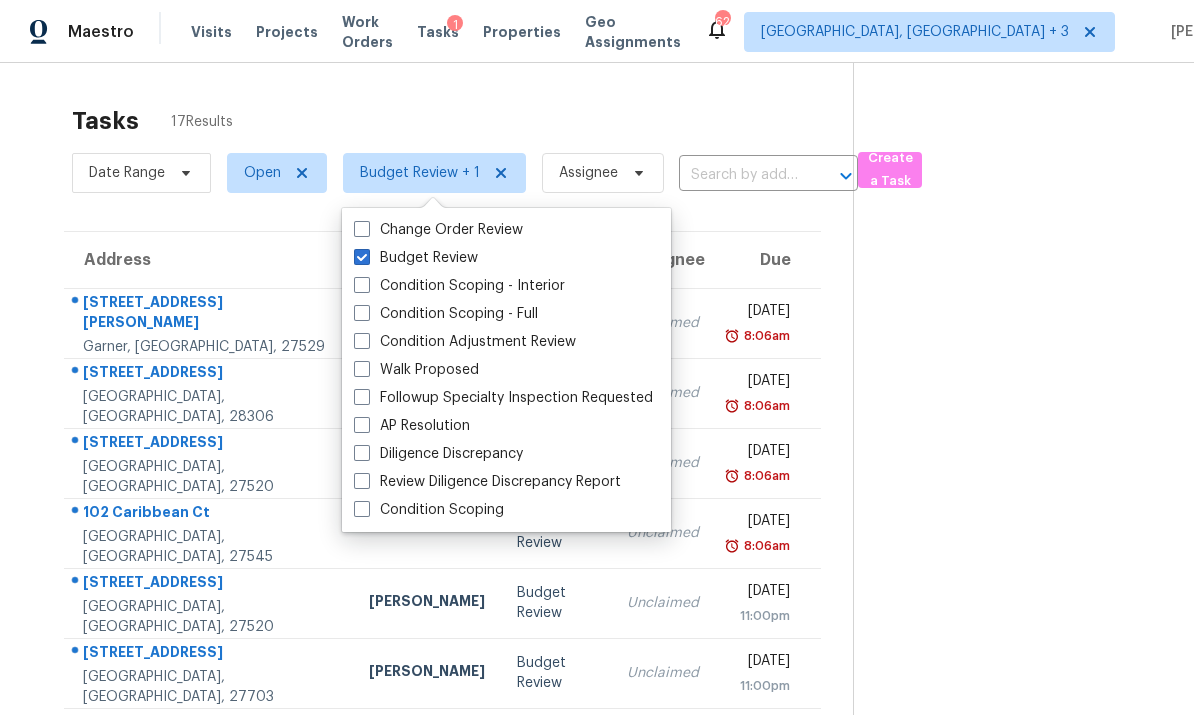 checkbox on "false" 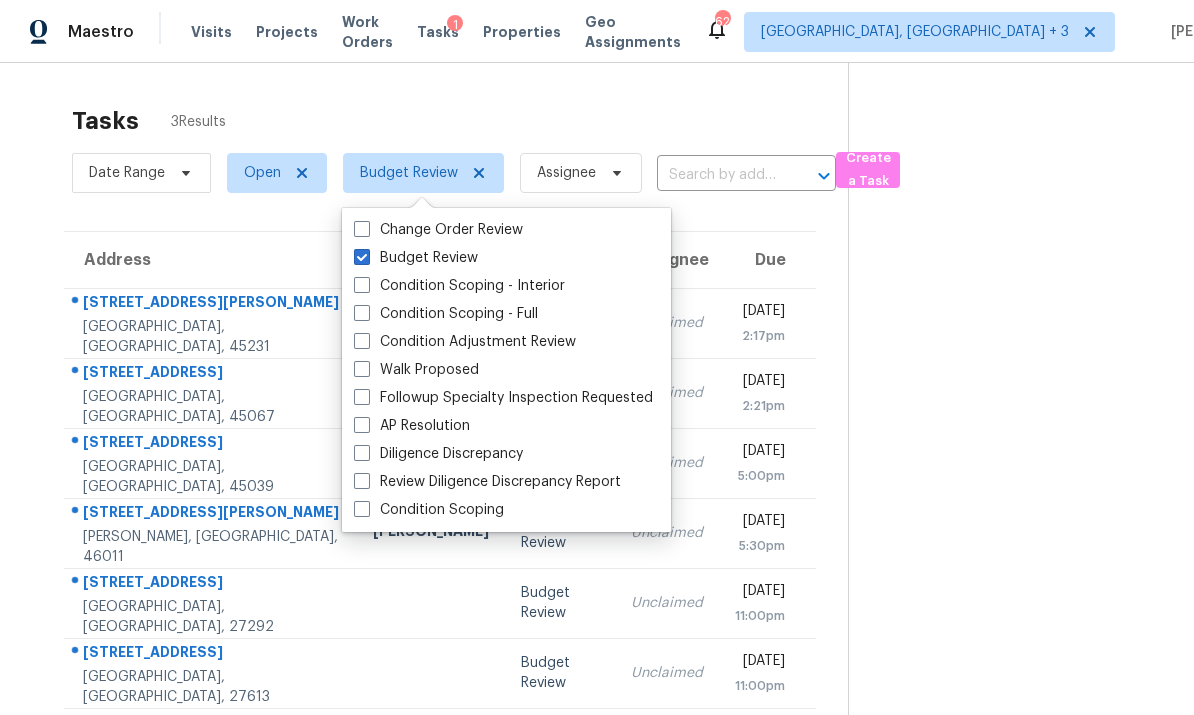 click on "Tasks 3  Results Date Range Open Budget Review Assignee ​ Create a Task Address HPM Type Assignee Due 8950 Daly Rd   Cincinnati, OH, 45231 Robert Carl Budget Review Unclaimed Mon, Jul 21st 2025 2:17pm 700 Villa Ct   Trenton, OH, 45067 Robert Carl Budget Review Unclaimed Mon, Jul 21st 2025 2:21pm 6107 Driftwood Ct   Maineville, OH, 45039 Robert Carl Budget Review Unclaimed Mon, Jul 21st 2025 5:00pm 3522 Laurel Ln   Anderson, IN, 46011 Isaul Martinez Budget Review Unclaimed Mon, Jul 21st 2025 5:30pm 307 Pinehaven Dr   Lexington, NC, 27292 Budget Review Unclaimed Mon, Jul 21st 2025 11:00pm 2613 Hawtree Dr   Raleigh, NC, 27613 Budget Review Unclaimed Mon, Jul 21st 2025 11:00pm 210 Sarabande Dr   Cary, NC, 27513 Budget Review Unclaimed Mon, Jul 21st 2025 11:00pm 149 Presley Blvd   Garner, NC, 27529 Amanda Horton Budget Review Unclaimed Mon, Jul 21st 2025 11:00pm 807 Whitby Ct   Durham, NC, 27703 Lee Privette Budget Review Unclaimed Mon, Jul 21st 2025 11:00pm 716 Waterford Dr   Clayton, NC, 27520 Amanda Horton" at bounding box center [597, 534] 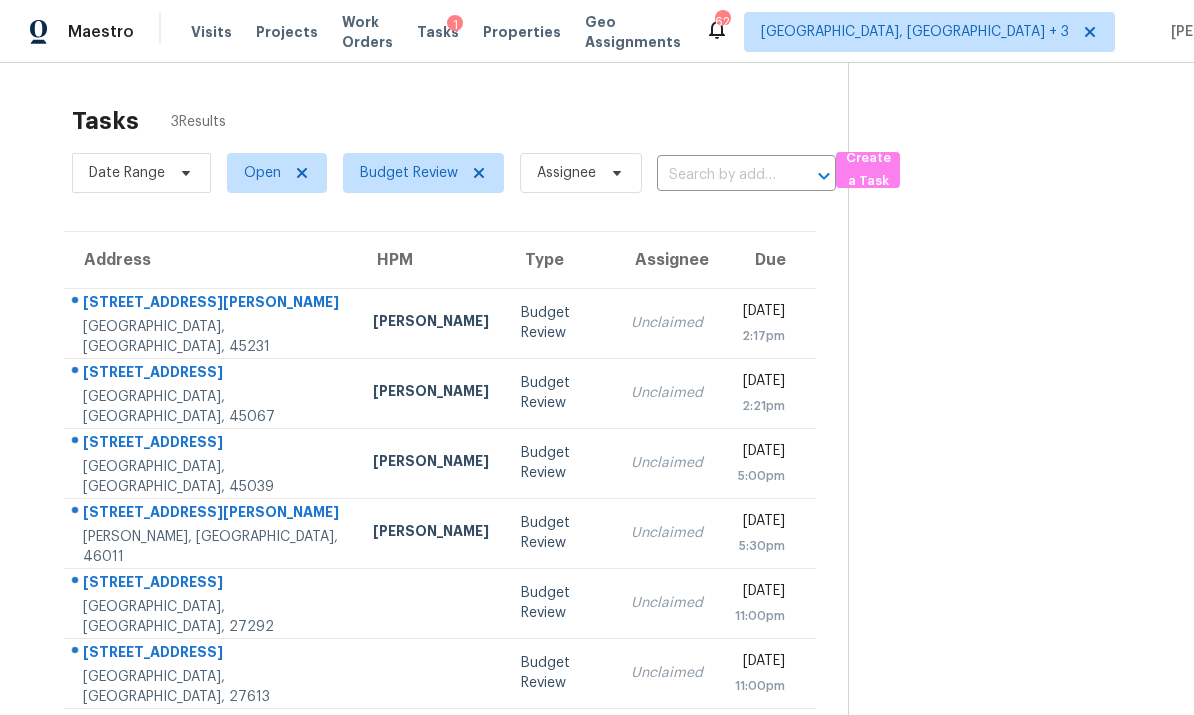 scroll, scrollTop: 0, scrollLeft: 0, axis: both 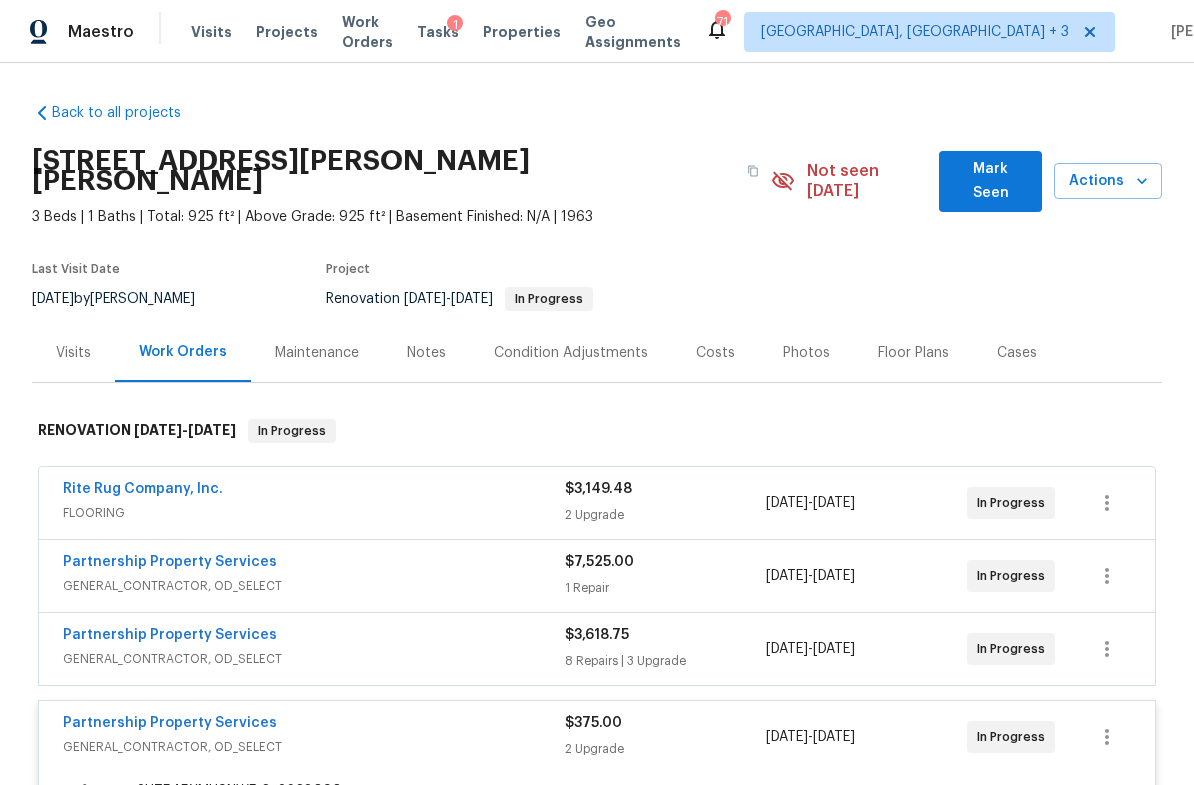 click on "Notes" at bounding box center [426, 353] 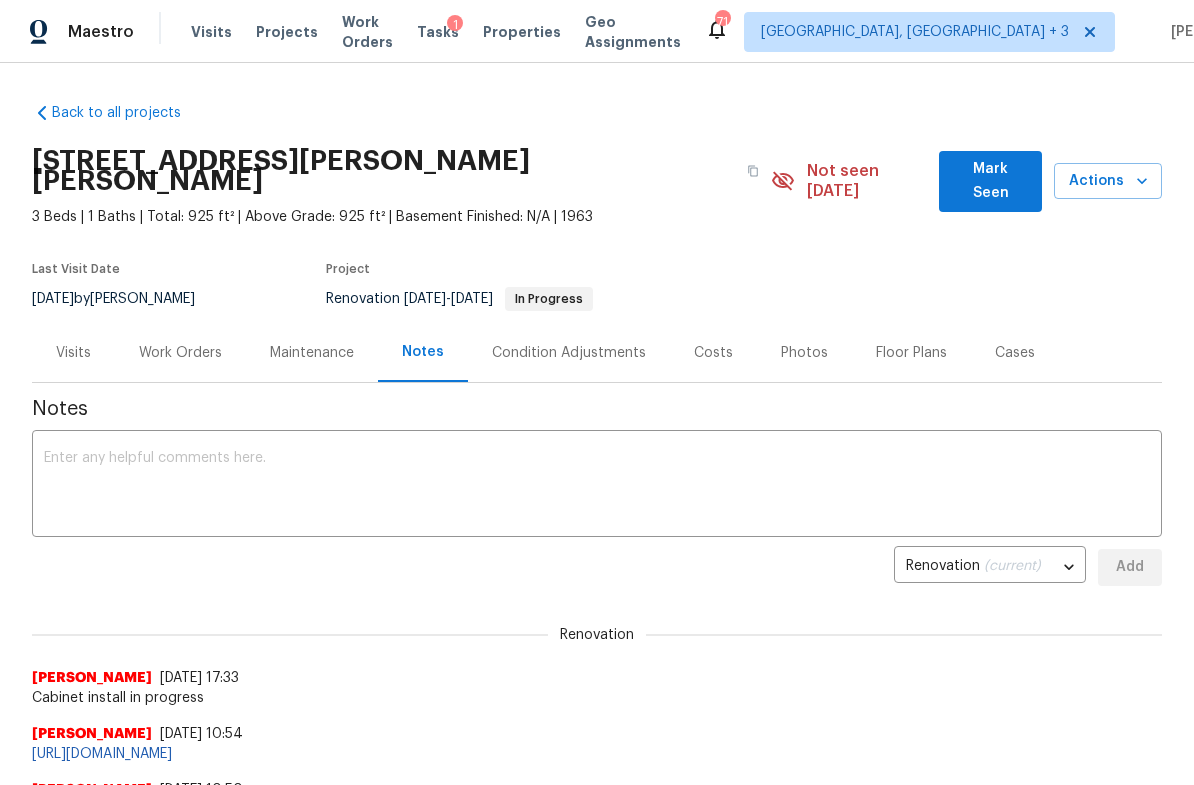 scroll, scrollTop: 0, scrollLeft: 0, axis: both 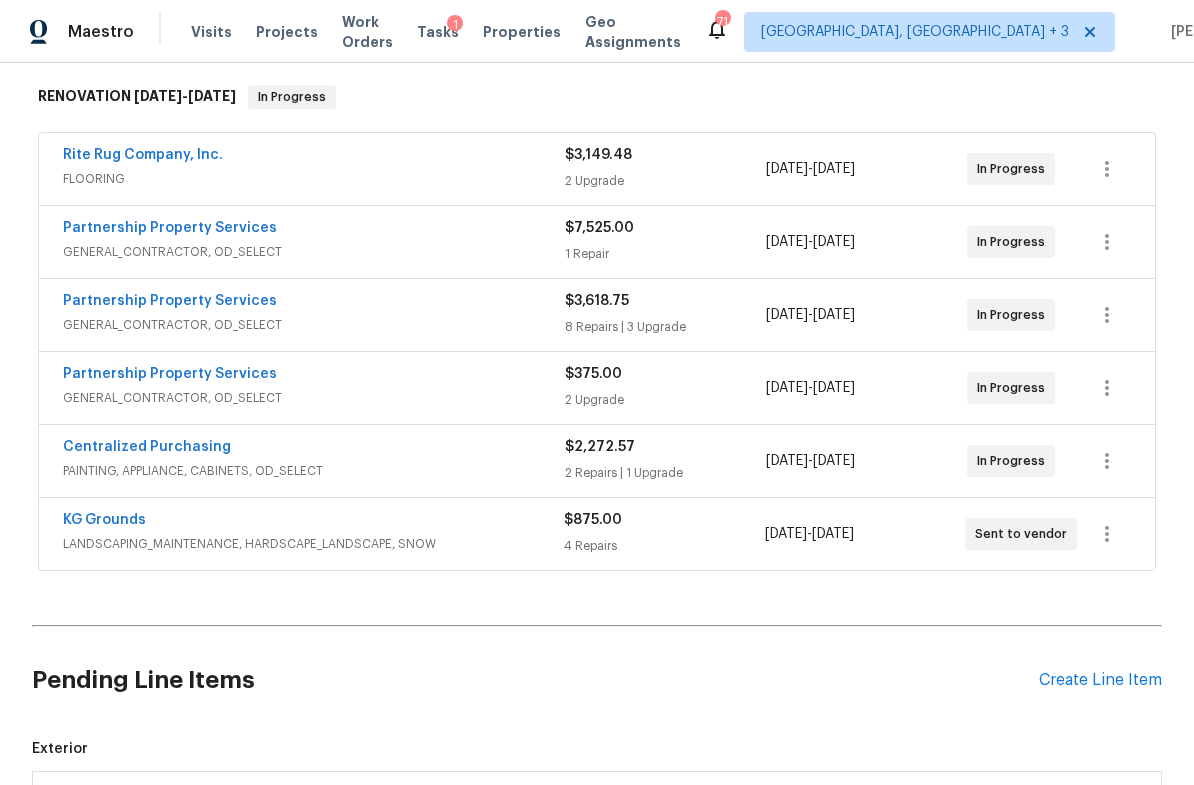 click on "FLOORING" at bounding box center (314, 179) 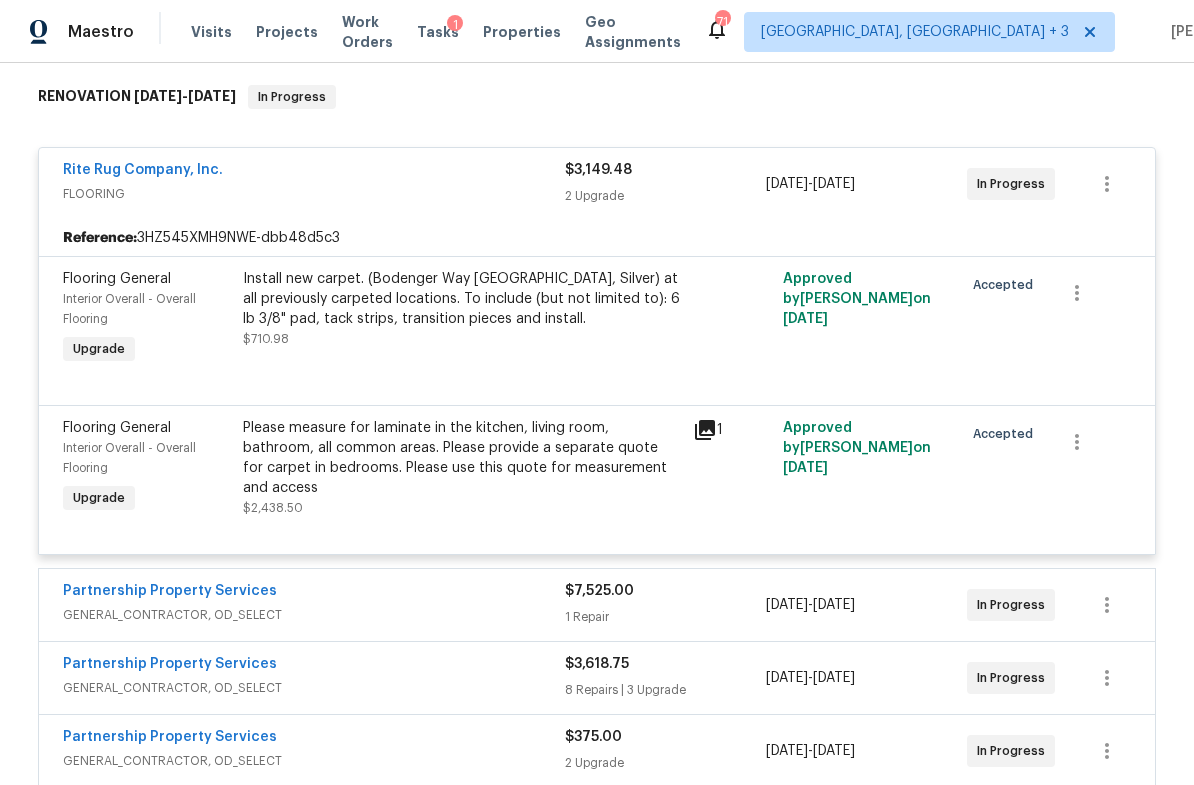 click on "FLOORING" at bounding box center (314, 194) 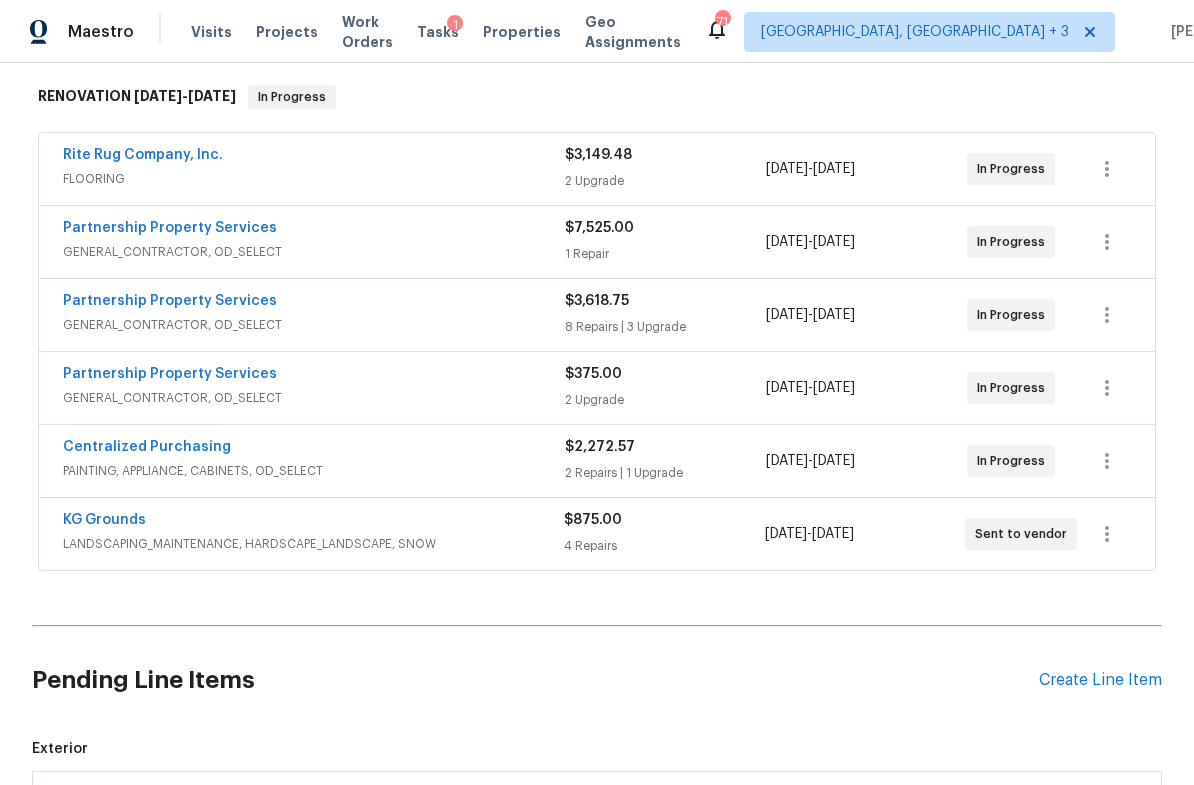click on "GENERAL_CONTRACTOR, OD_SELECT" at bounding box center [314, 252] 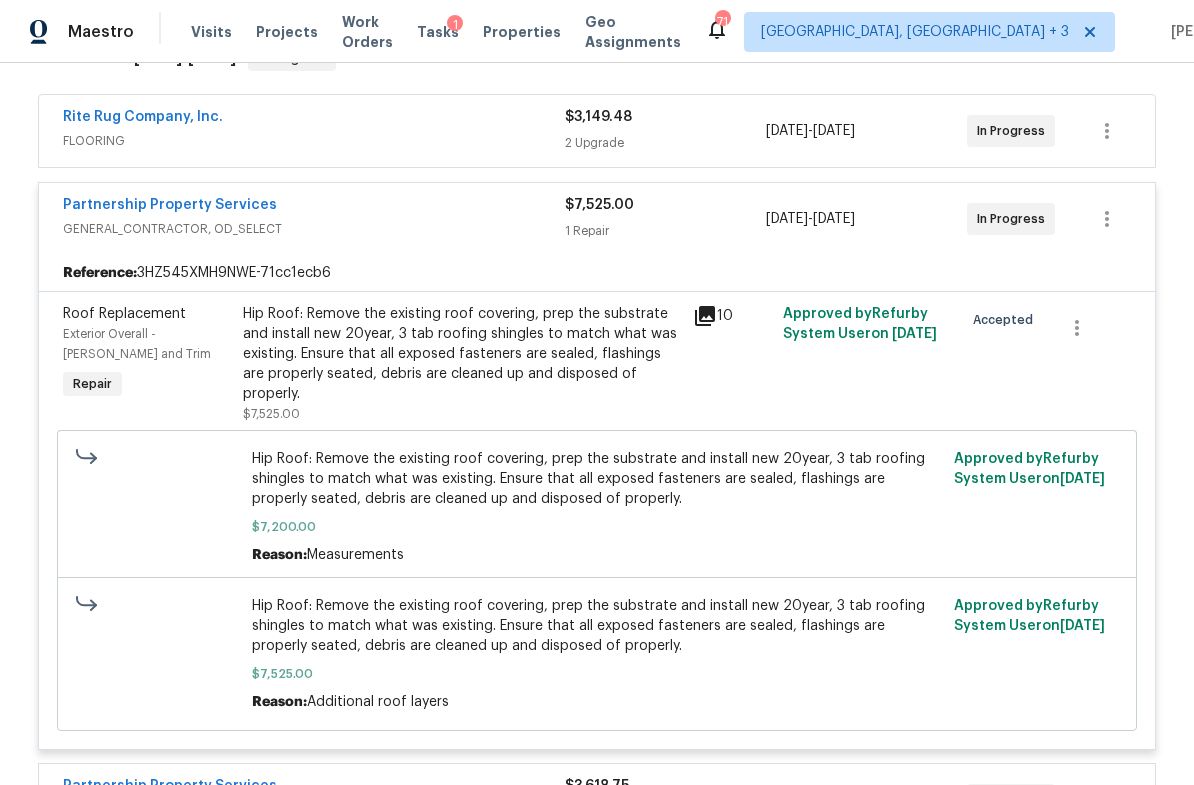 scroll, scrollTop: 356, scrollLeft: 0, axis: vertical 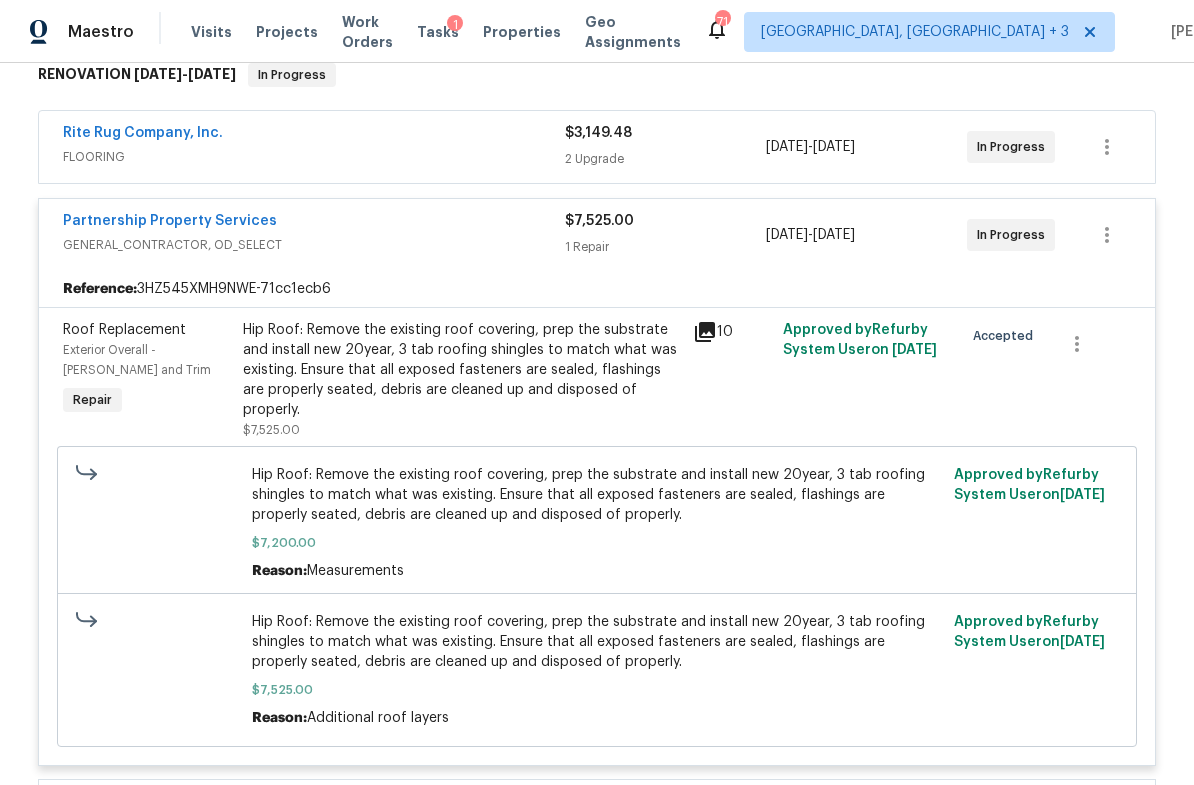click on "Partnership Property Services" at bounding box center (314, 223) 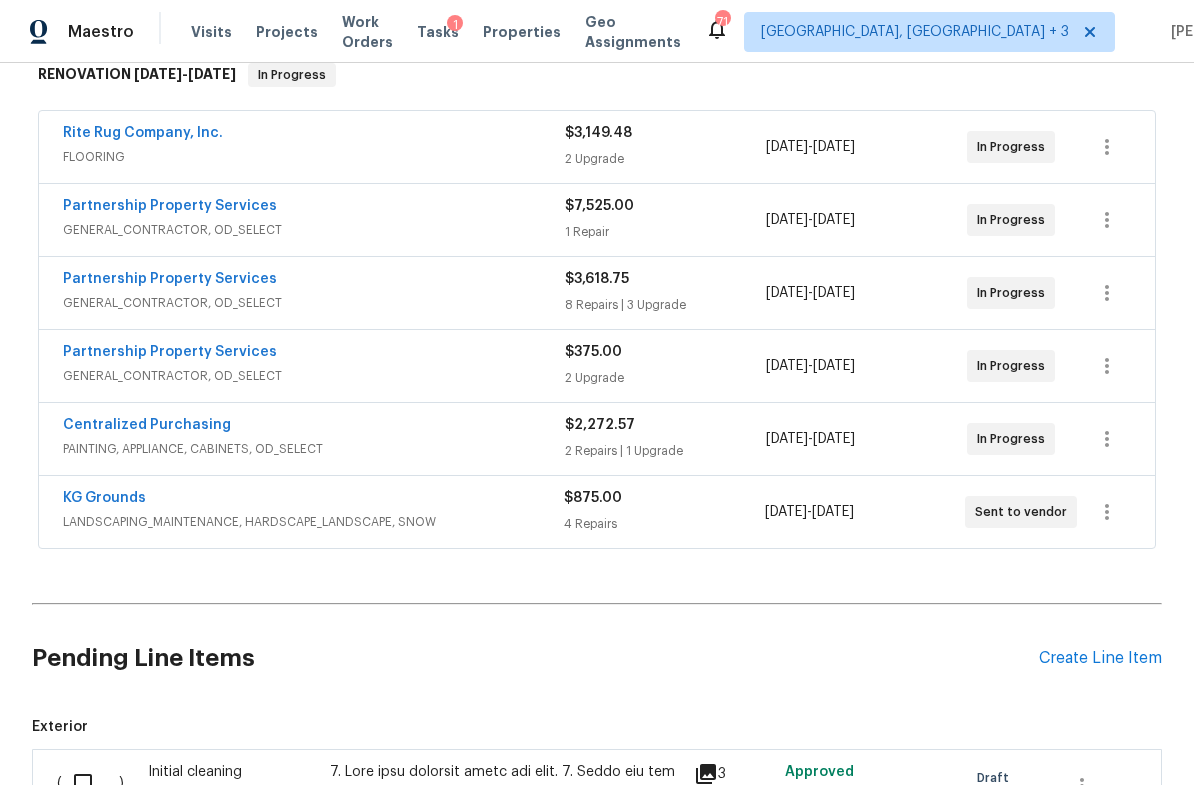 click on "Partnership Property Services" at bounding box center (314, 281) 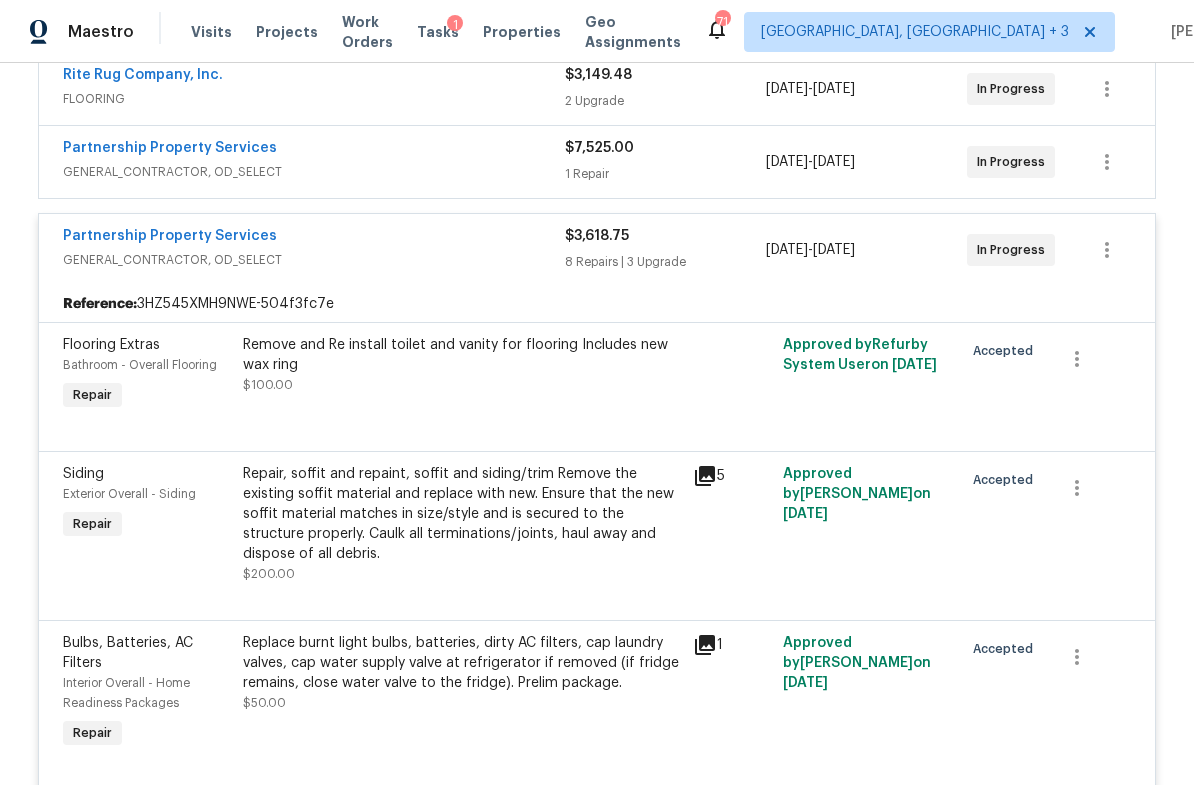 scroll, scrollTop: 346, scrollLeft: 0, axis: vertical 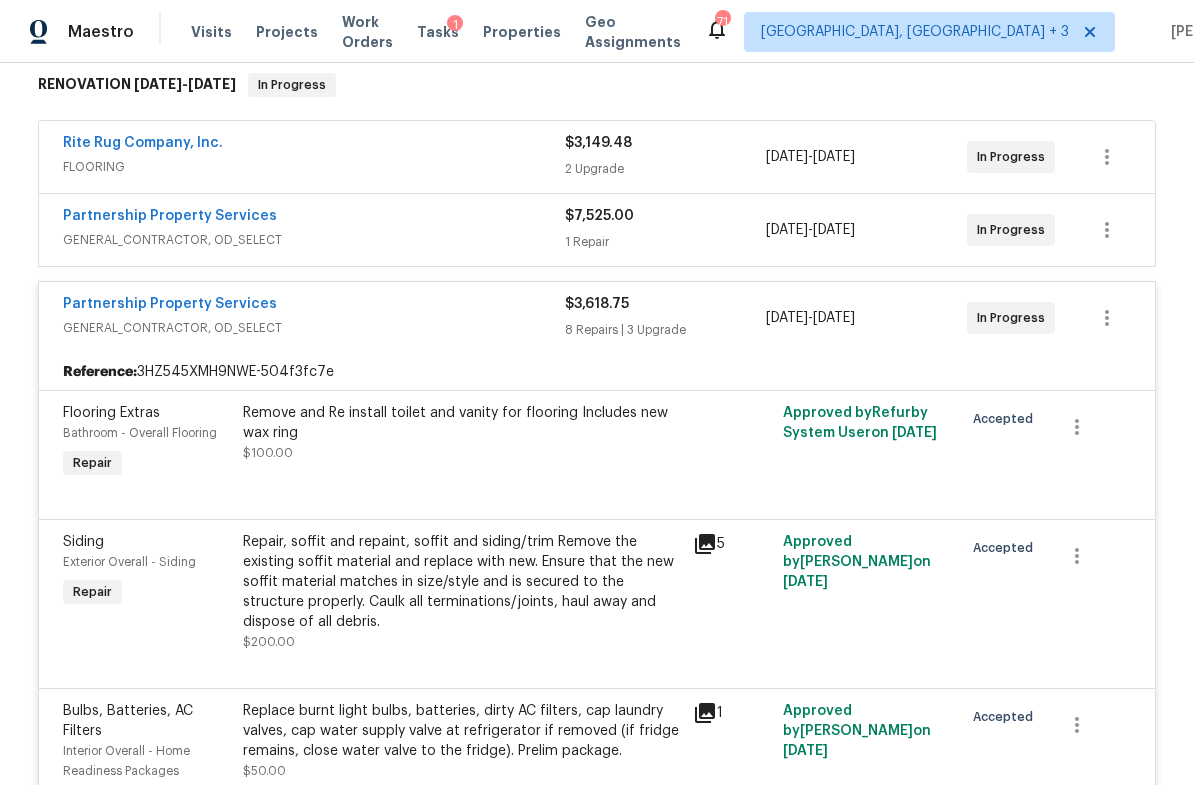 click on "GENERAL_CONTRACTOR, OD_SELECT" at bounding box center (314, 328) 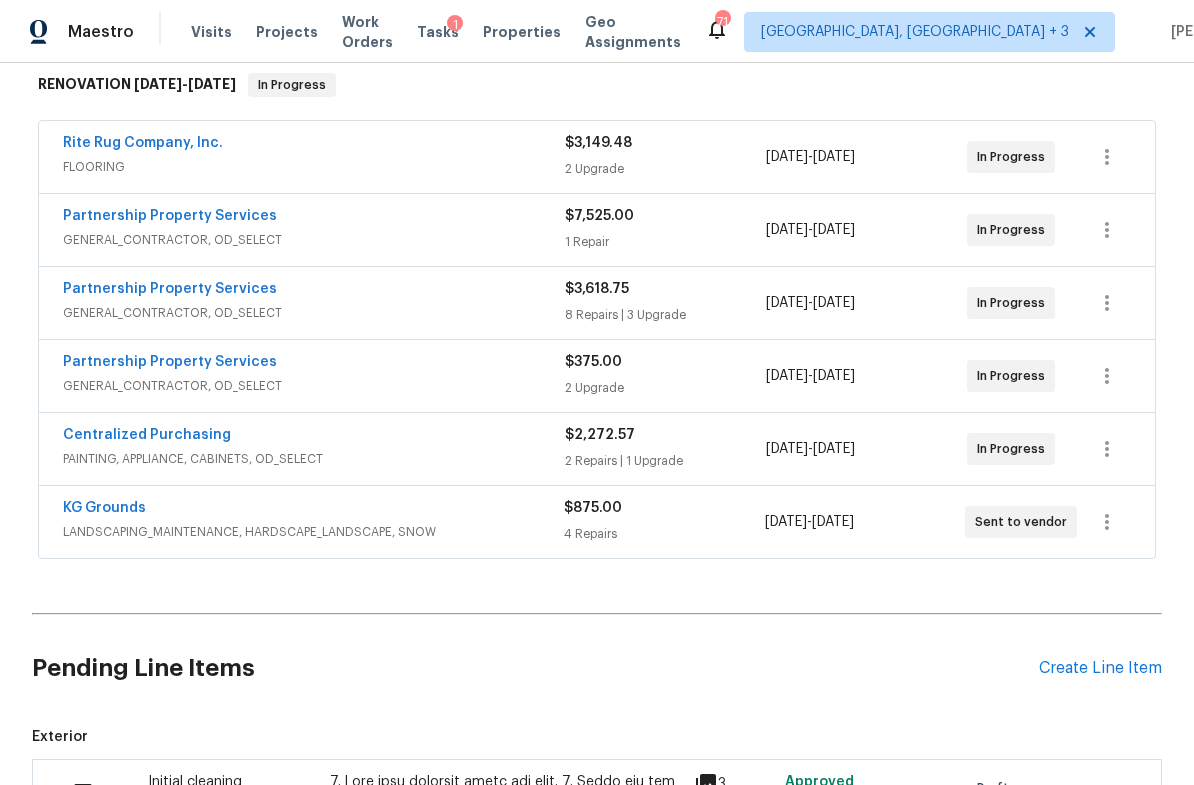 click on "GENERAL_CONTRACTOR, OD_SELECT" at bounding box center (314, 386) 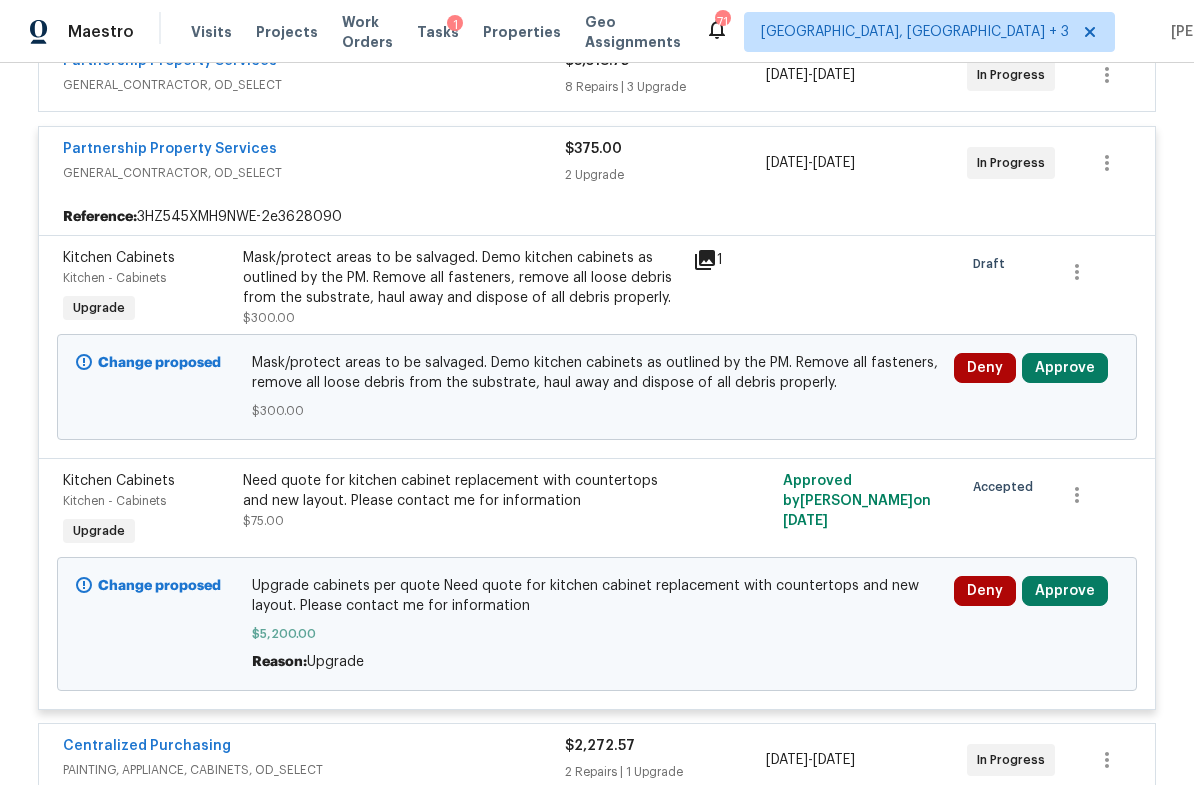 scroll, scrollTop: 604, scrollLeft: 0, axis: vertical 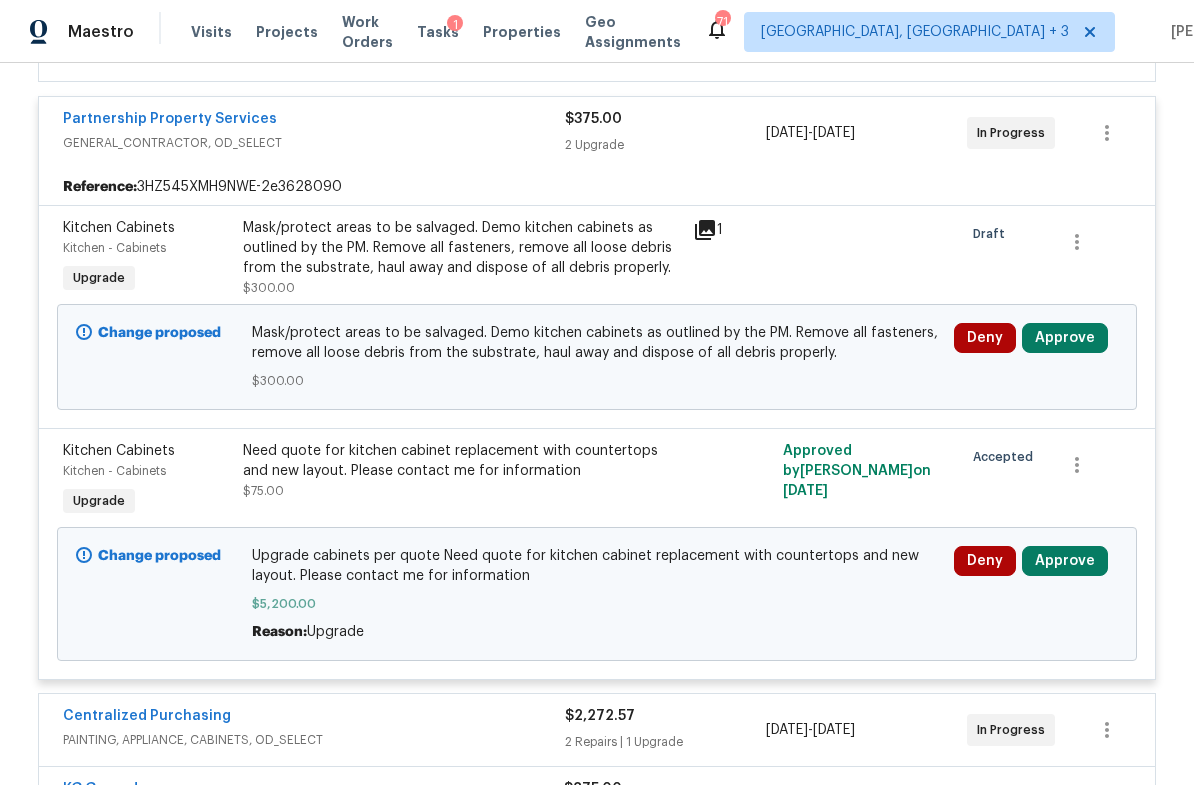 click on "Approve" at bounding box center [1065, 338] 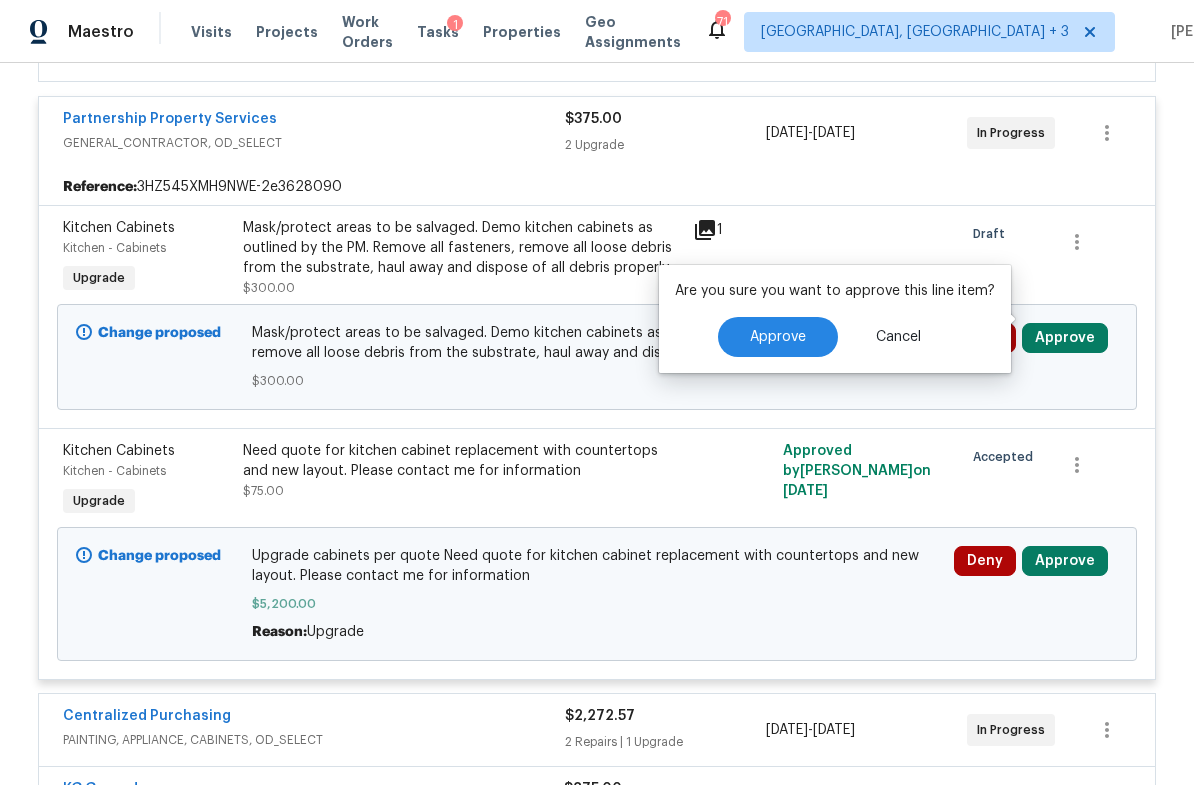 click on "Approve" at bounding box center [778, 337] 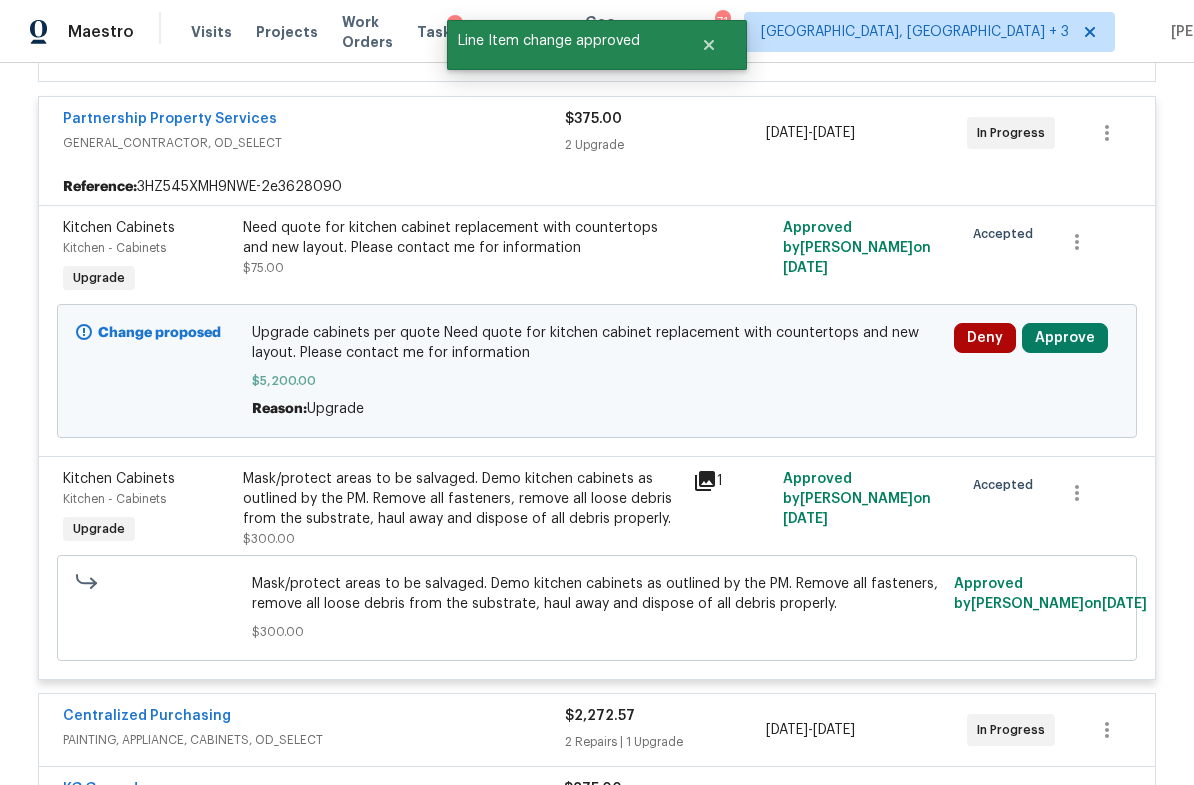 click on "Approve" at bounding box center (1065, 338) 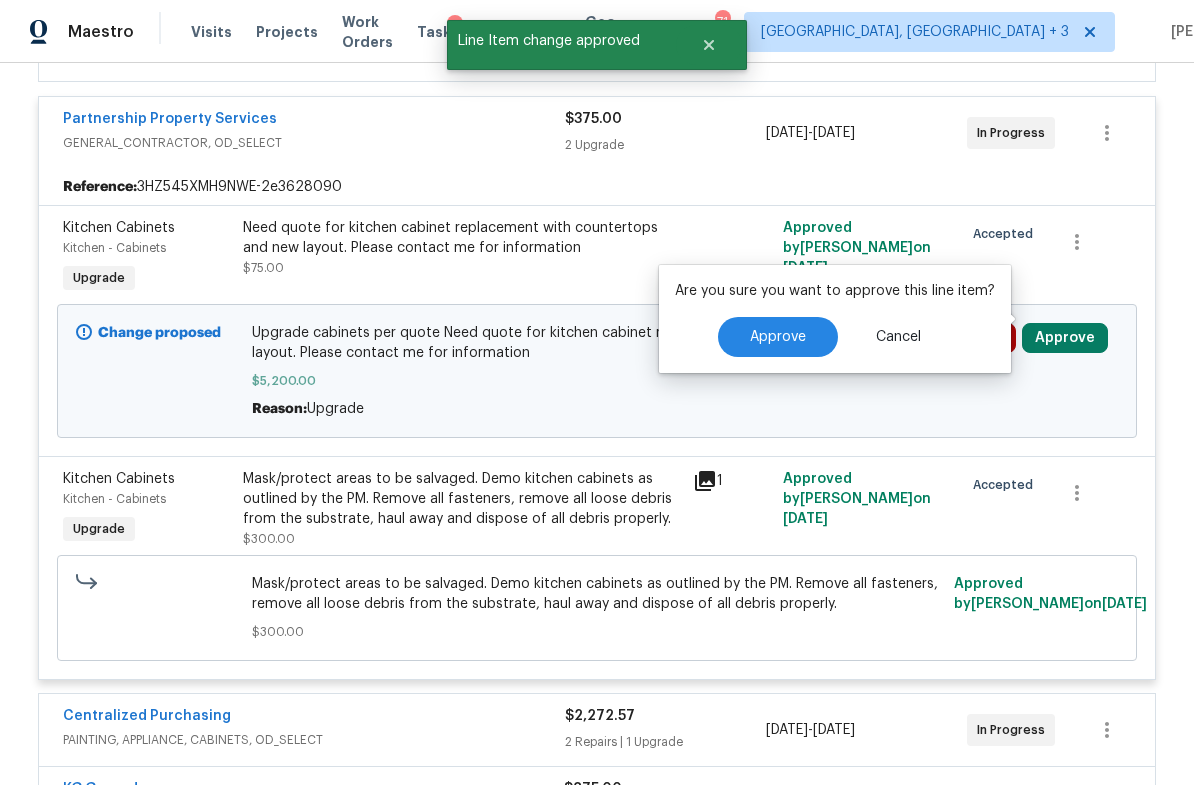 click on "Approve" at bounding box center (778, 337) 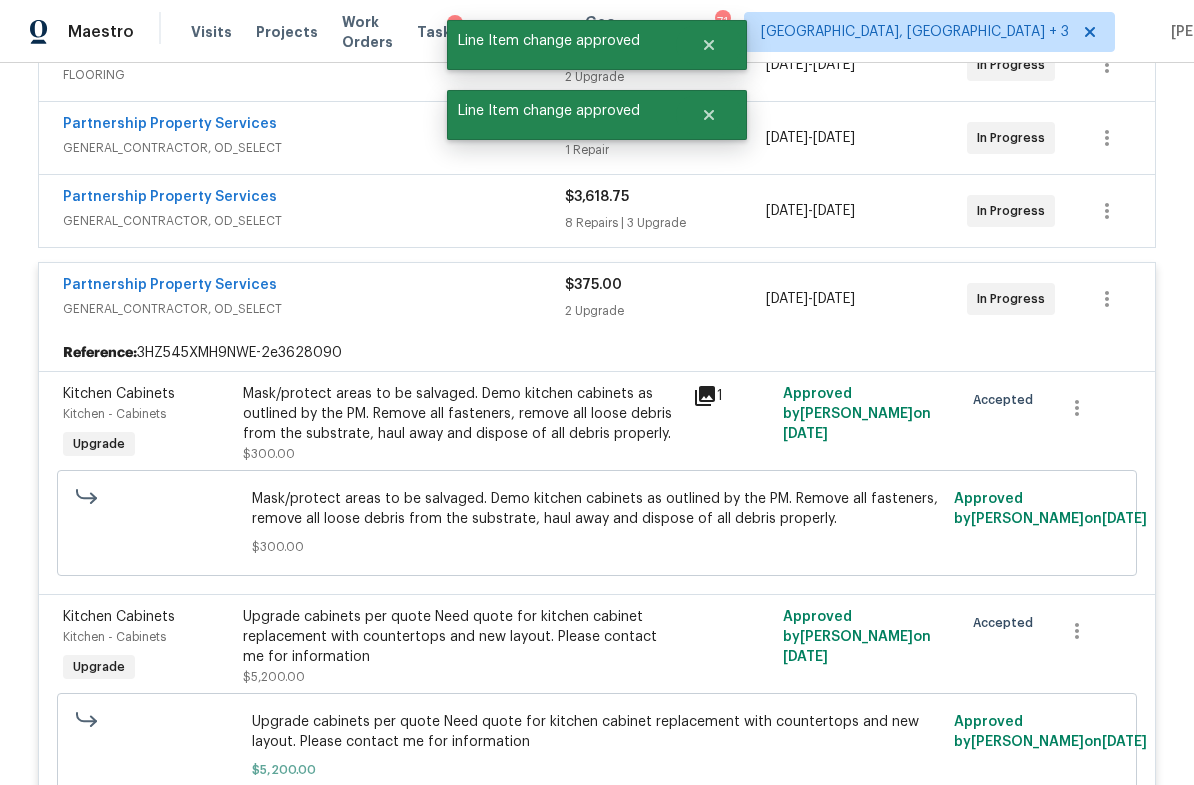 scroll, scrollTop: 420, scrollLeft: 0, axis: vertical 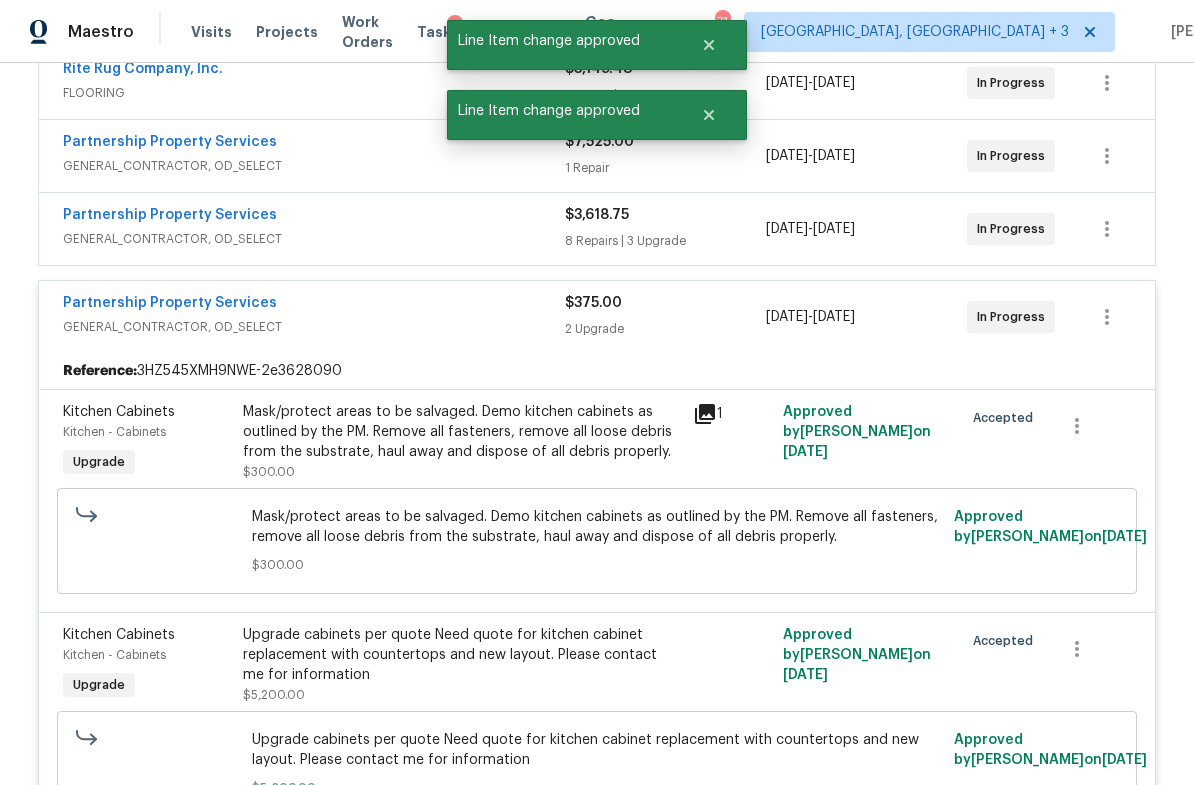click on "Partnership Property Services" at bounding box center (314, 305) 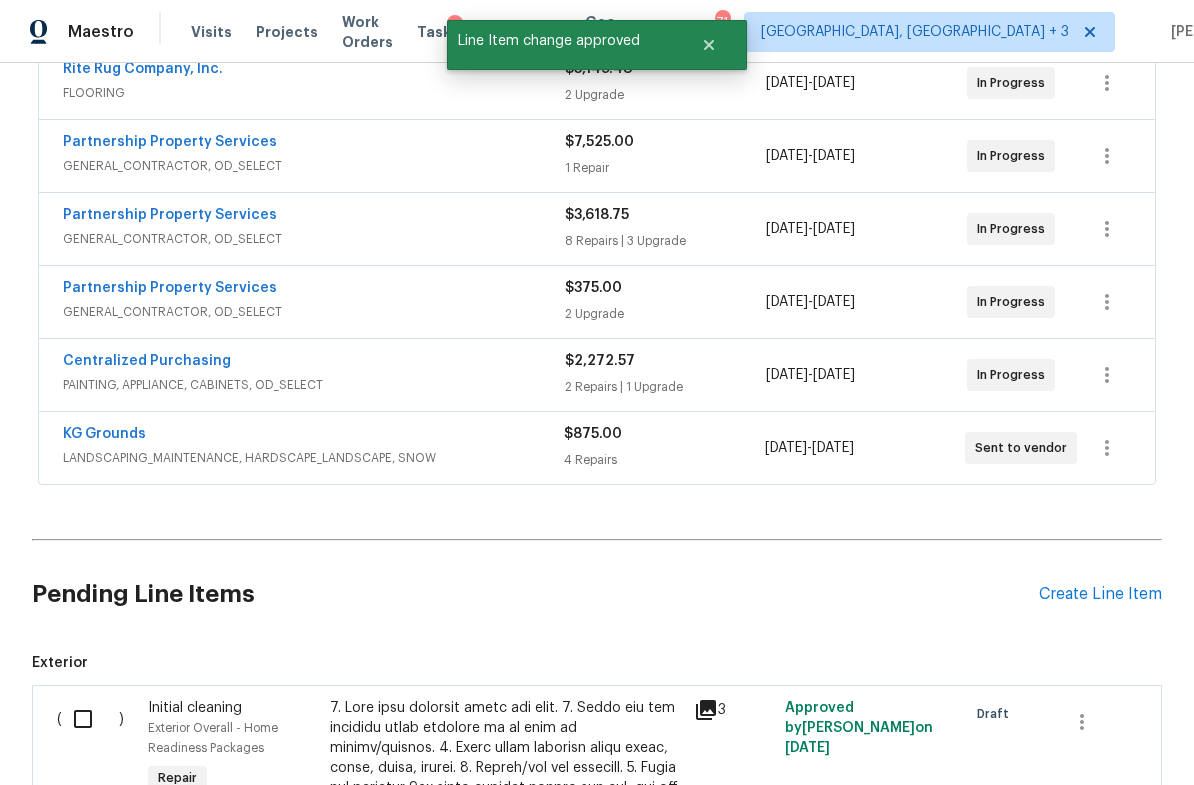 click on "Centralized Purchasing" at bounding box center (314, 363) 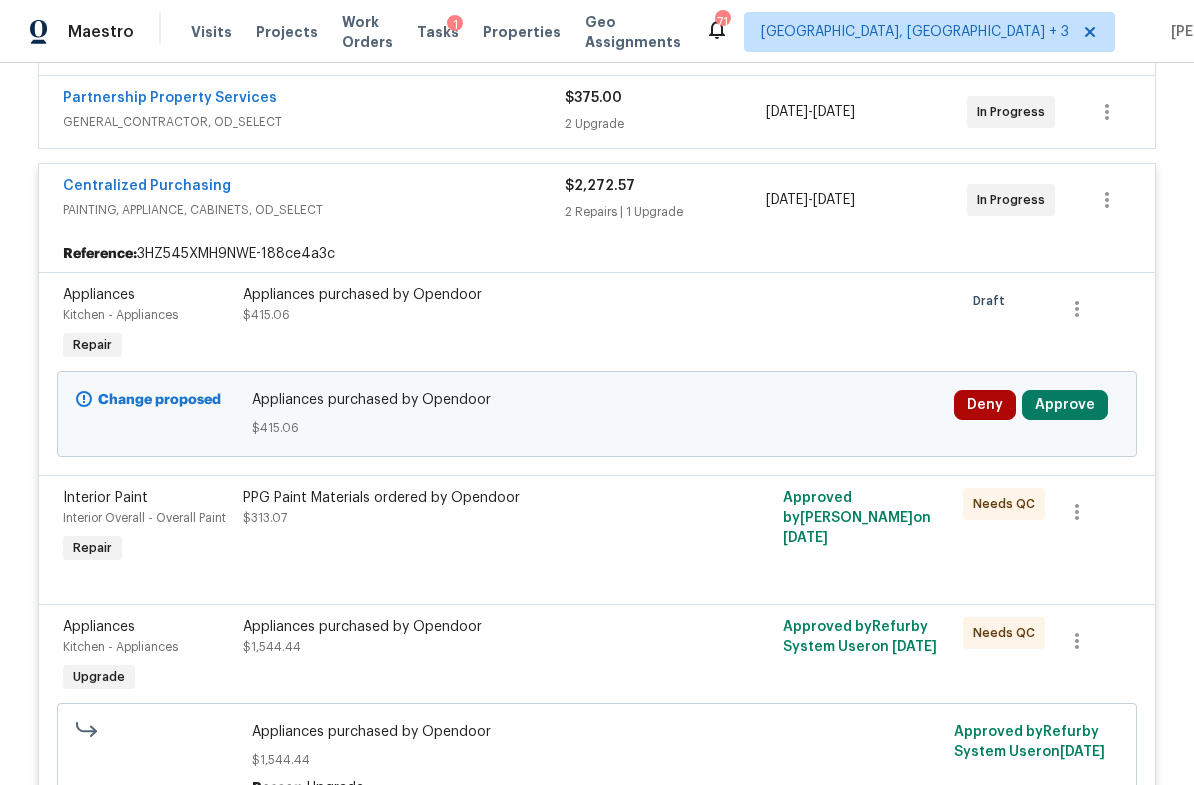 scroll, scrollTop: 623, scrollLeft: 0, axis: vertical 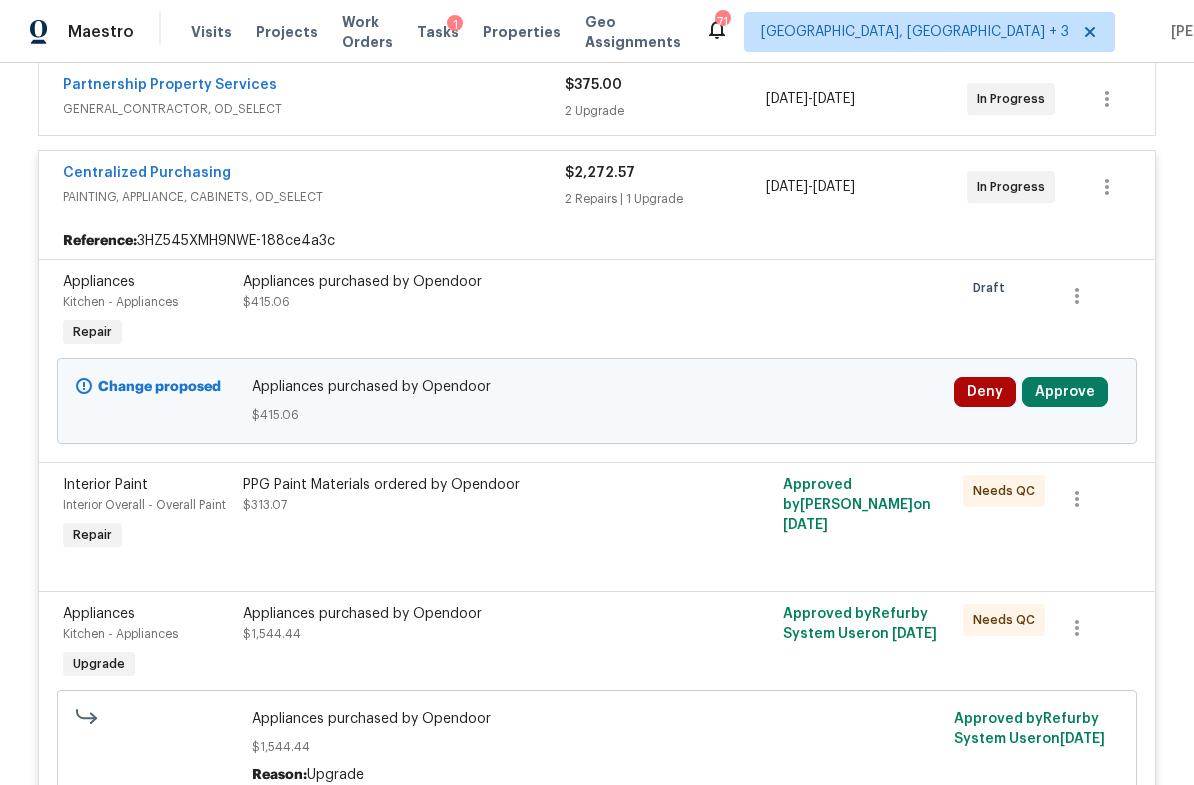 click on "Approve" at bounding box center (1065, 392) 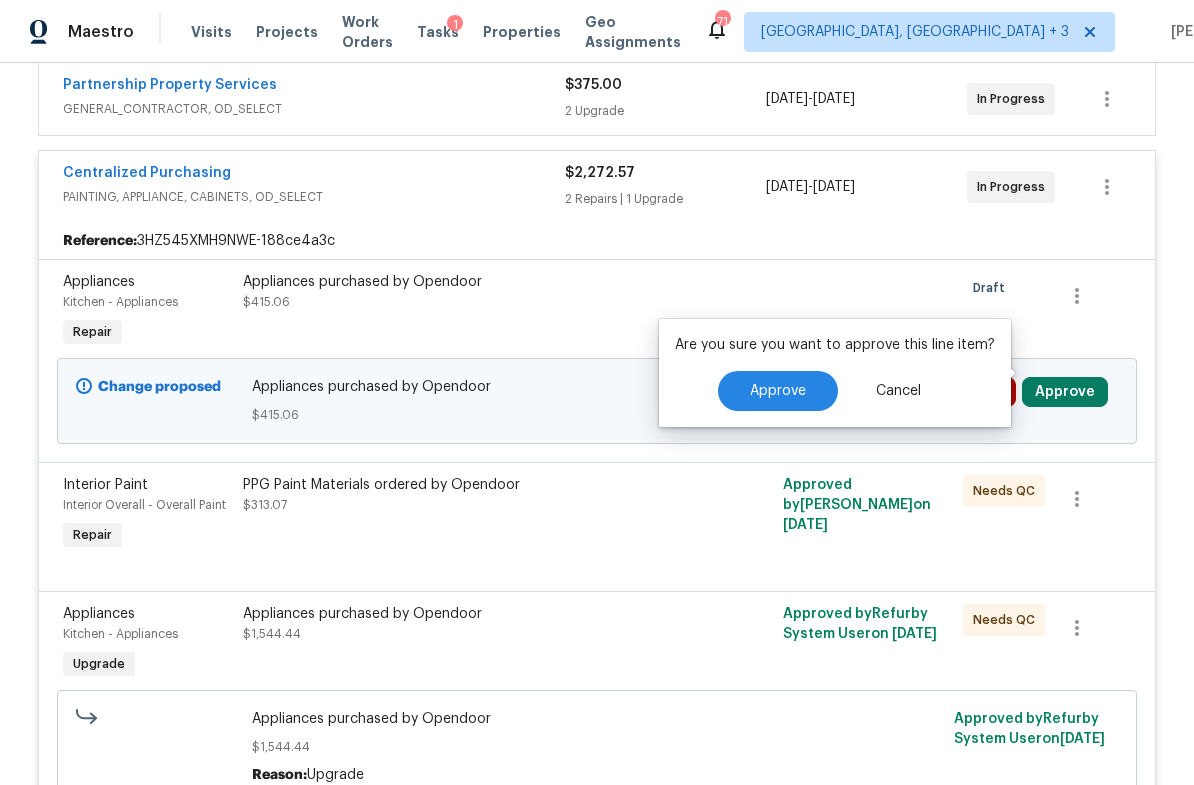 click on "Approve" at bounding box center [778, 391] 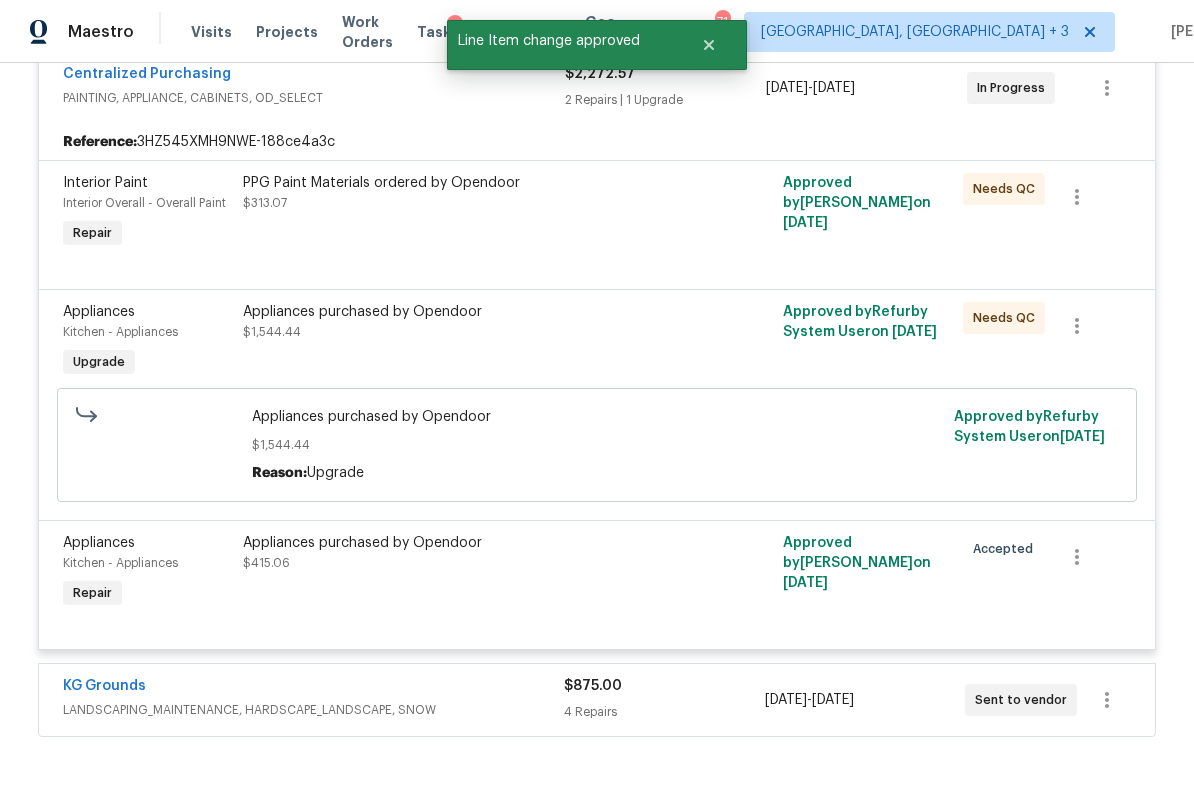 scroll, scrollTop: 851, scrollLeft: 0, axis: vertical 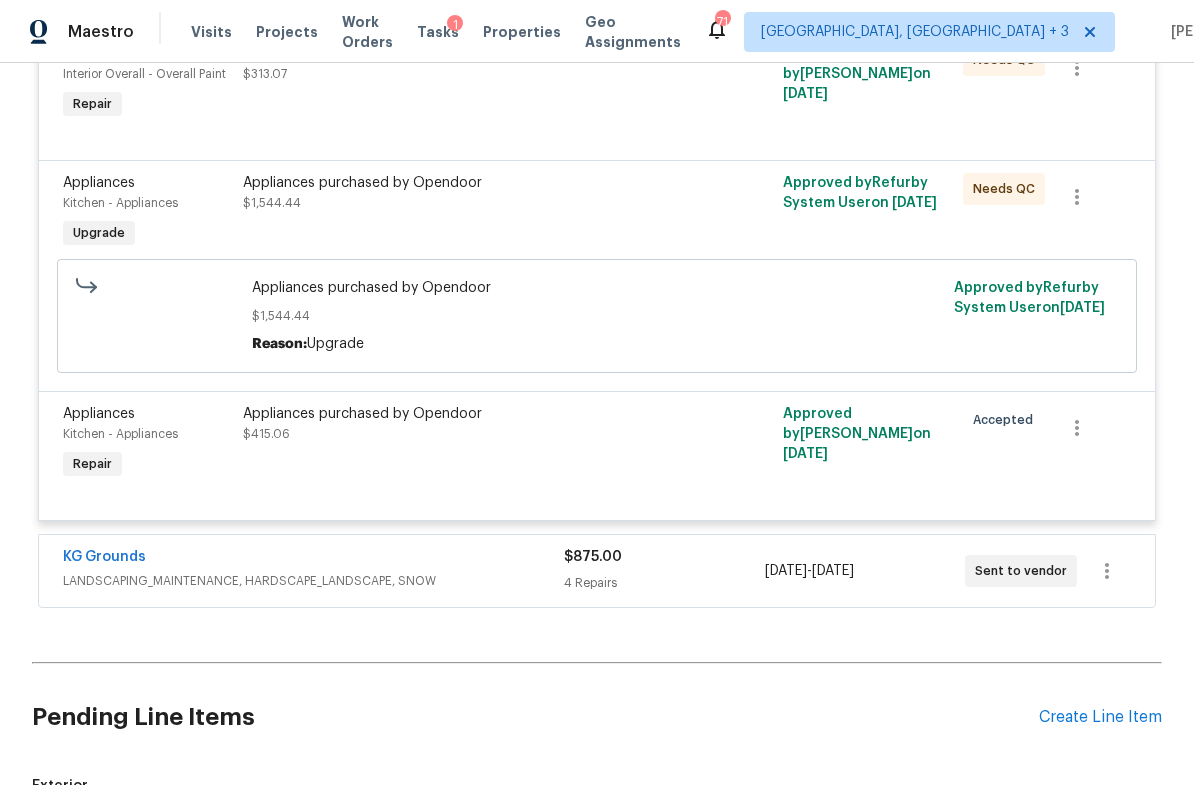 click on "Appliances purchased by Opendoor $415.06" at bounding box center (462, 424) 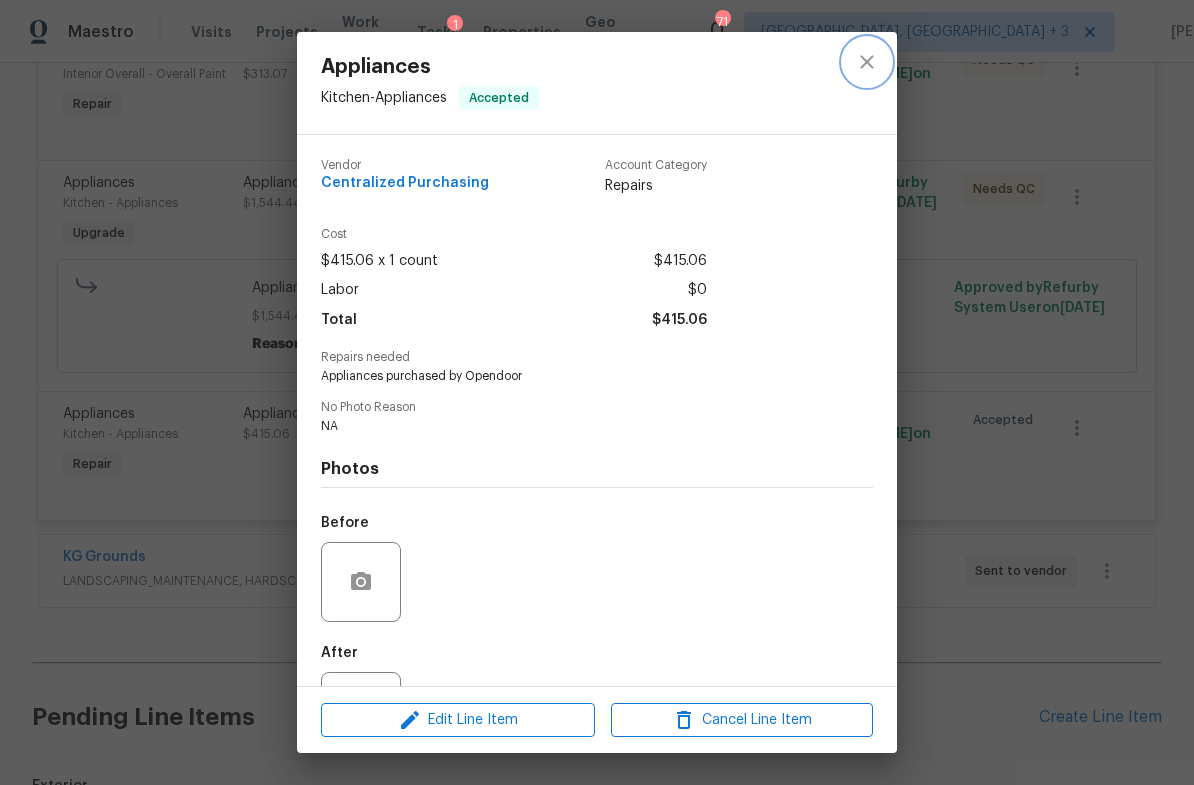 click 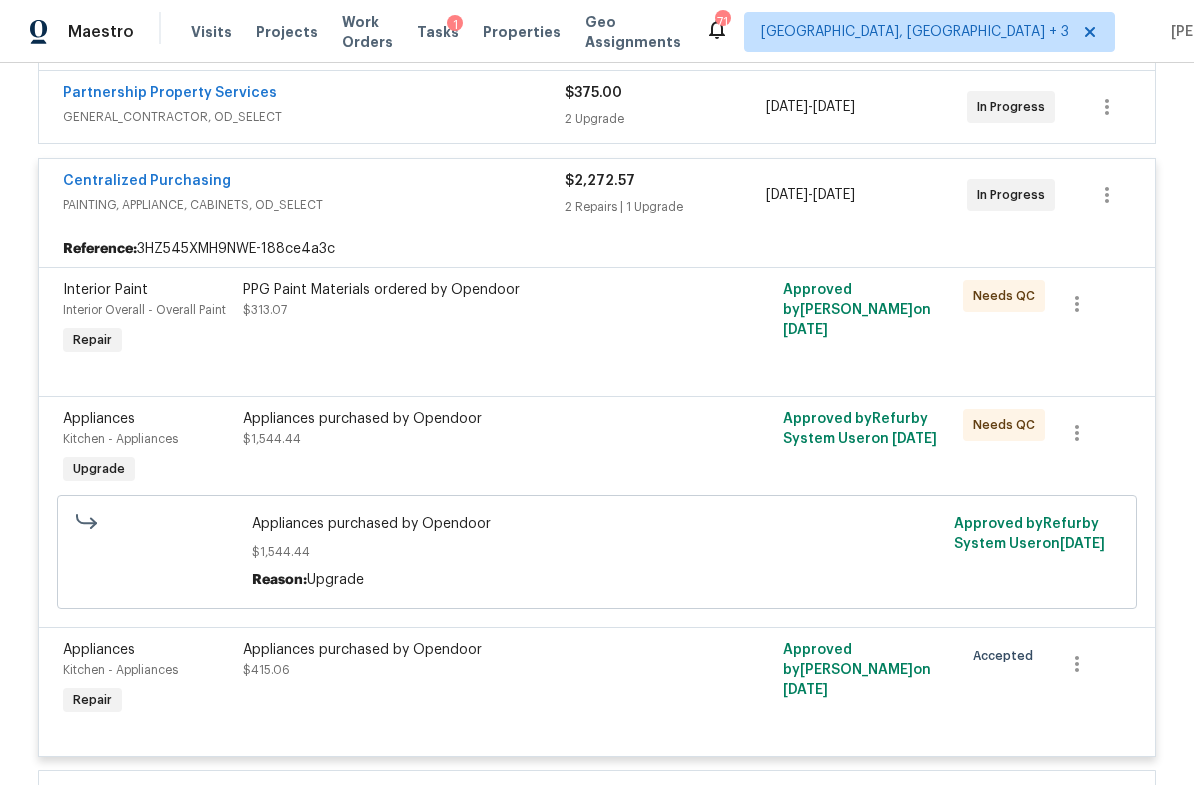 scroll, scrollTop: 589, scrollLeft: 0, axis: vertical 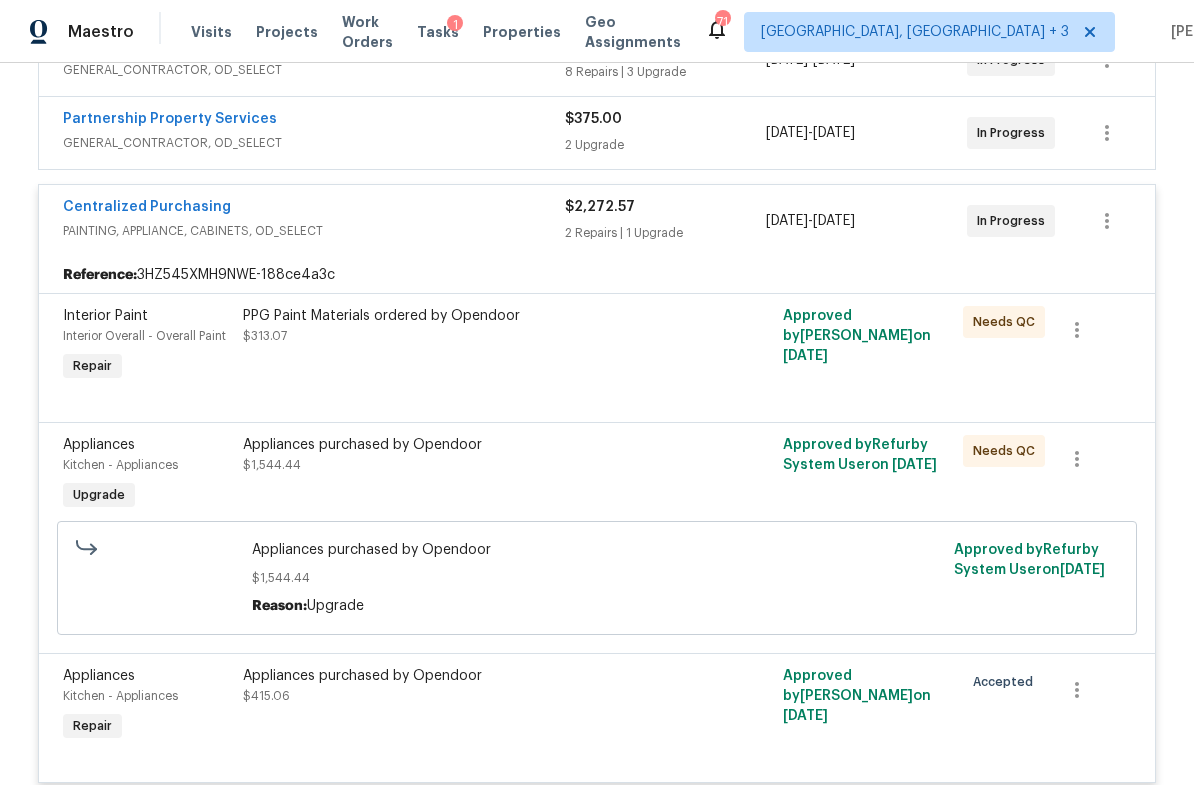 click on "Centralized Purchasing" at bounding box center [314, 209] 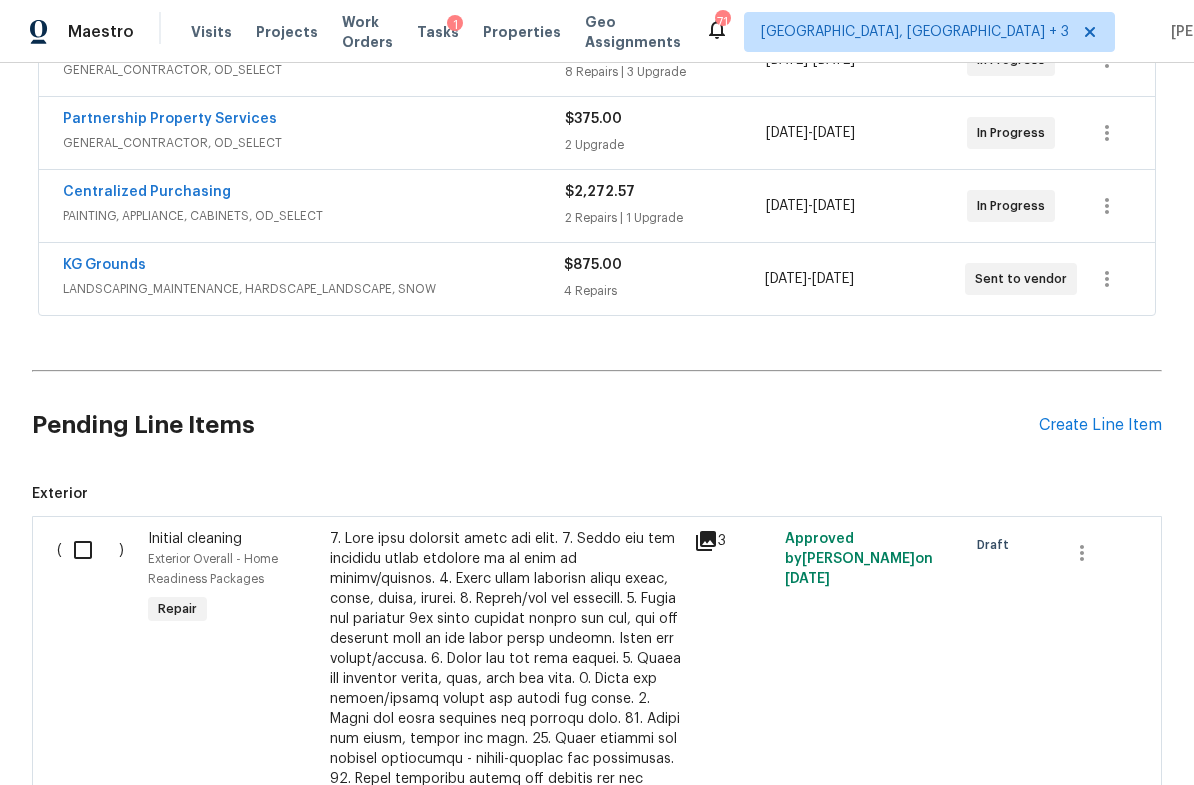 click on "KG Grounds" at bounding box center [313, 267] 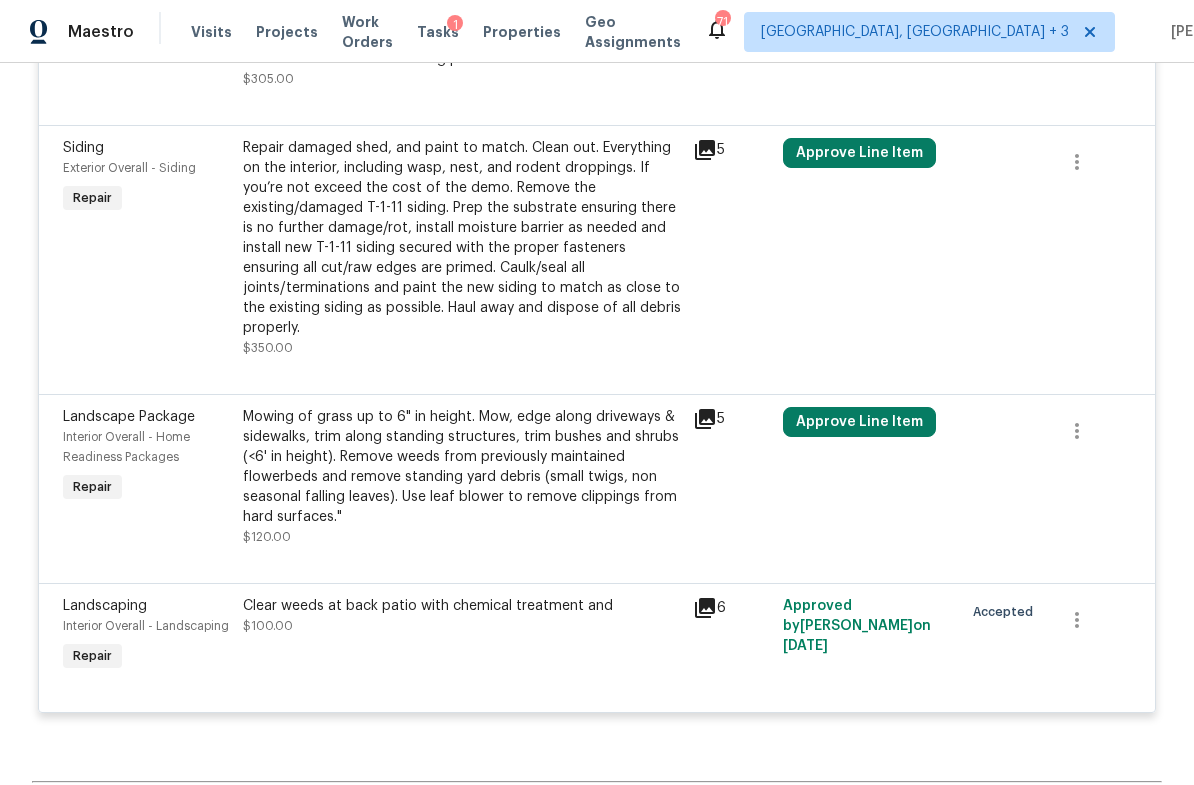 scroll, scrollTop: 978, scrollLeft: 0, axis: vertical 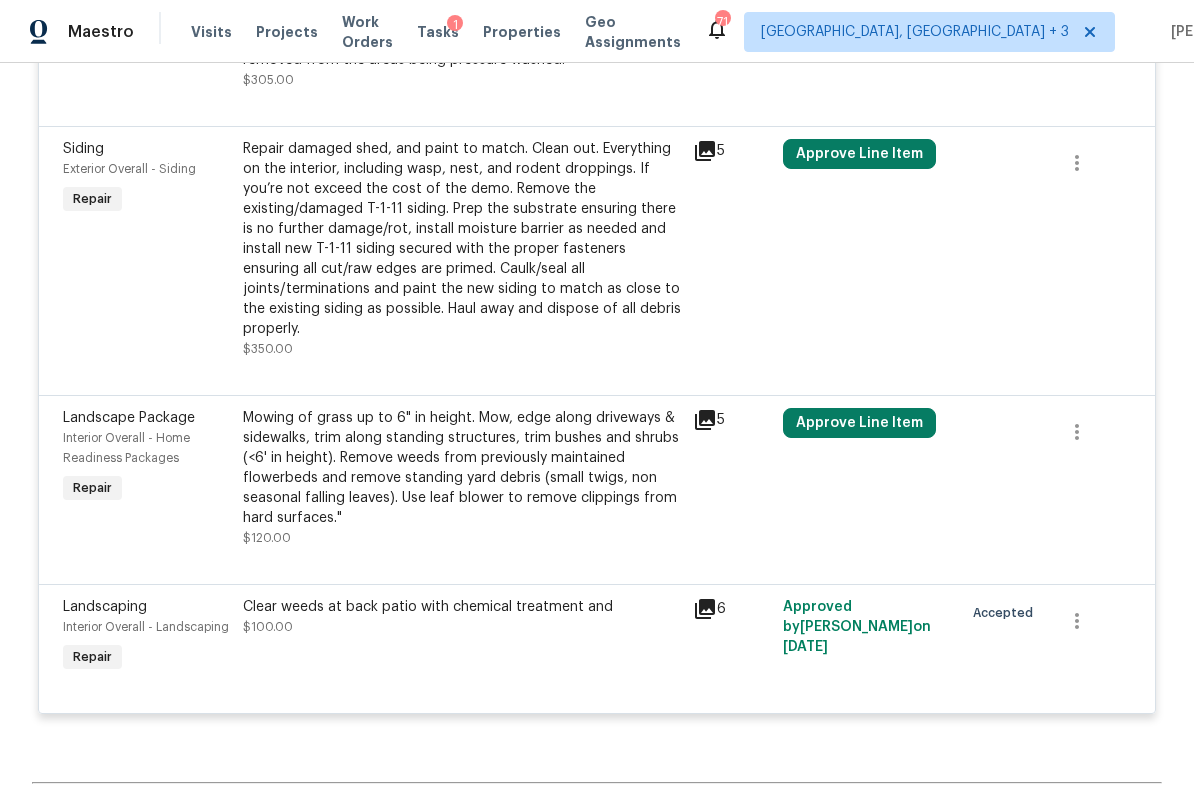 click on "Approve Line Item" at bounding box center (859, 423) 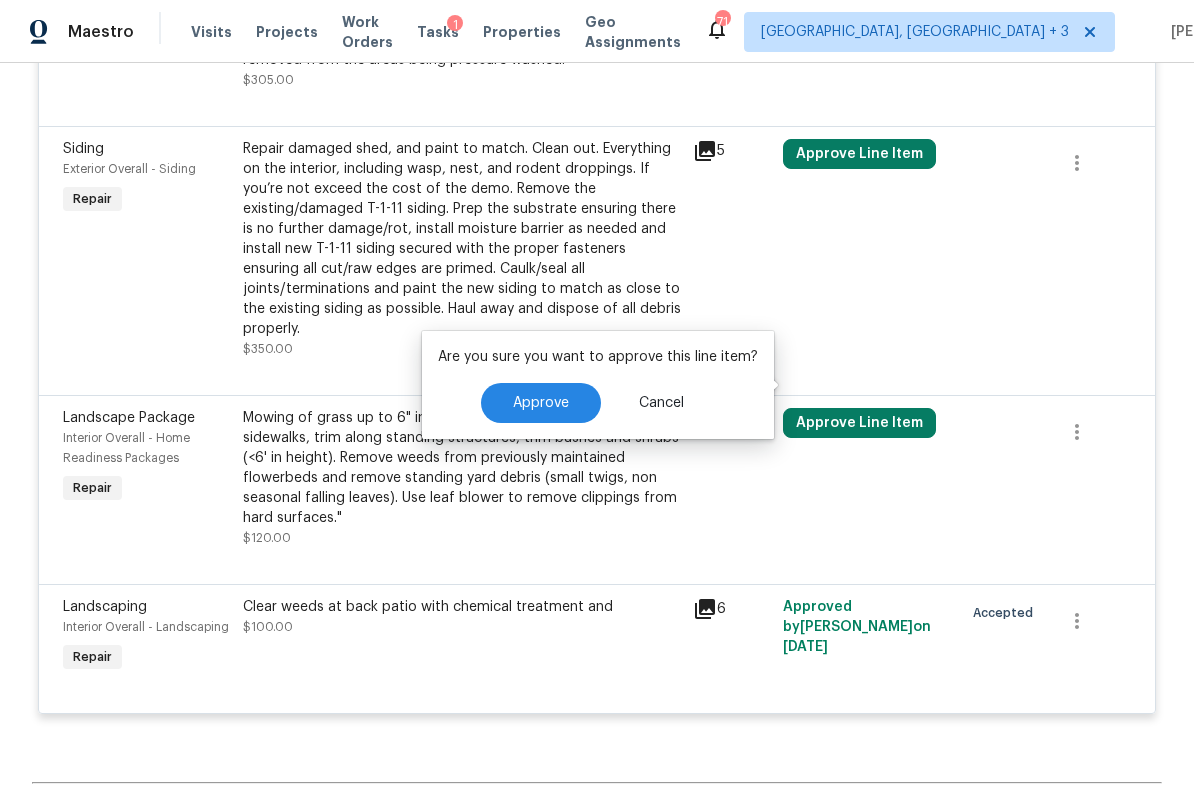 click on "Approve" at bounding box center [541, 403] 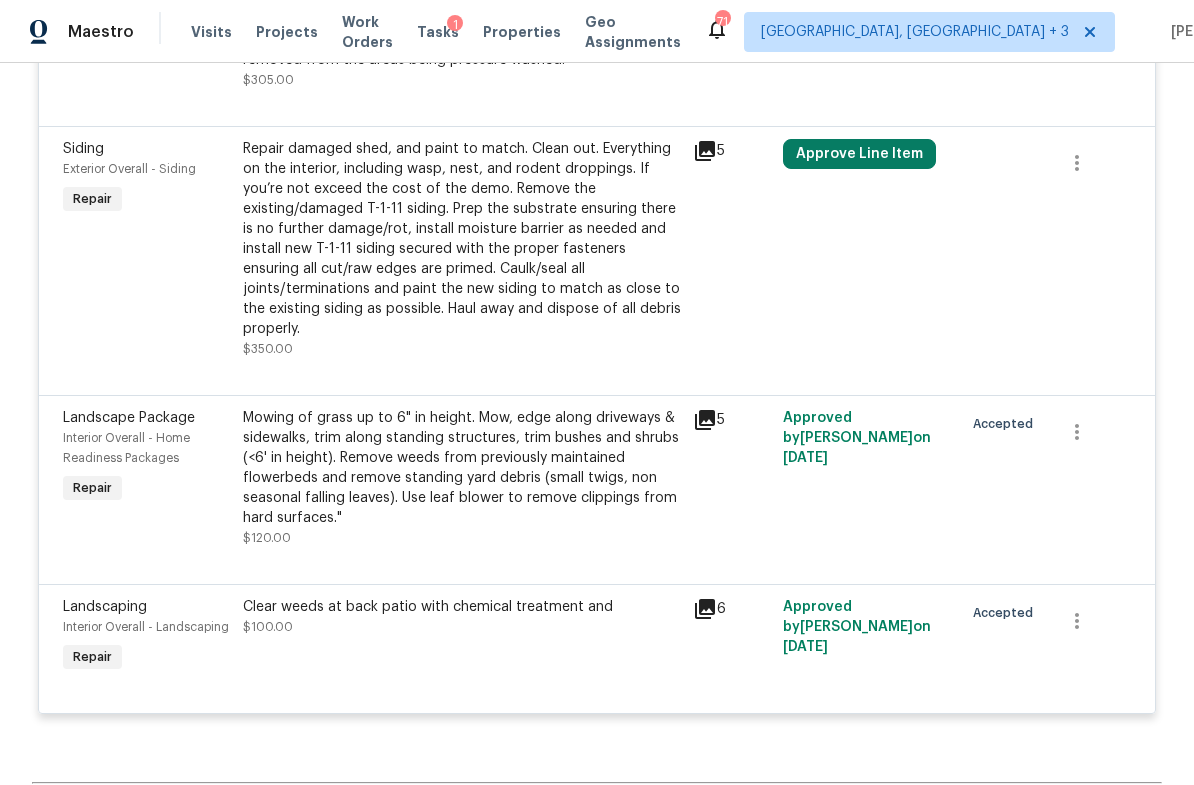 click on "Approve Line Item" at bounding box center (859, 154) 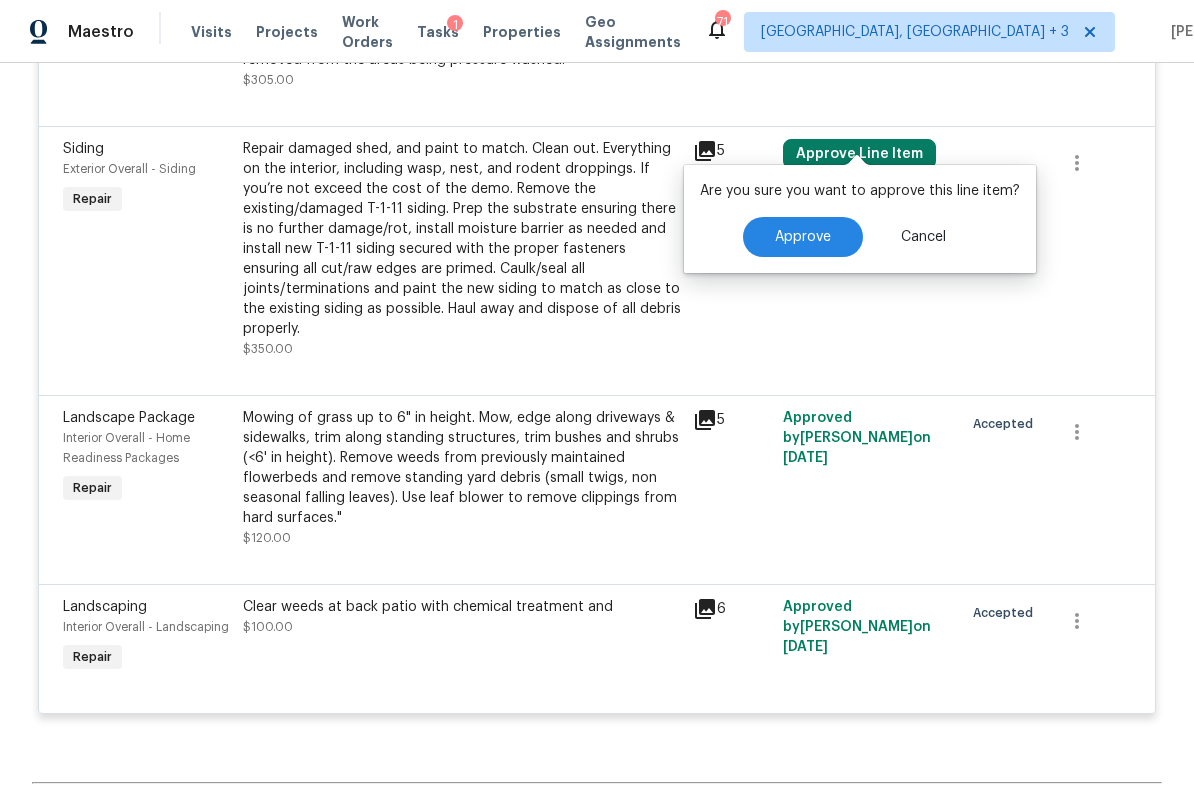 click on "Approve" at bounding box center (803, 237) 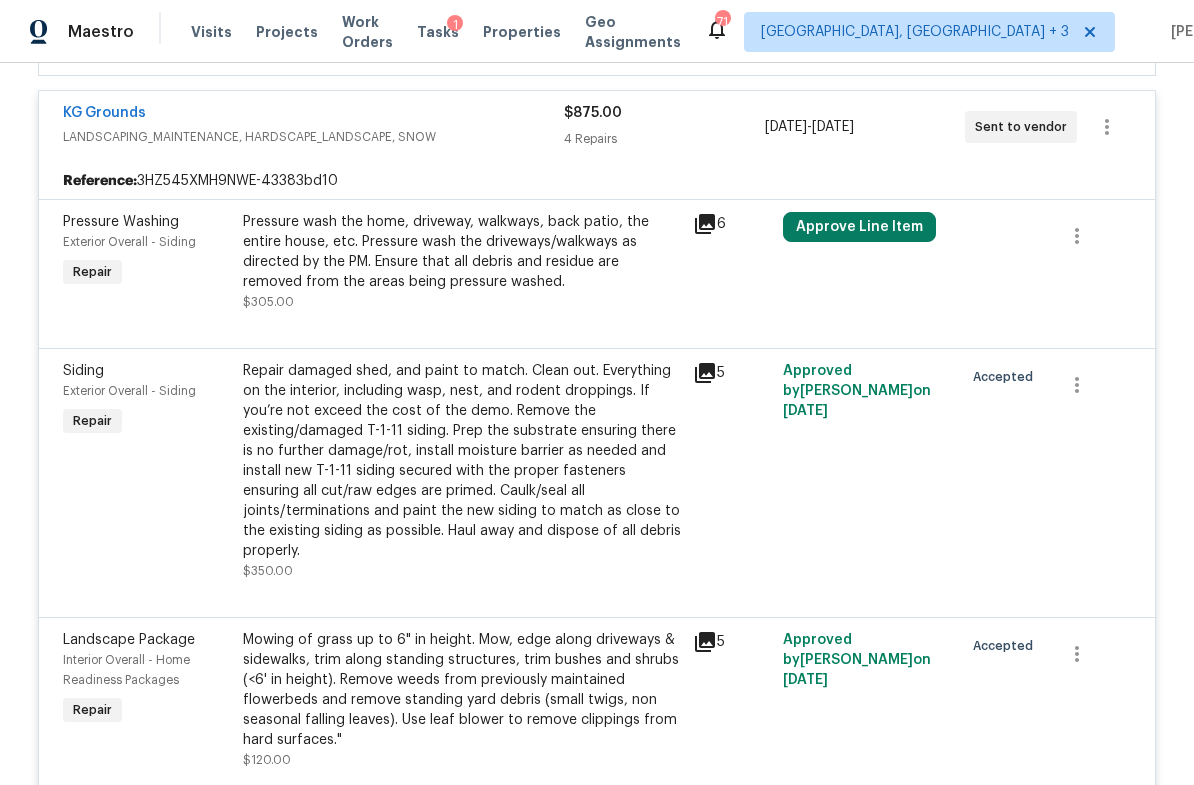 scroll, scrollTop: 753, scrollLeft: 0, axis: vertical 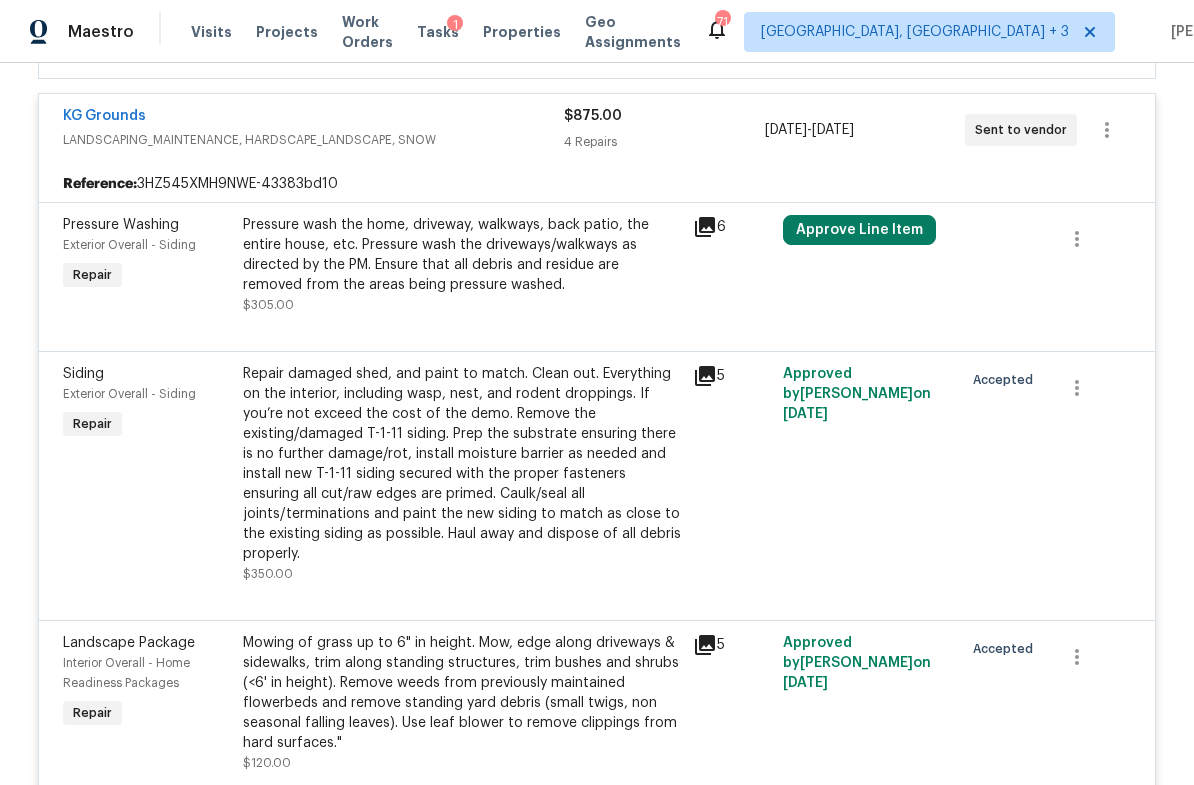 click on "Approve Line Item" at bounding box center (859, 230) 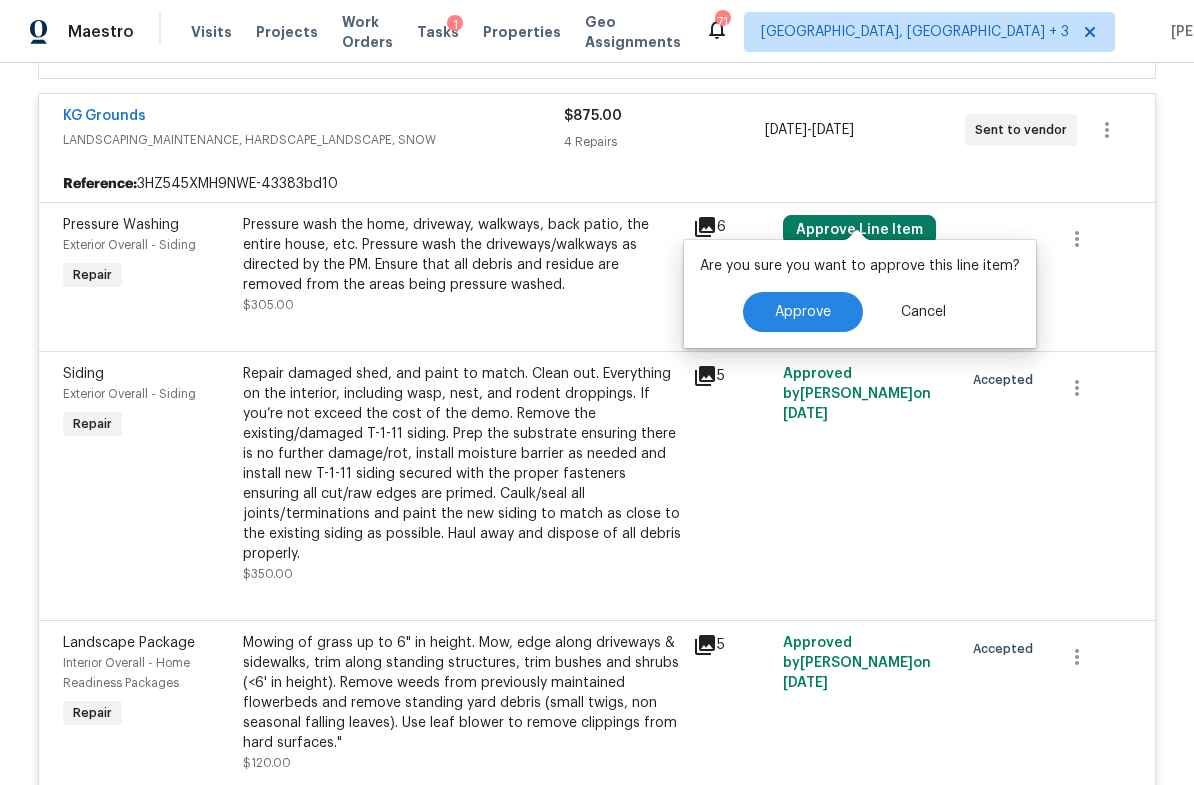 click on "Approve" at bounding box center [803, 312] 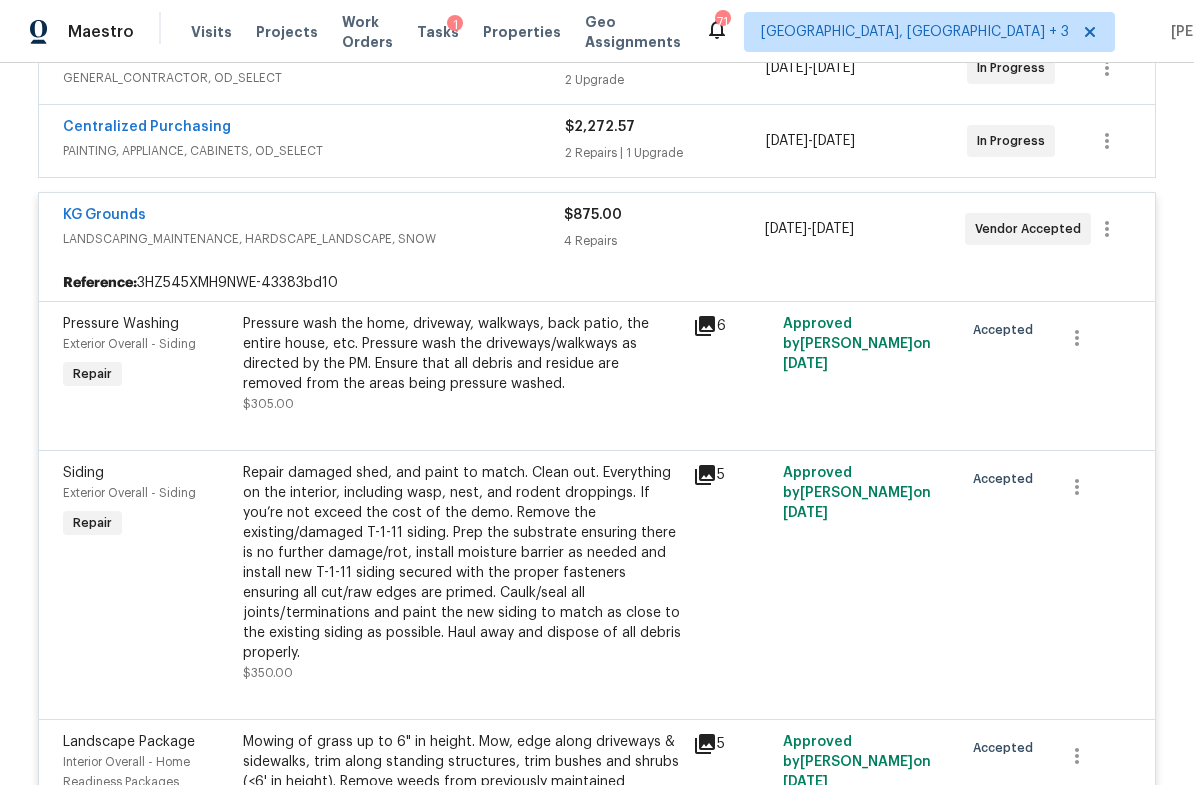 scroll, scrollTop: 650, scrollLeft: 0, axis: vertical 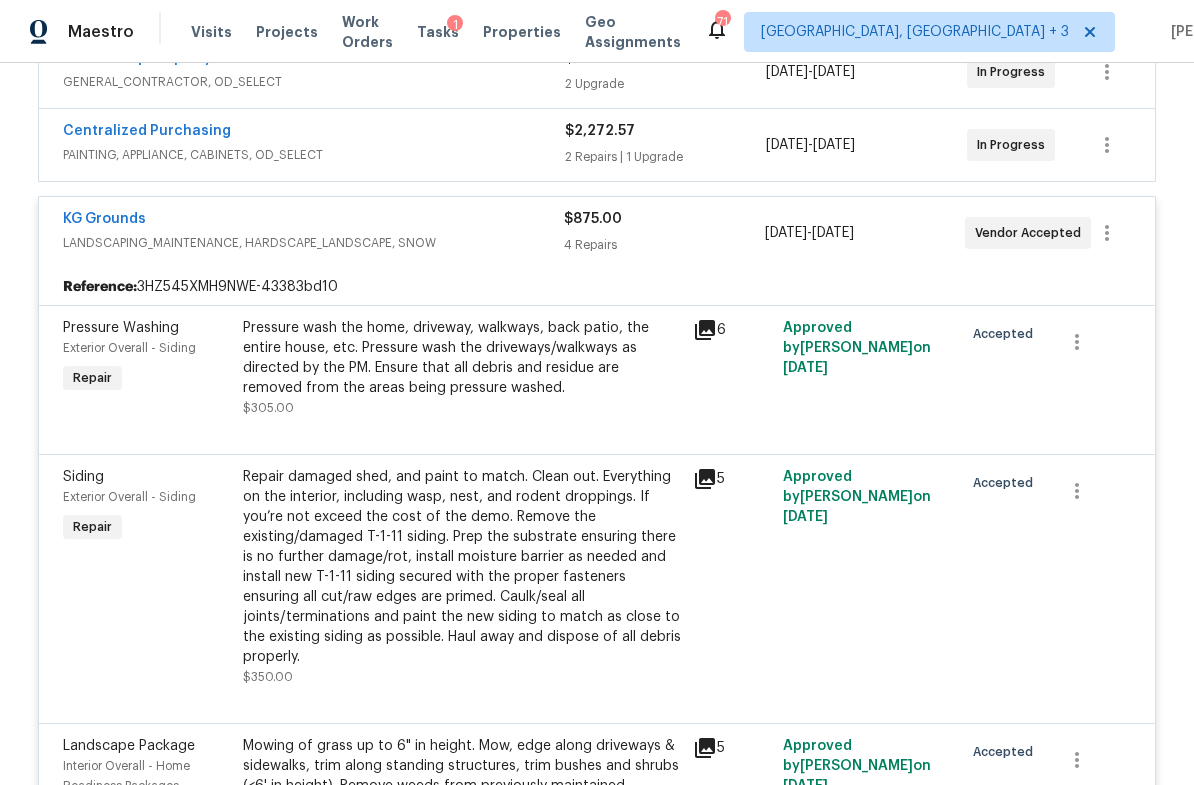click on "KG Grounds" at bounding box center (313, 221) 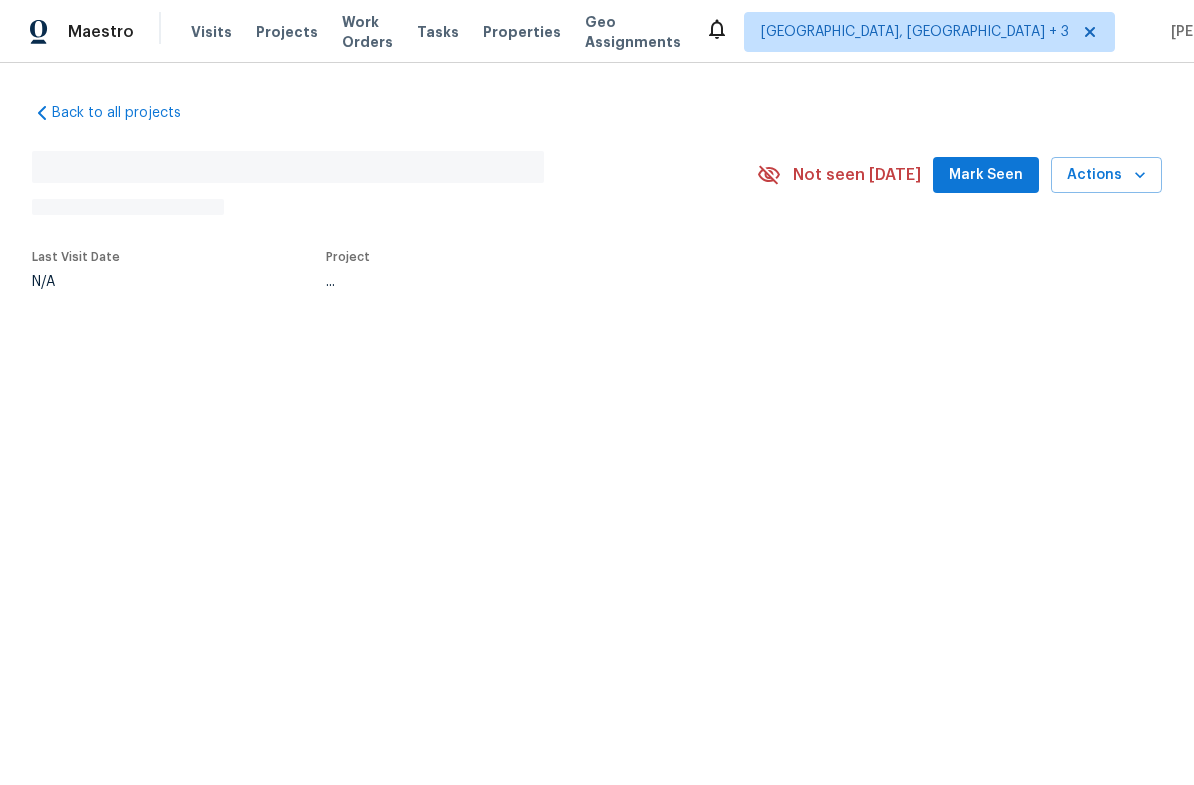 scroll, scrollTop: 0, scrollLeft: 0, axis: both 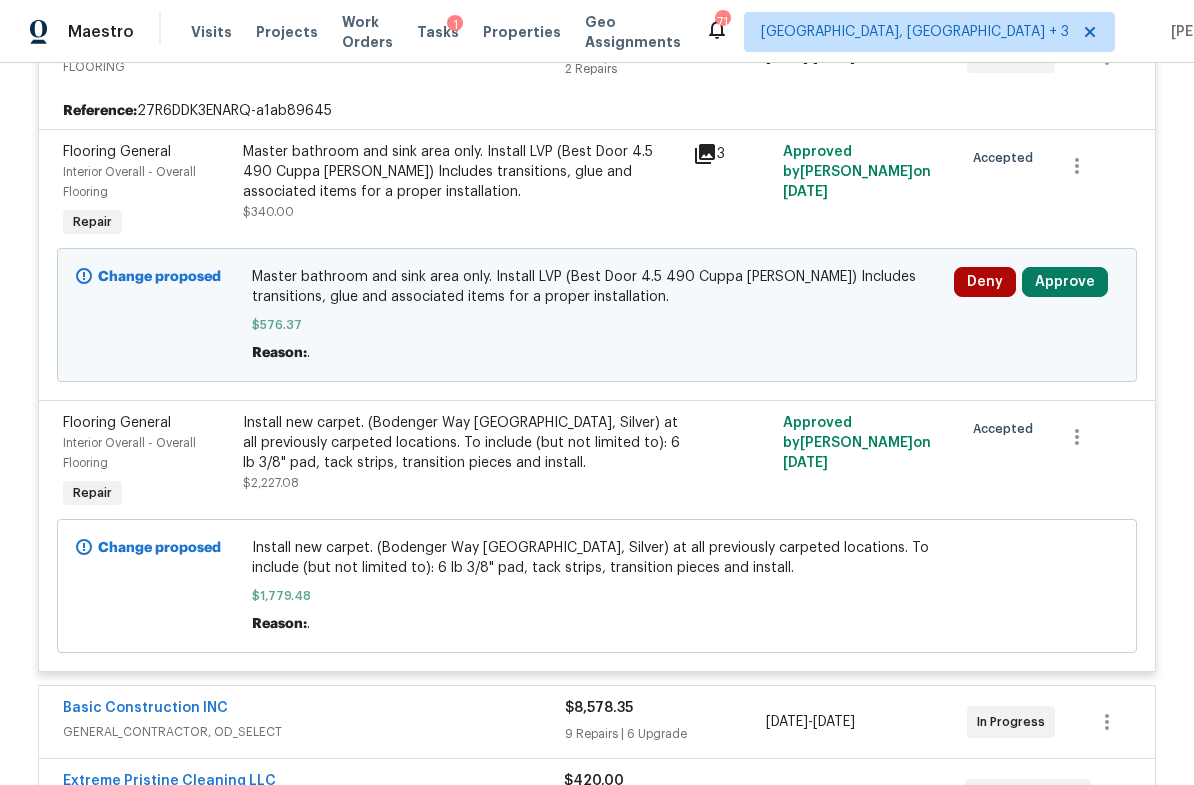 click on "Approve" at bounding box center [1065, 282] 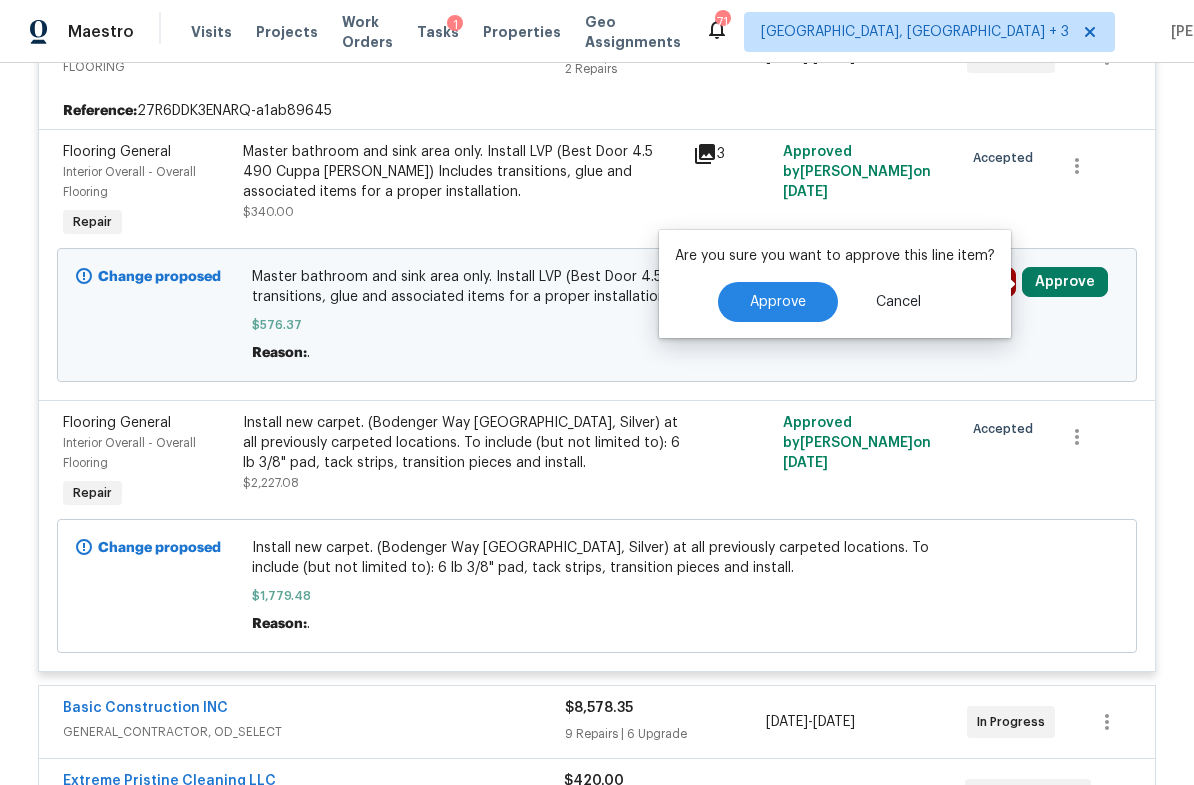 click on "Approve" at bounding box center [778, 302] 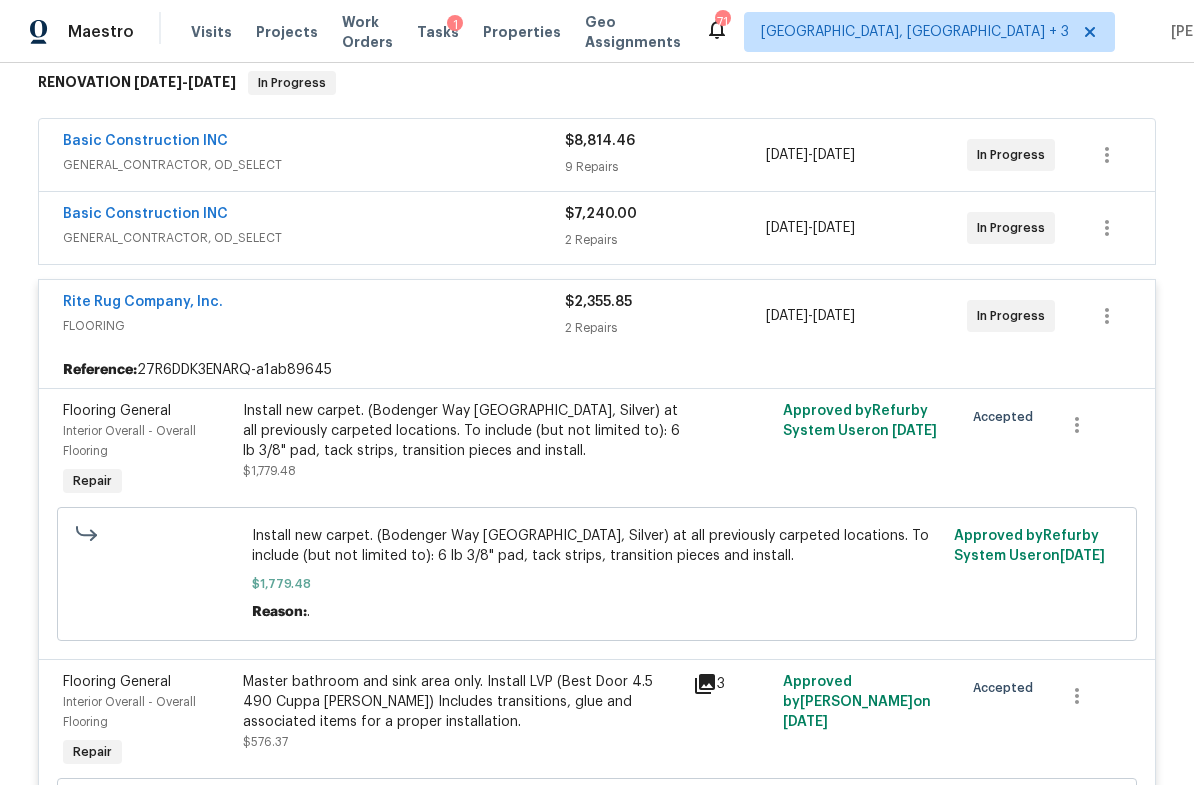 scroll, scrollTop: 149, scrollLeft: 0, axis: vertical 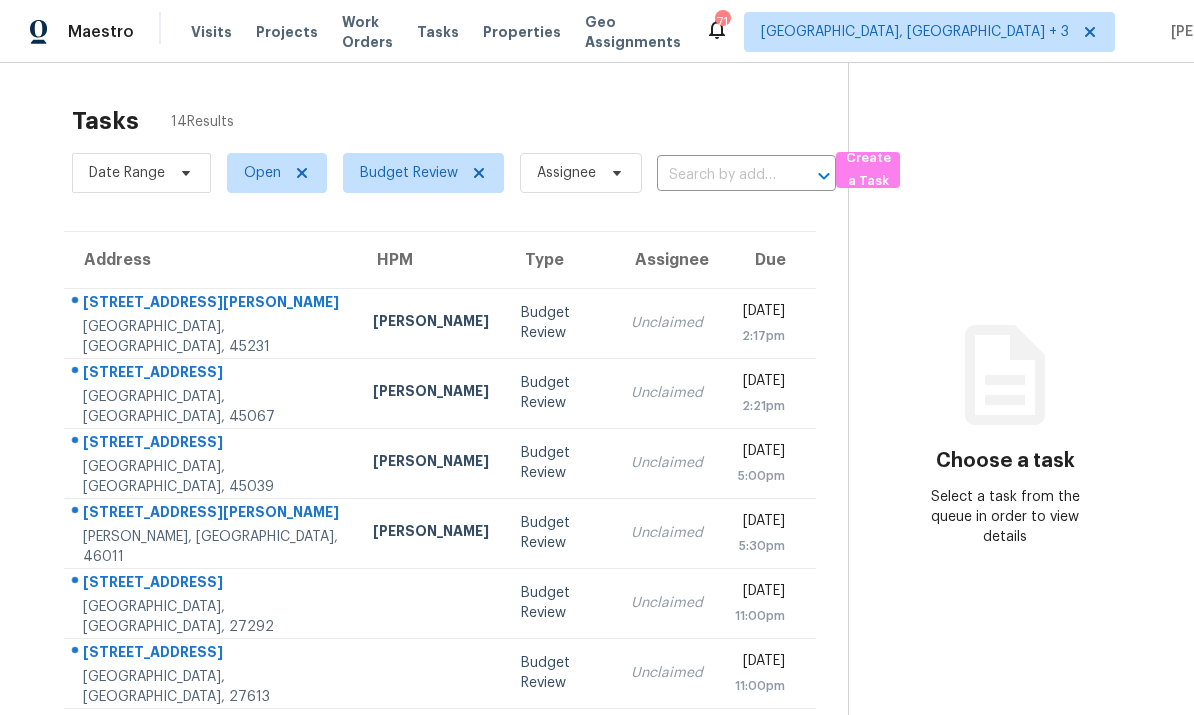 click on "[STREET_ADDRESS][PERSON_NAME]" at bounding box center (210, 323) 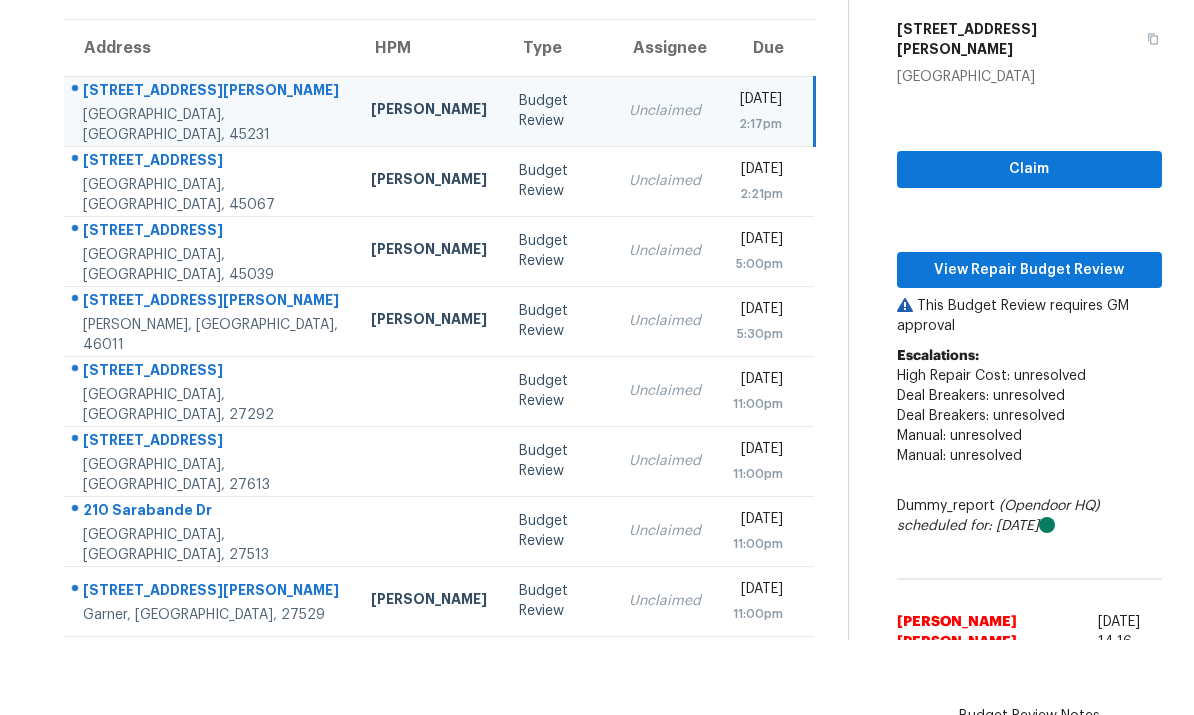 scroll, scrollTop: 130, scrollLeft: 0, axis: vertical 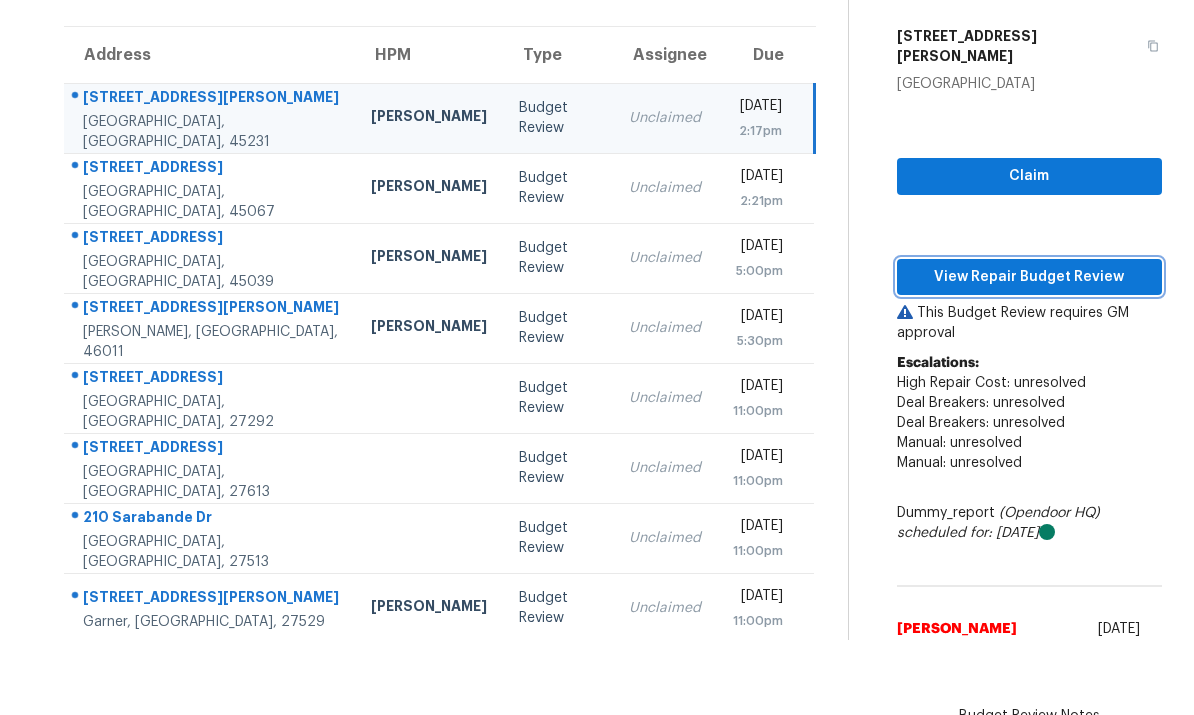 click on "View Repair Budget Review" at bounding box center (1029, 277) 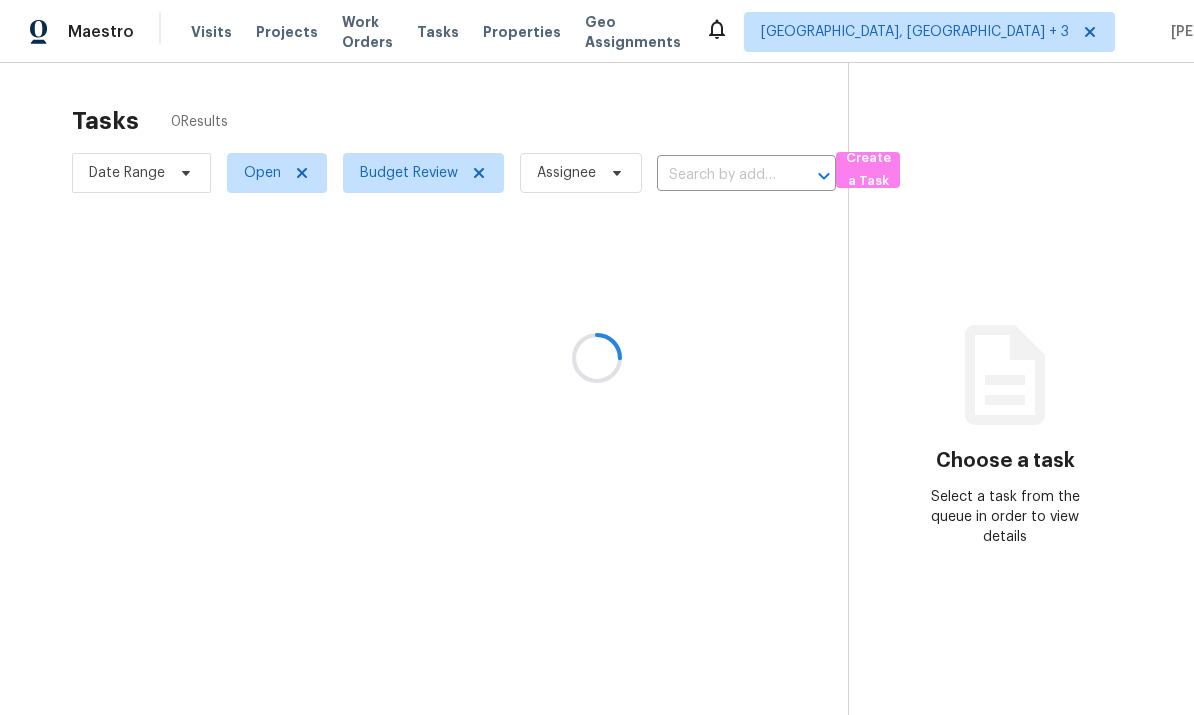 scroll, scrollTop: 0, scrollLeft: 0, axis: both 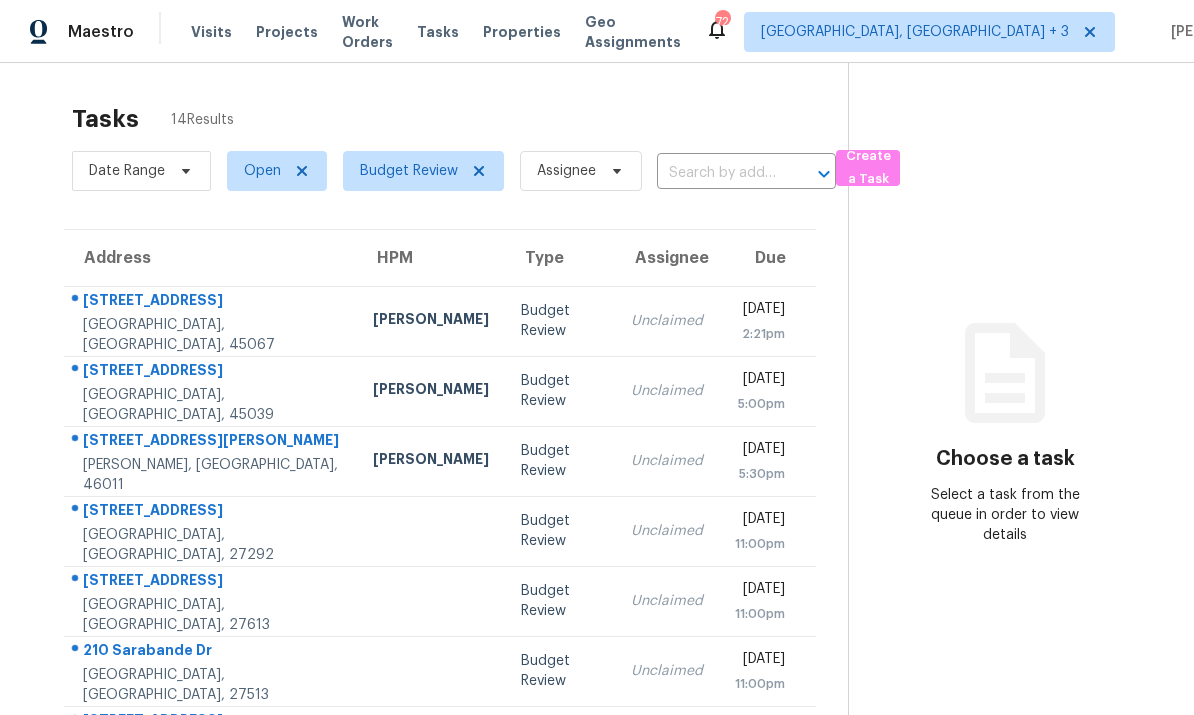 click on "[STREET_ADDRESS]" at bounding box center [212, 302] 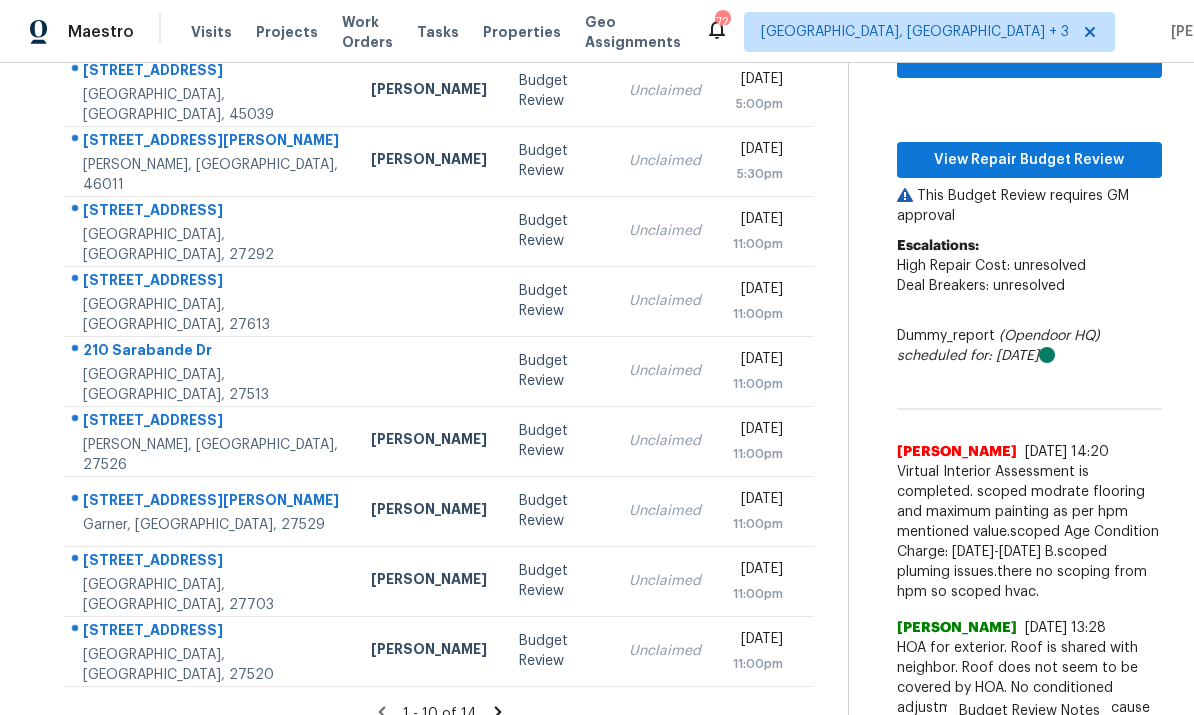 scroll, scrollTop: 300, scrollLeft: 0, axis: vertical 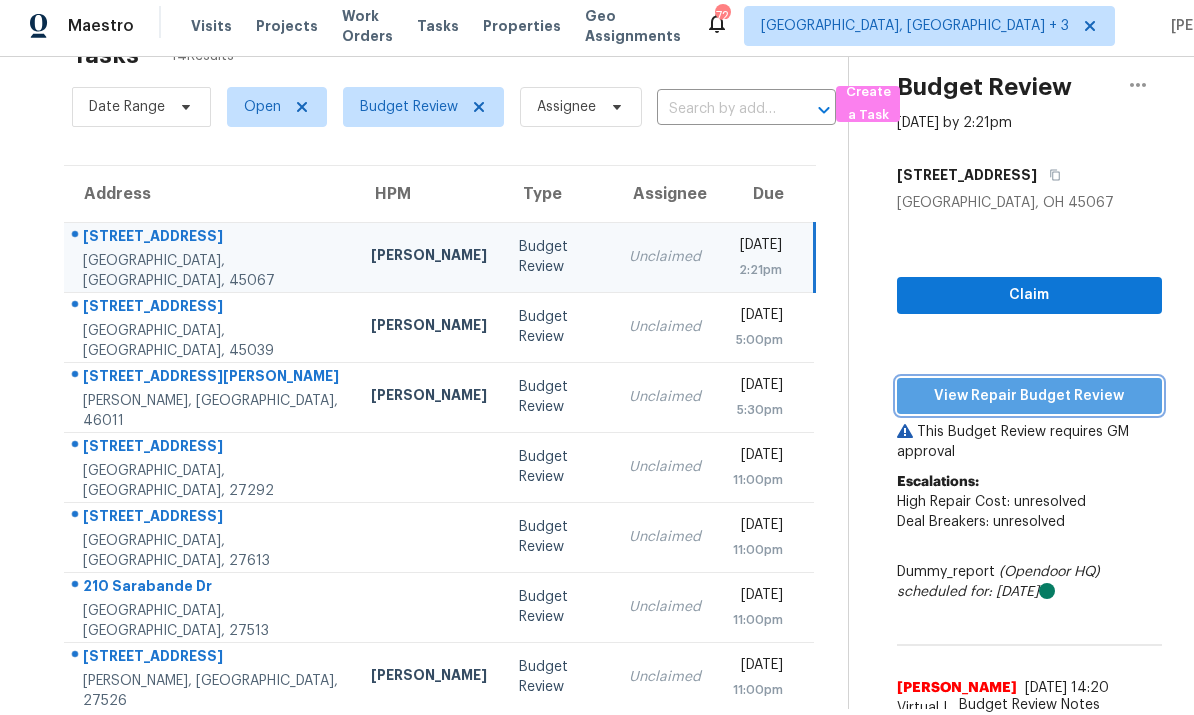 click on "View Repair Budget Review" at bounding box center (1029, 396) 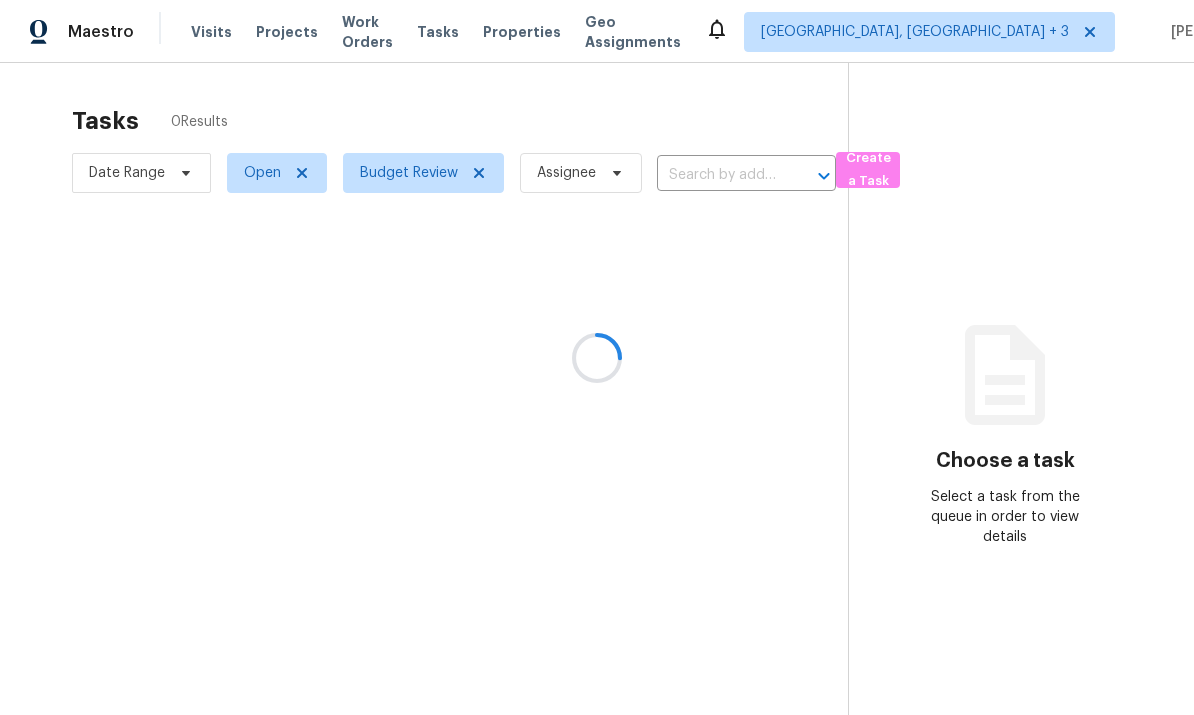 scroll, scrollTop: 0, scrollLeft: 0, axis: both 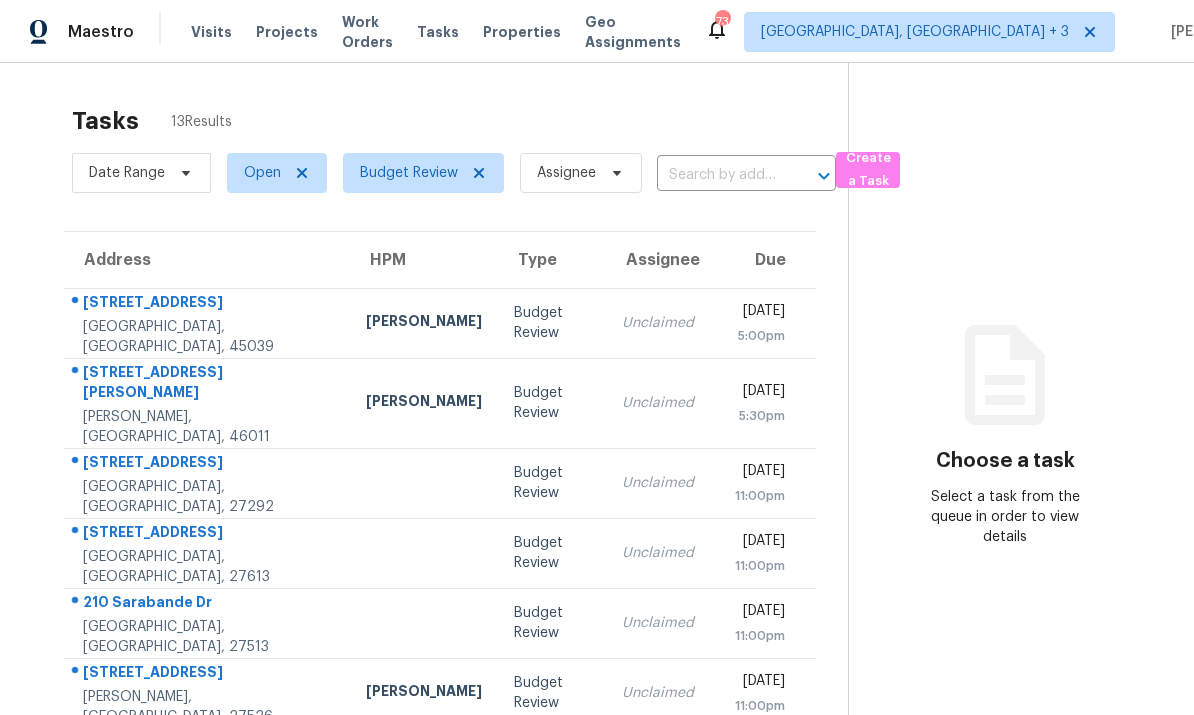 click on "[STREET_ADDRESS]" at bounding box center (207, 323) 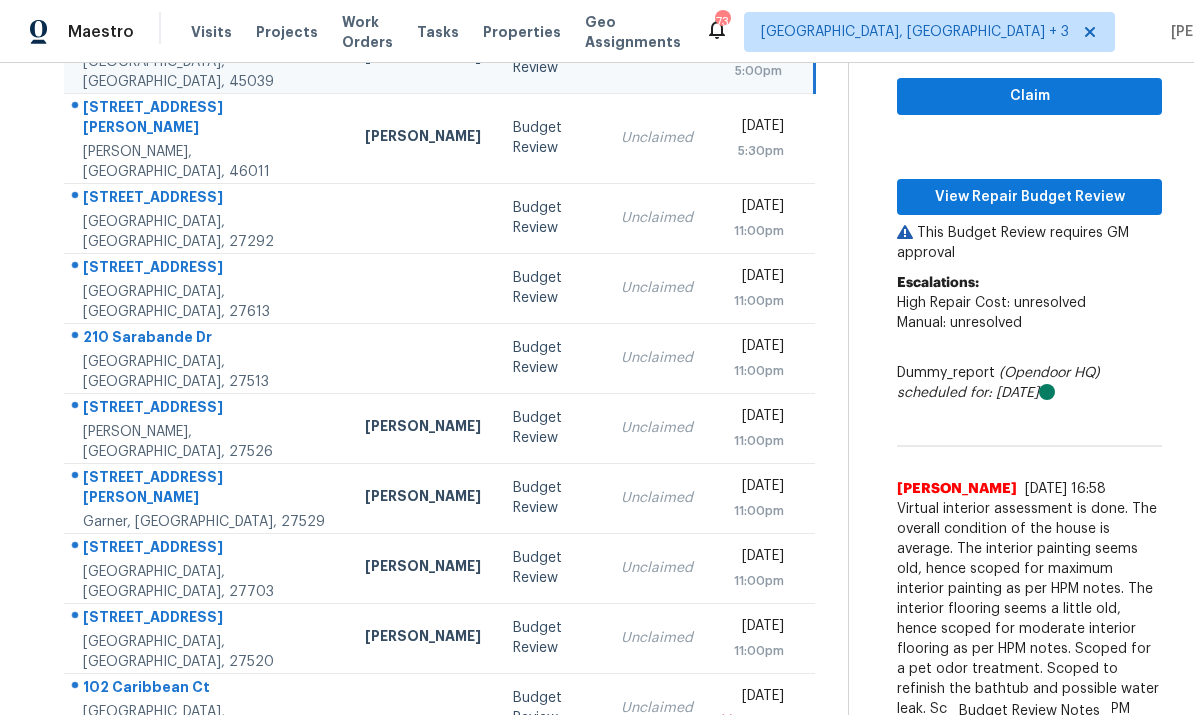 scroll, scrollTop: 264, scrollLeft: 0, axis: vertical 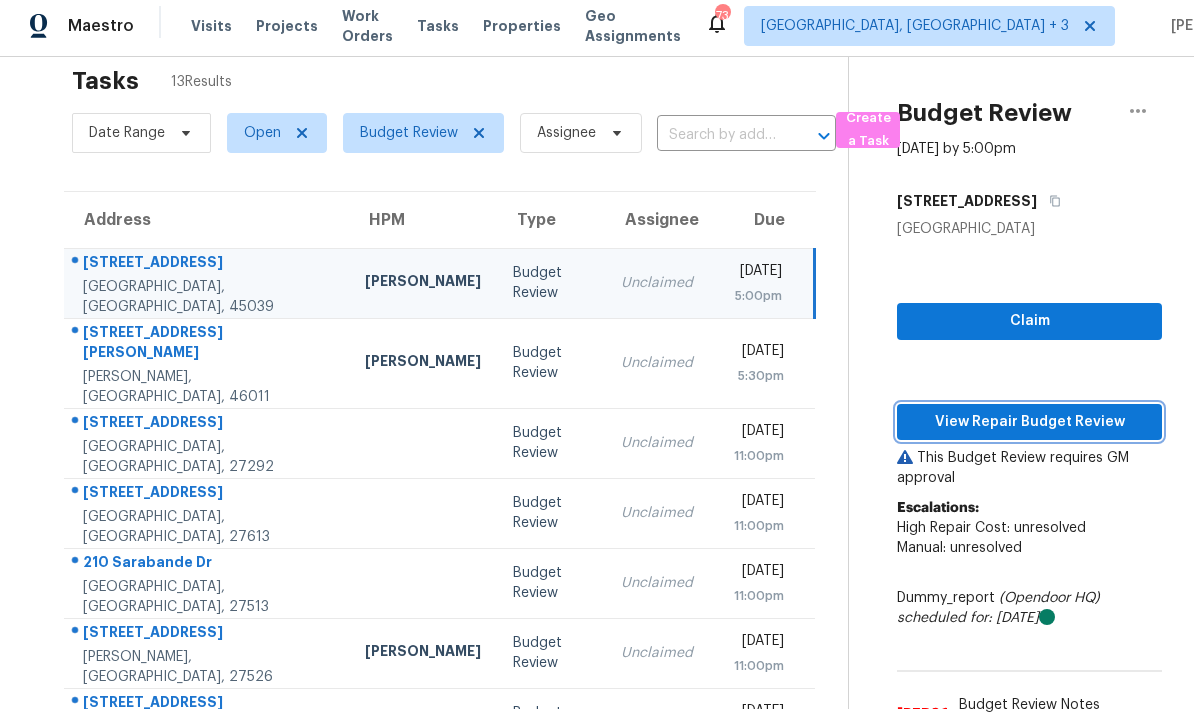 click on "View Repair Budget Review" at bounding box center (1029, 422) 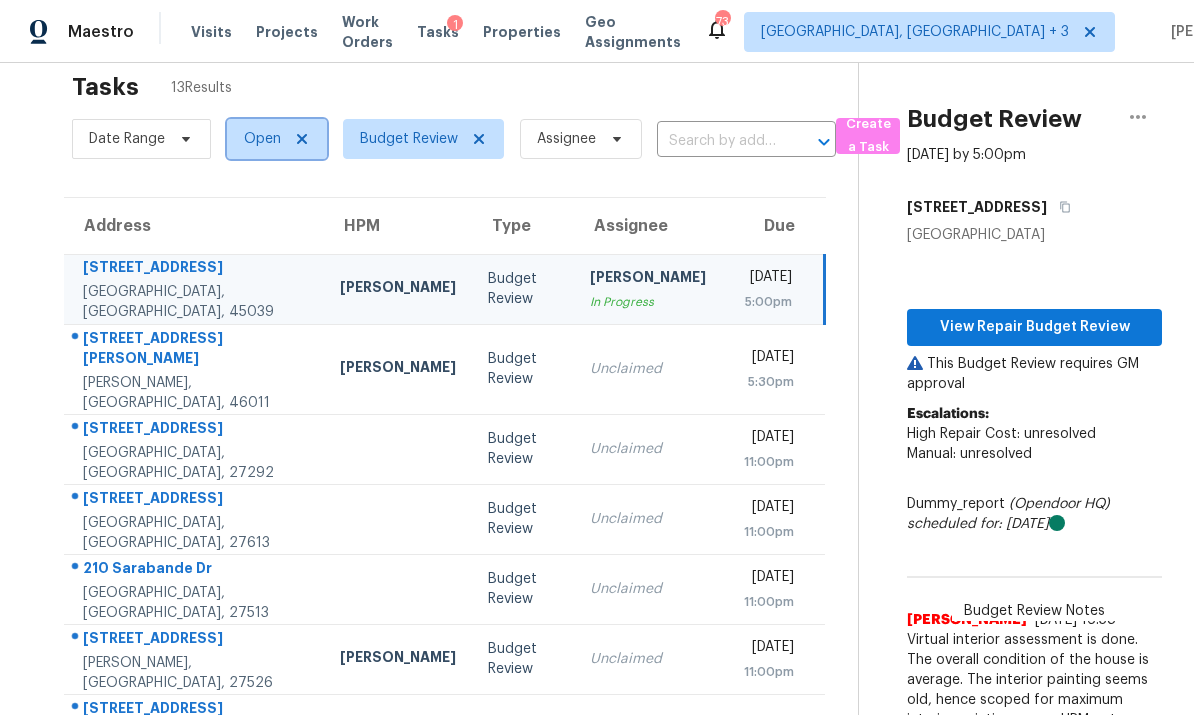 click on "Open" at bounding box center [277, 139] 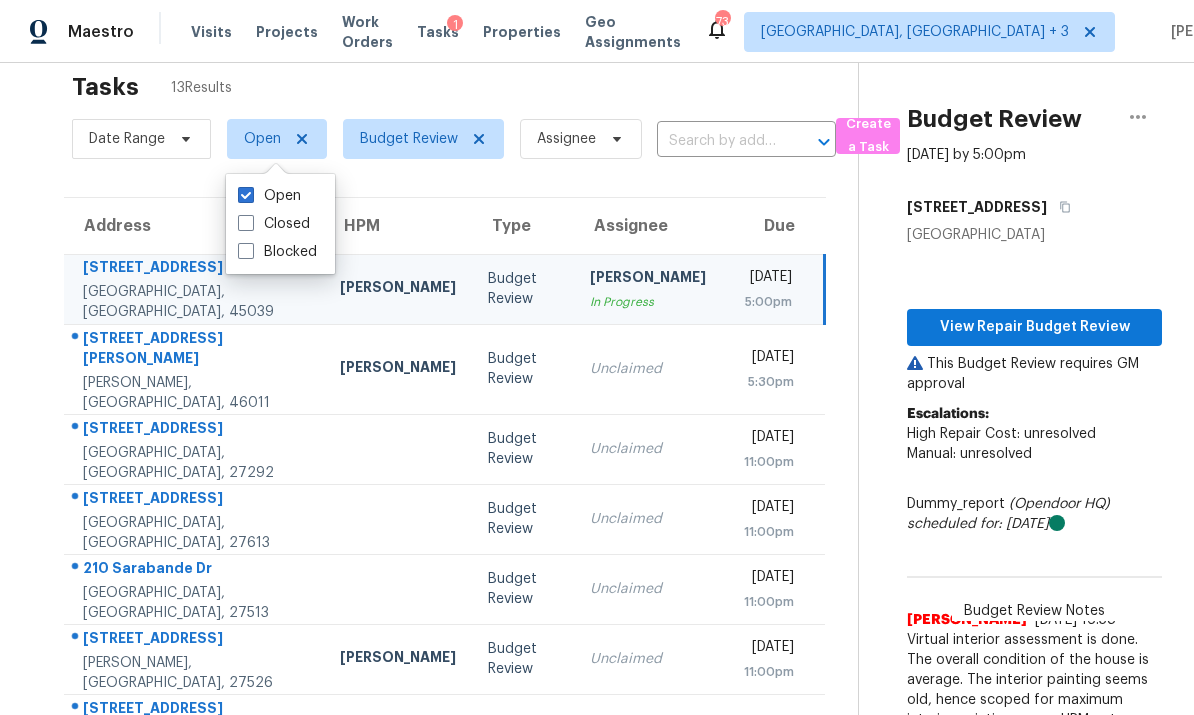 click at bounding box center (246, 223) 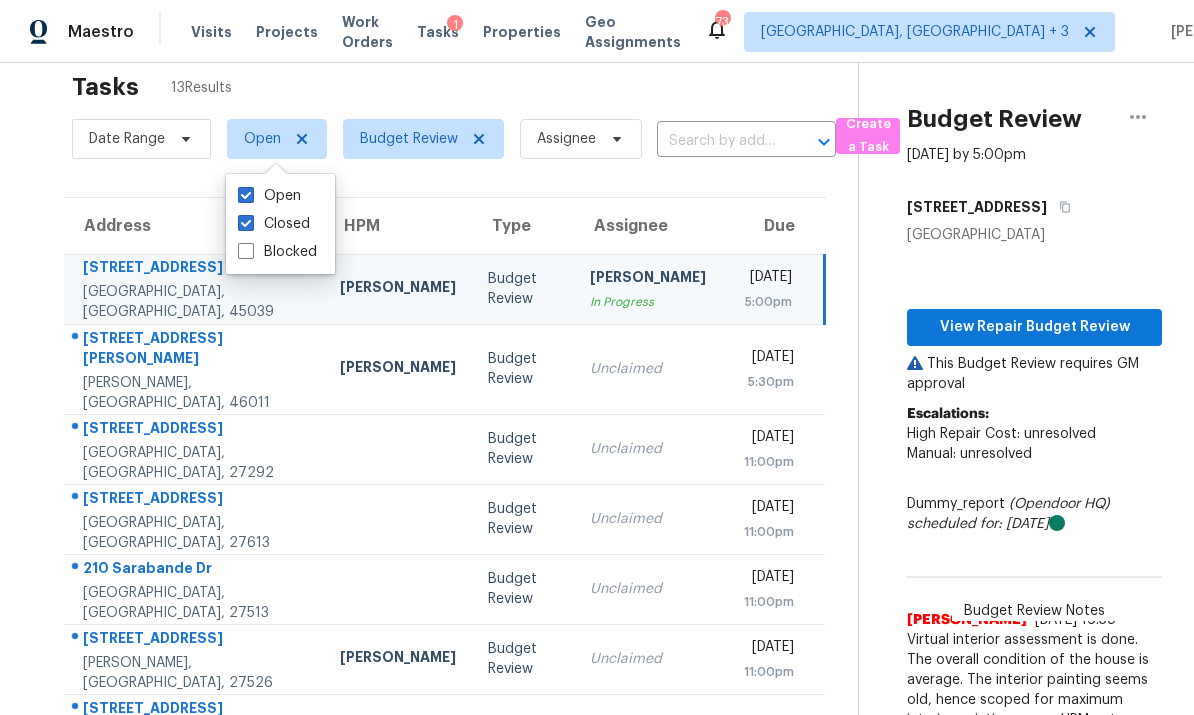 checkbox on "true" 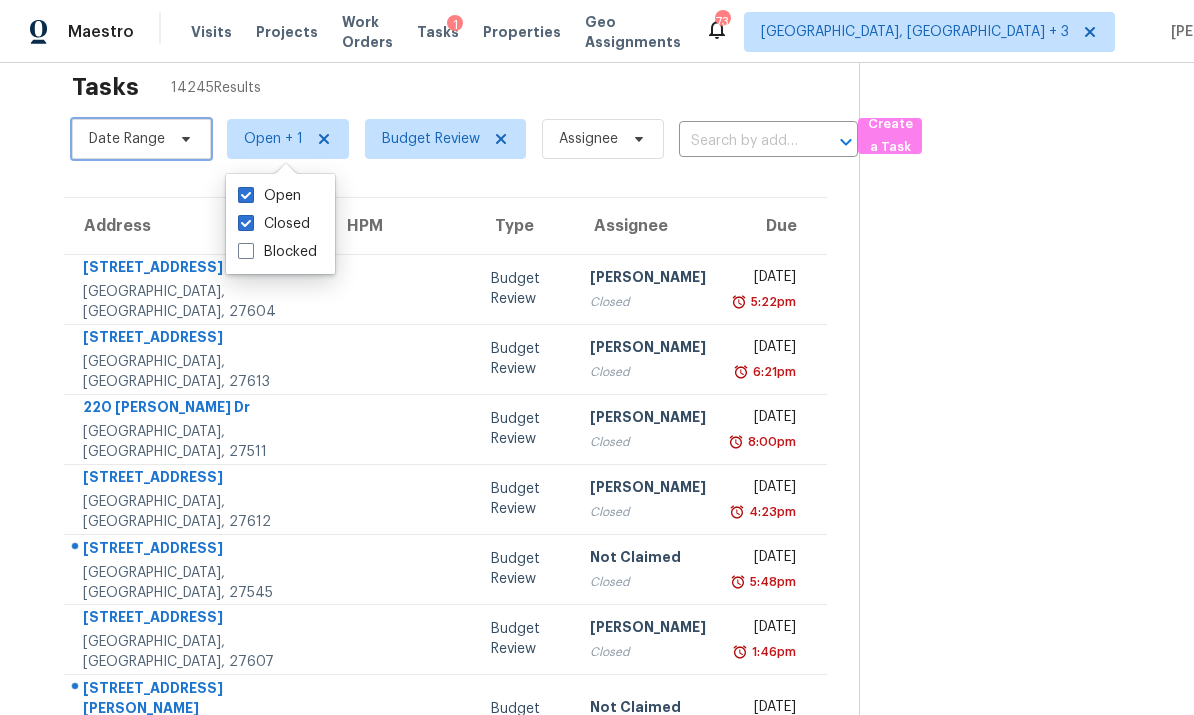 click on "Date Range" at bounding box center [127, 139] 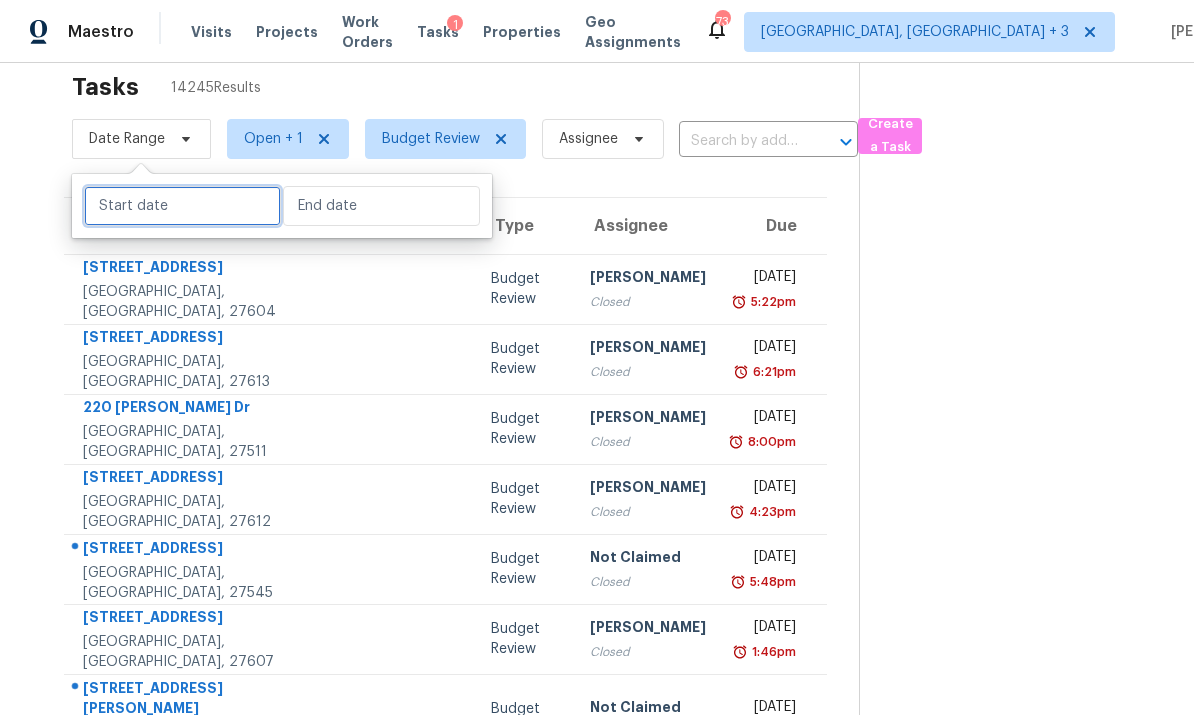 click at bounding box center (182, 206) 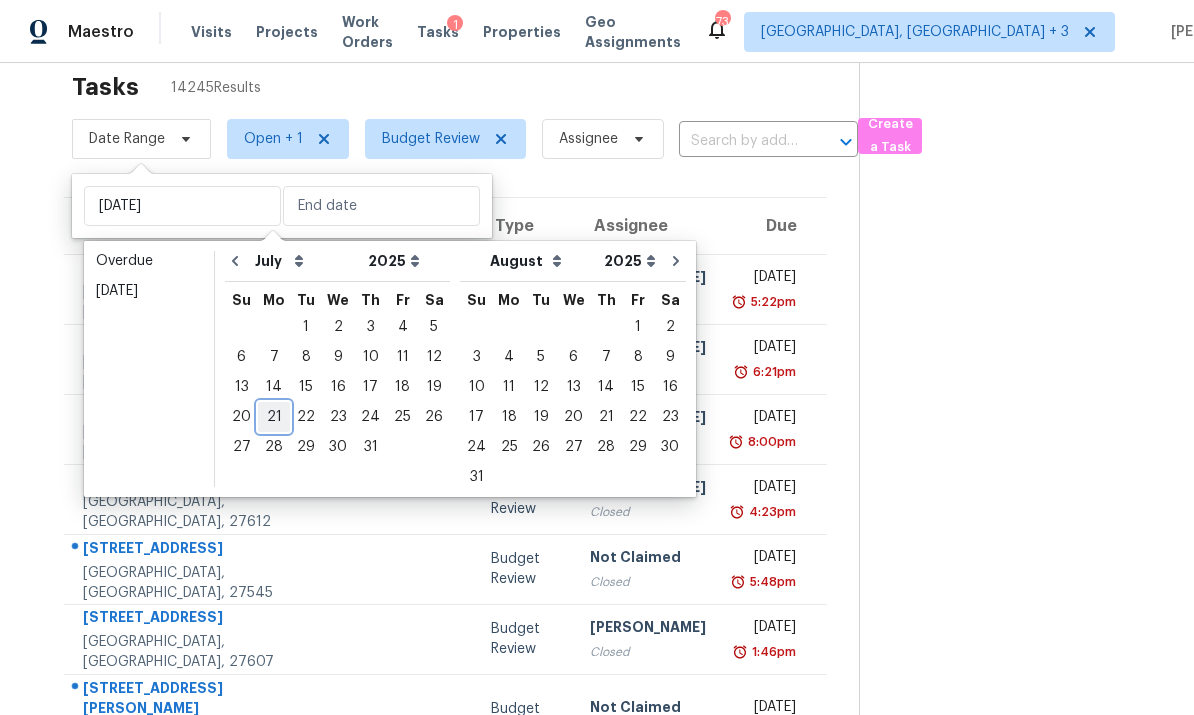 click on "21" at bounding box center [274, 417] 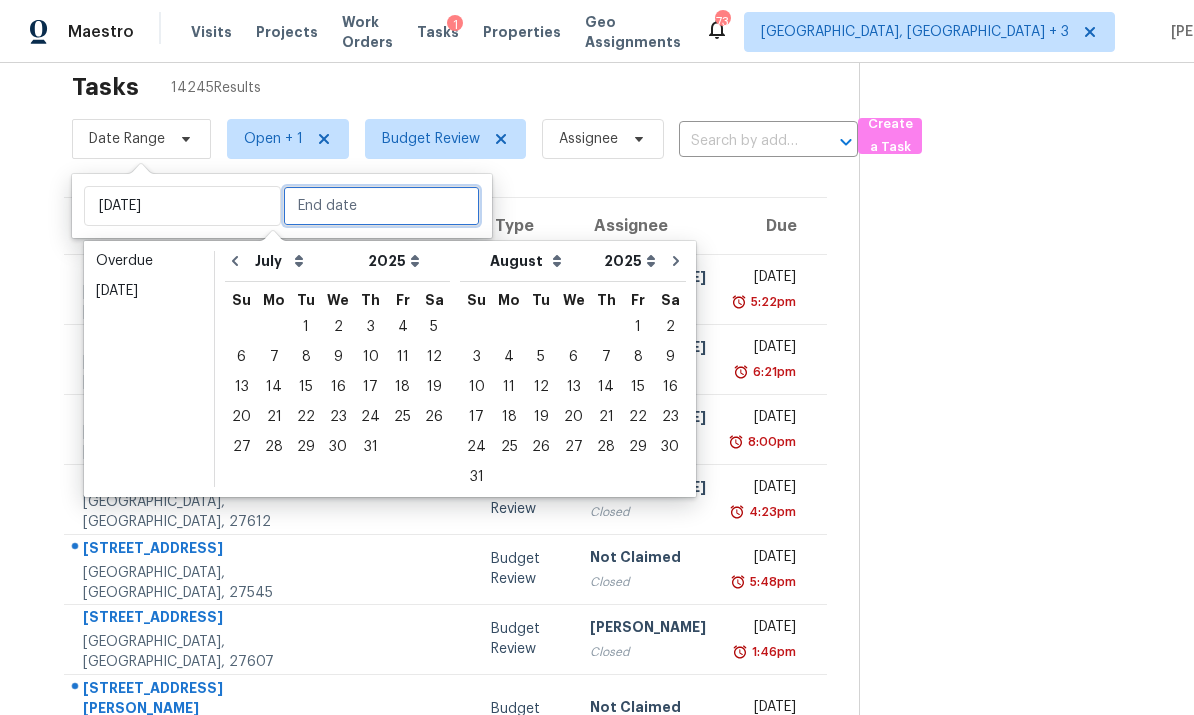 type on "Mon, Jul 21" 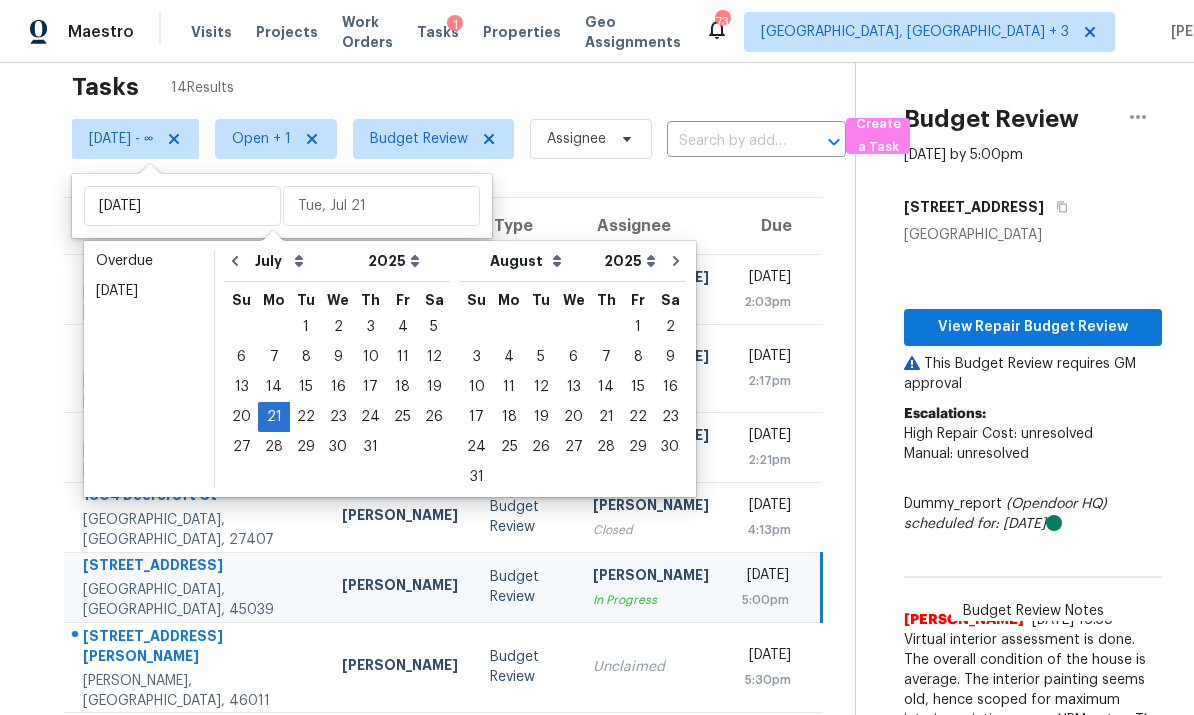 click on "Tasks 14  Results Mon, Jul 21 - ∞ Open + 1 Budget Review Assignee ​ Create a Task Address HPM Type Assignee Due 116 Thistle Dr   Youngsville, NC, 27596 Joseph White Budget Review Robert Hamilton Closed Mon, Jul 21st 2025 2:03pm 8950 Daly Rd   Cincinnati, OH, 45231 Robert Carl Budget Review Robert Hamilton Closed Mon, Jul 21st 2025 2:17pm 700 Villa Ct   Trenton, OH, 45067 Robert Carl Budget Review Robert Hamilton Closed Mon, Jul 21st 2025 2:21pm 1604 Deercroft Ct   Greensboro, NC, 27407 Terry Tullar Budget Review Ryan Williams Closed Mon, Jul 21st 2025 4:13pm 6107 Driftwood Ct   Maineville, OH, 45039 Robert Carl Budget Review Robert Hamilton In Progress Mon, Jul 21st 2025 5:00pm 3522 Laurel Ln   Anderson, IN, 46011 Isaul Martinez Budget Review Unclaimed Mon, Jul 21st 2025 5:30pm 307 Pinehaven Dr   Lexington, NC, 27292 Budget Review Unclaimed Mon, Jul 21st 2025 11:00pm 2613 Hawtree Dr   Raleigh, NC, 27613 Budget Review Unclaimed Mon, Jul 21st 2025 11:00pm 210 Sarabande Dr   Cary, NC, 27513 Budget Review" at bounding box center [443, 553] 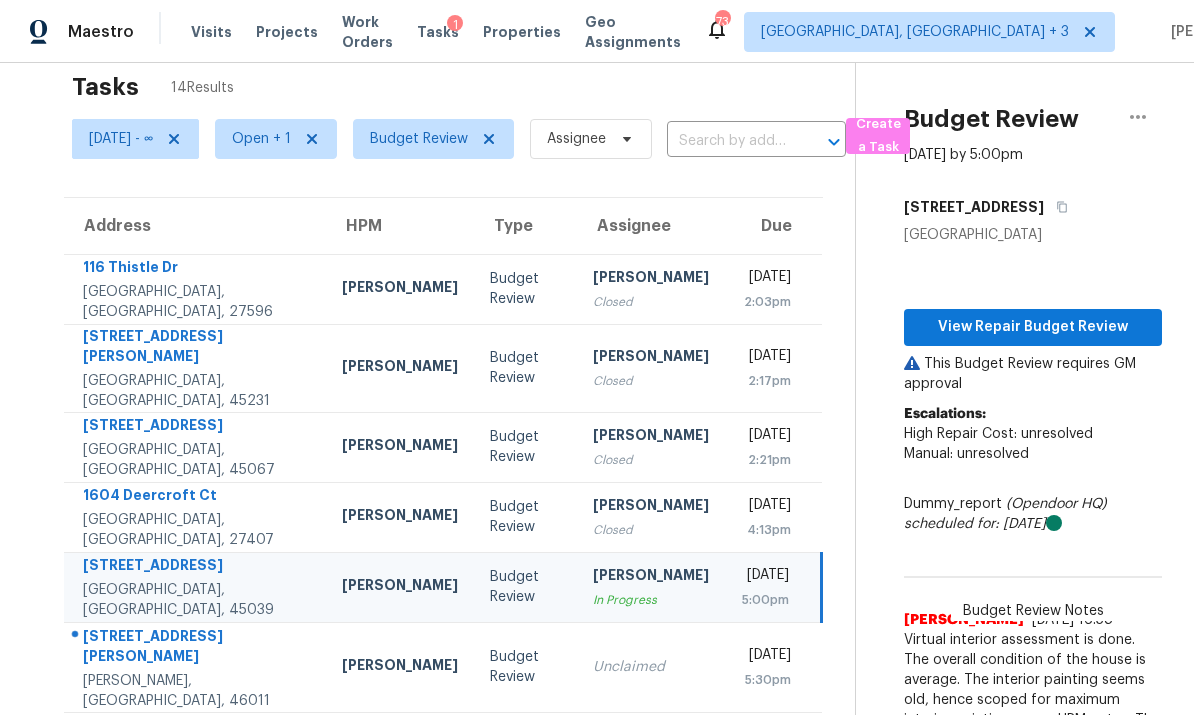 click on "8950 Daly Rd" at bounding box center [196, 348] 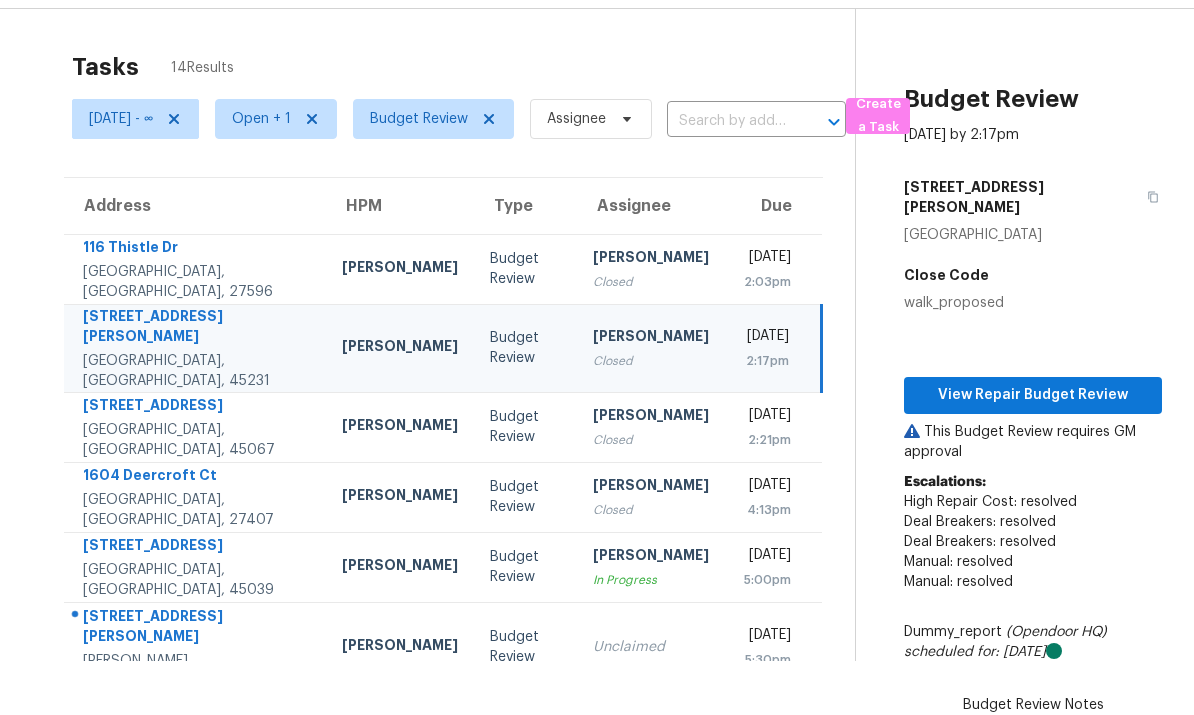 scroll, scrollTop: 0, scrollLeft: 0, axis: both 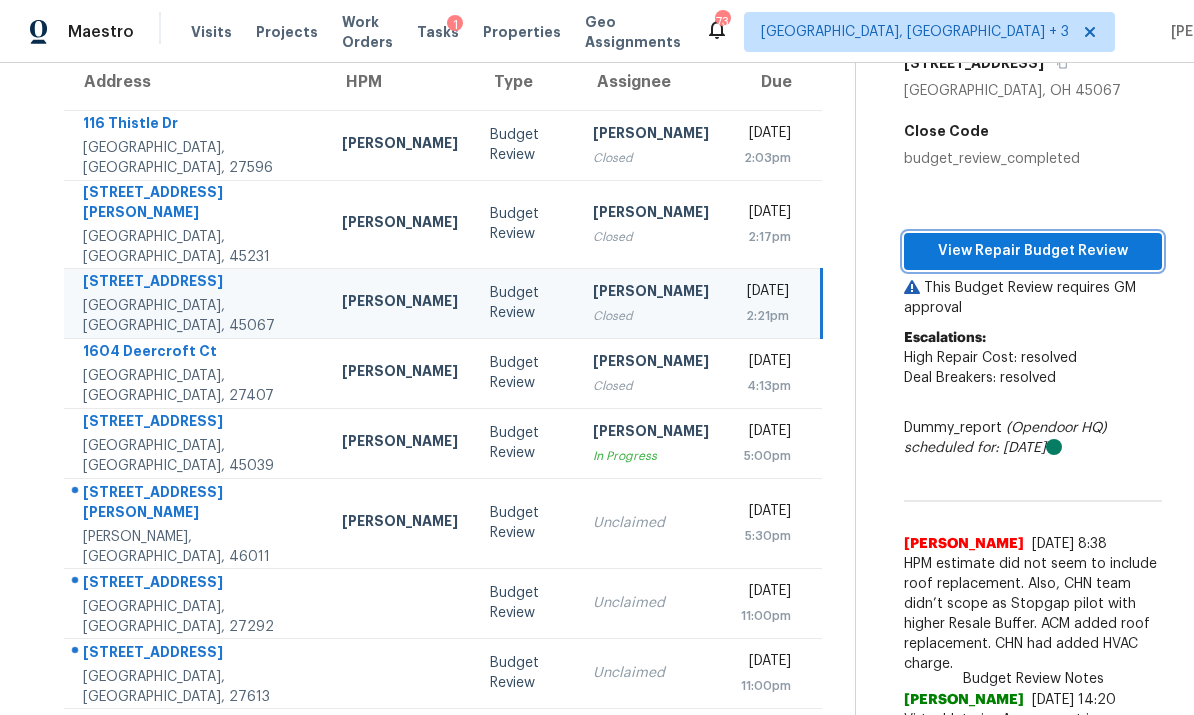 click on "View Repair Budget Review" at bounding box center (1033, 251) 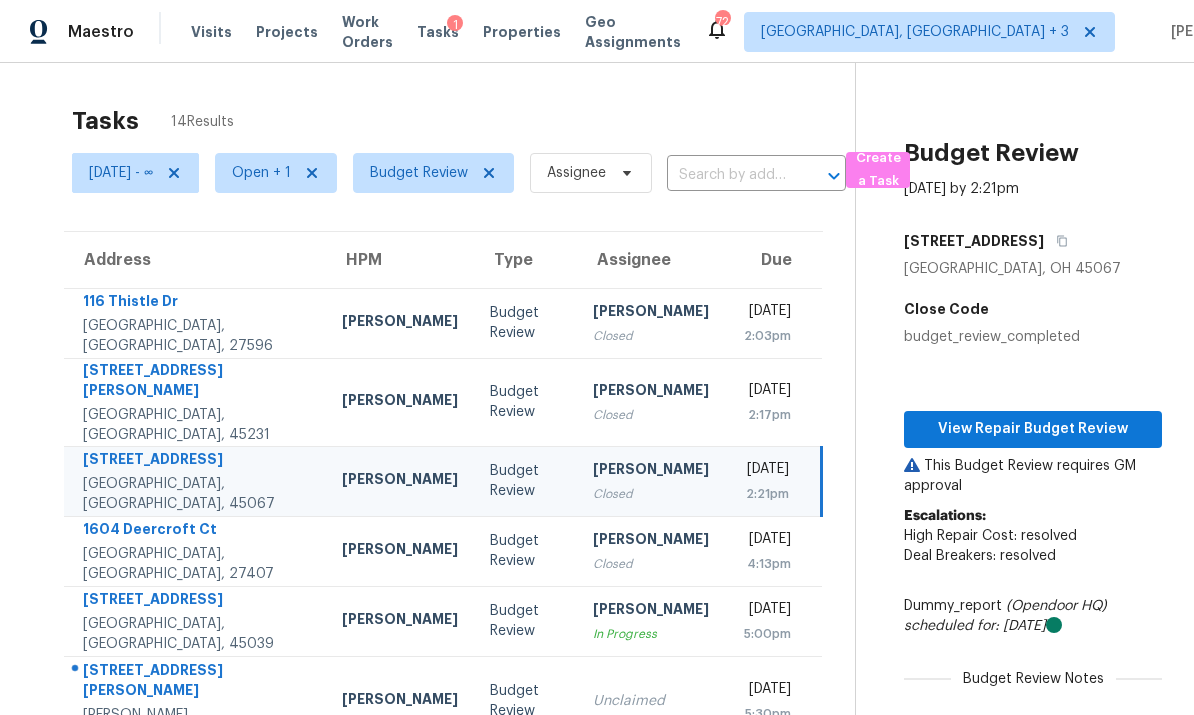 scroll, scrollTop: 0, scrollLeft: 0, axis: both 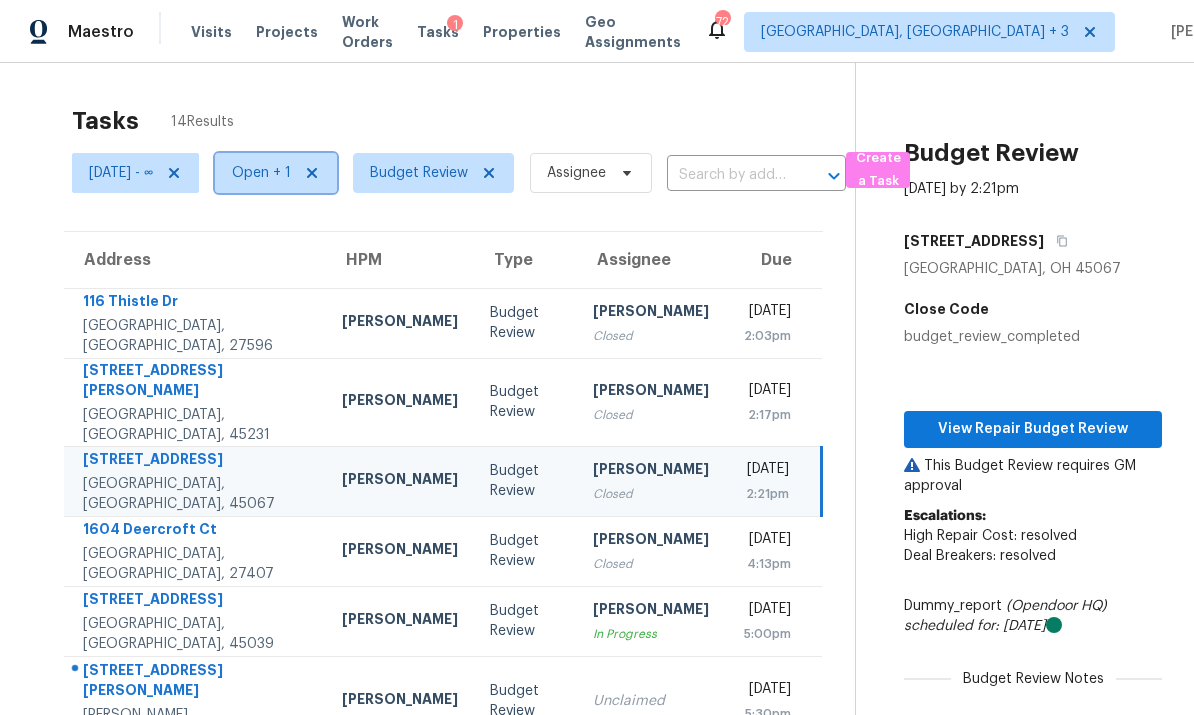 click on "Open + 1" at bounding box center [261, 173] 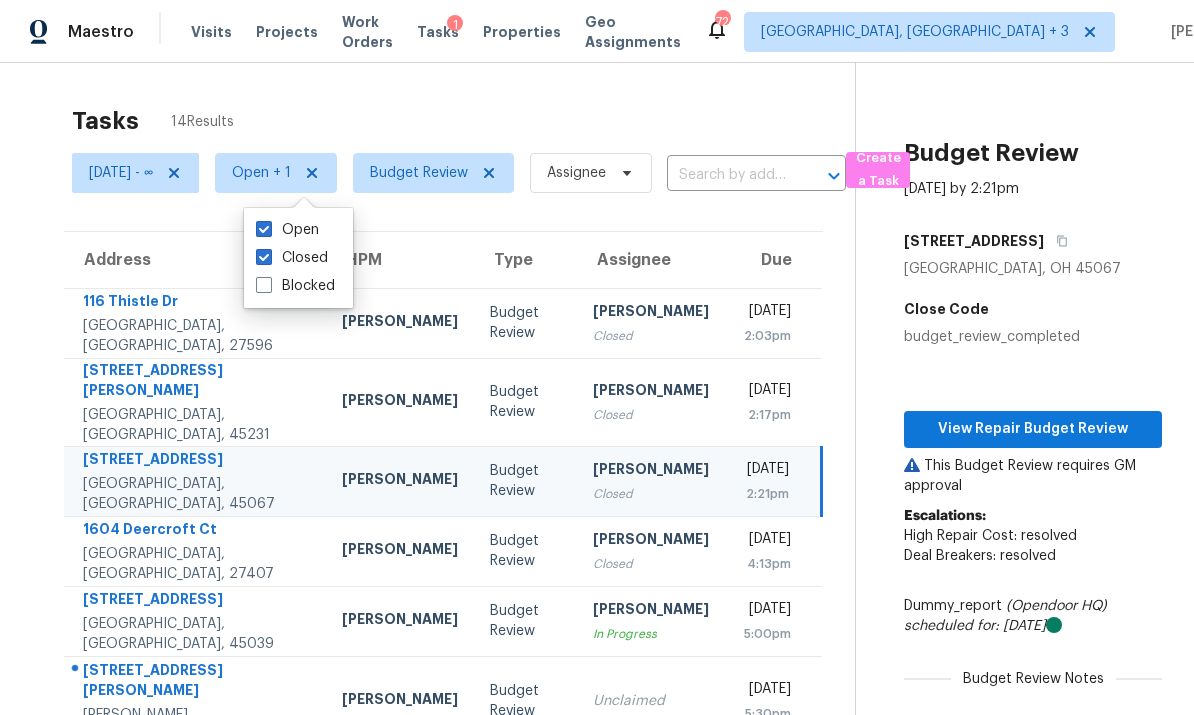 click at bounding box center (264, 257) 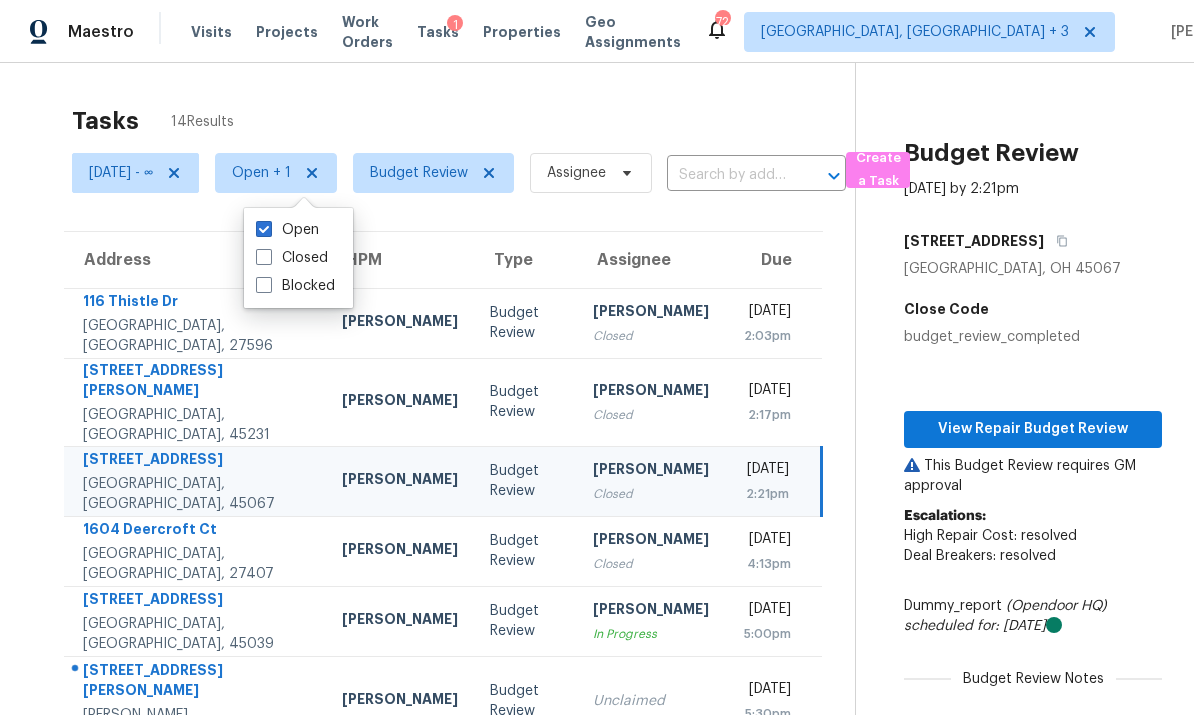 checkbox on "false" 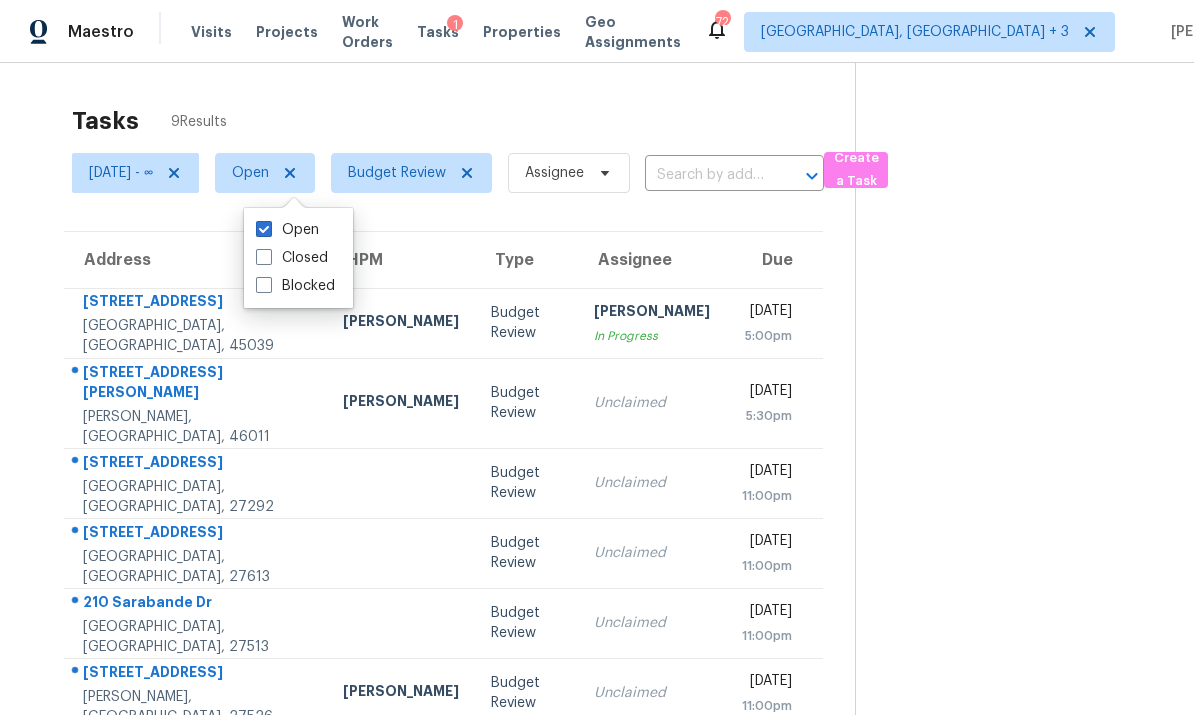 scroll, scrollTop: 0, scrollLeft: 0, axis: both 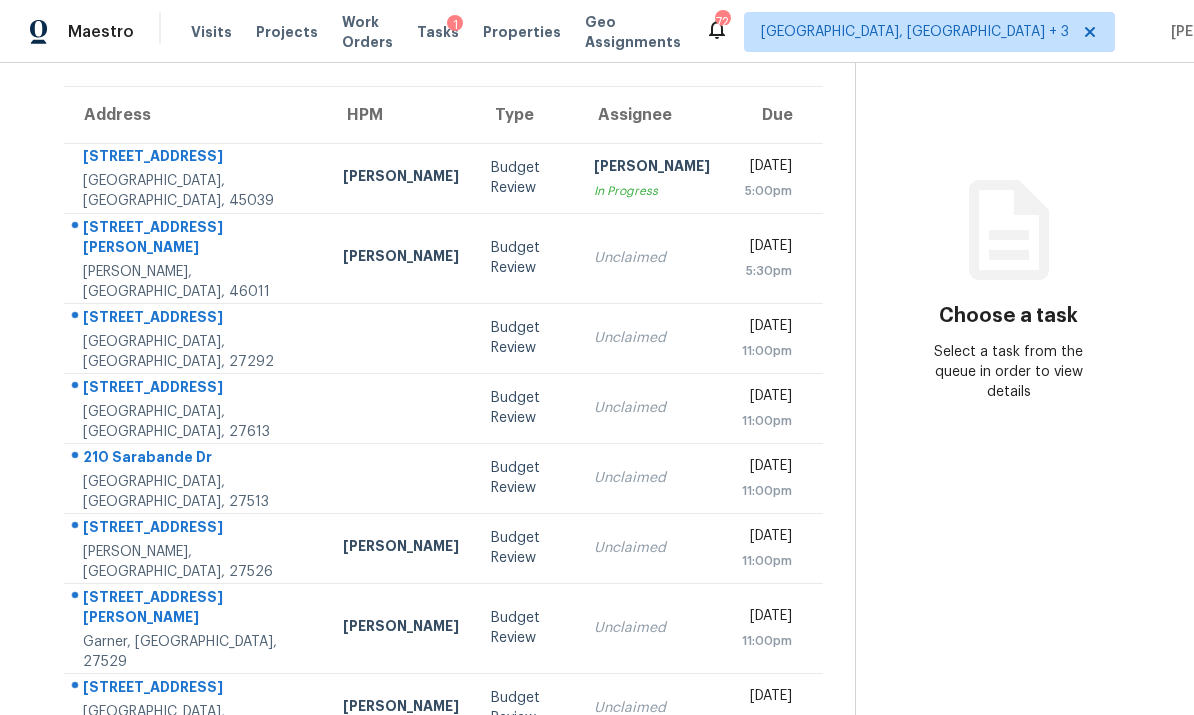 click on "[GEOGRAPHIC_DATA], [GEOGRAPHIC_DATA], 45039" at bounding box center [197, 191] 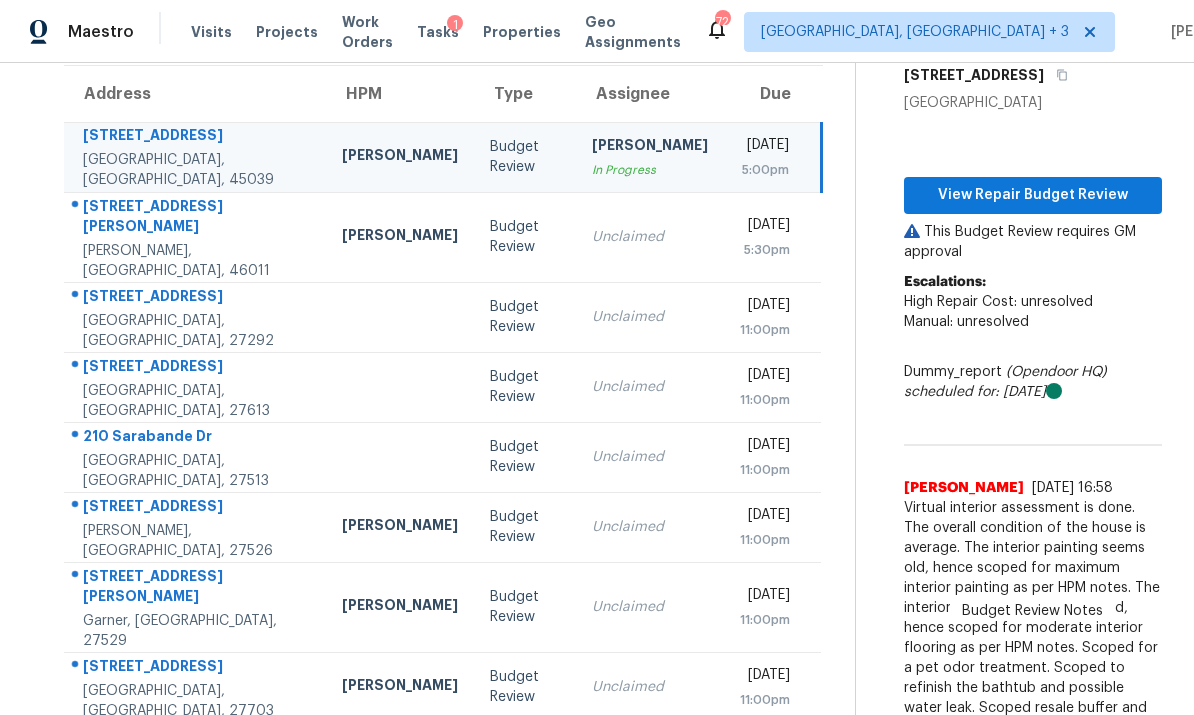 scroll, scrollTop: 164, scrollLeft: 0, axis: vertical 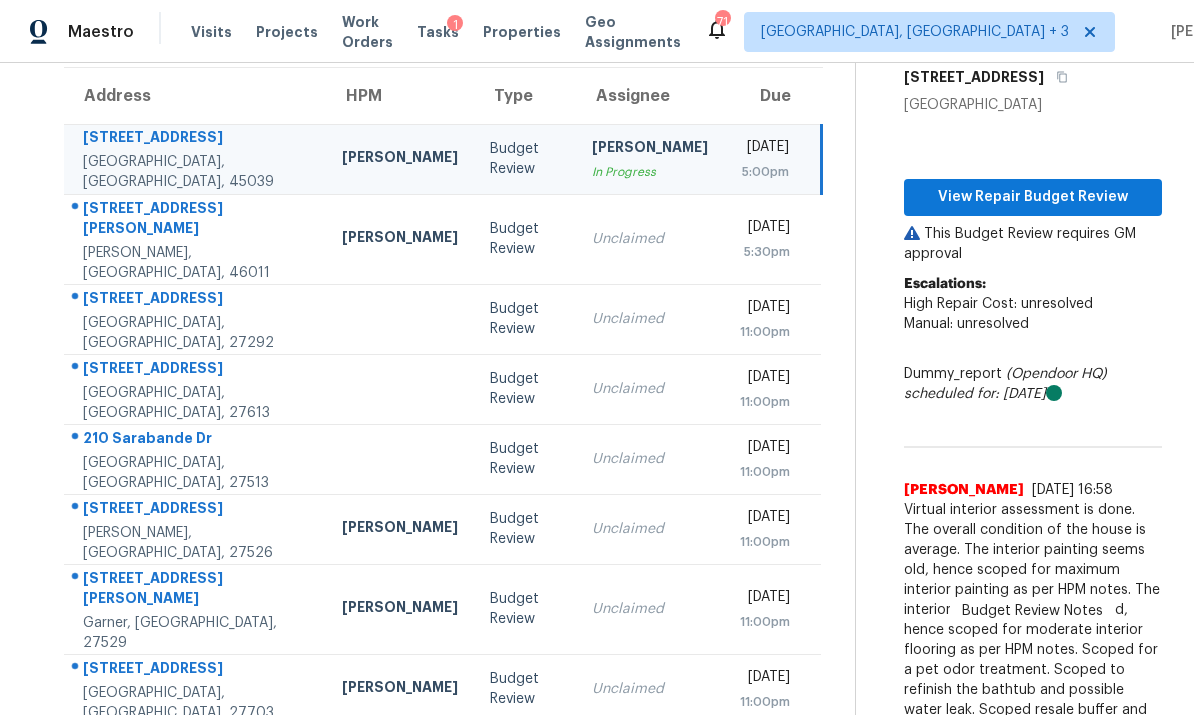 click on "[STREET_ADDRESS][PERSON_NAME]" at bounding box center (195, 239) 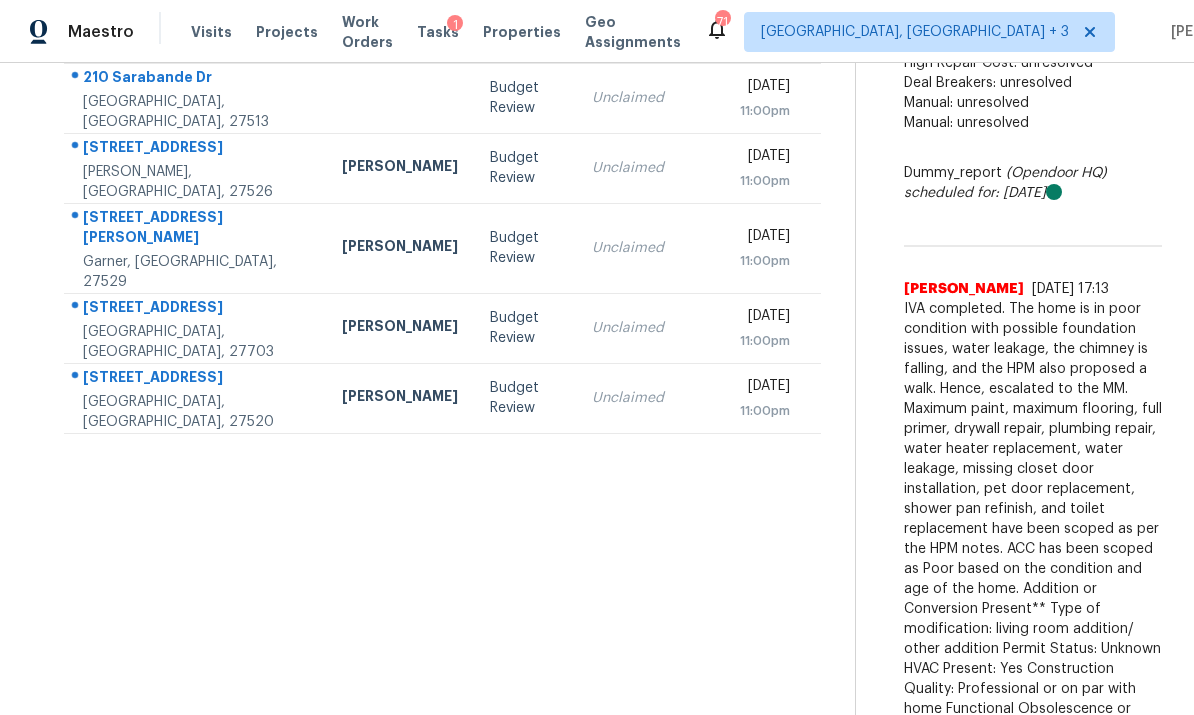 scroll, scrollTop: 524, scrollLeft: 0, axis: vertical 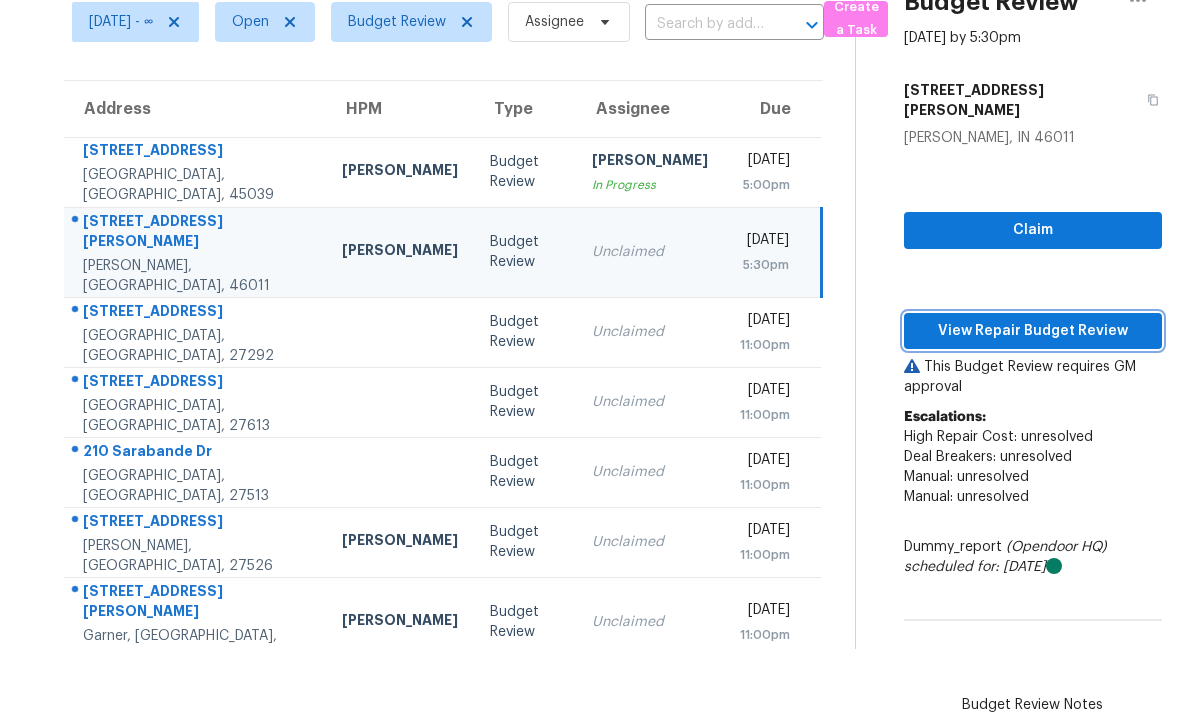 click on "View Repair Budget Review" at bounding box center (1033, 331) 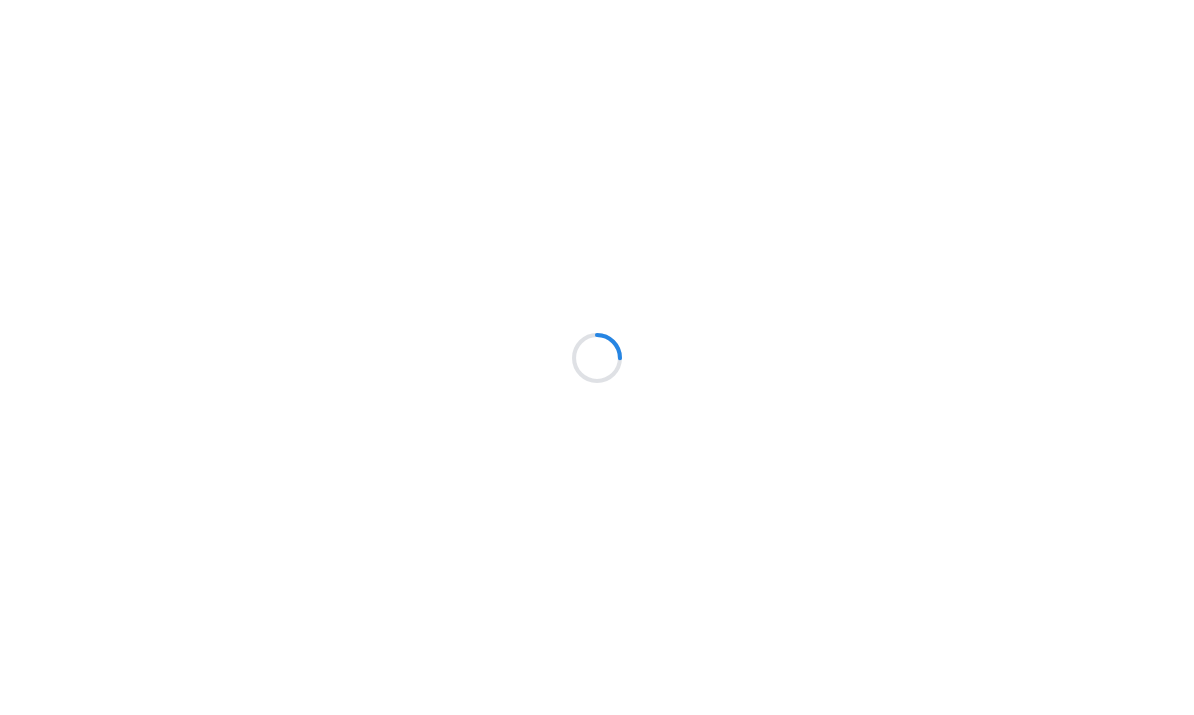 scroll, scrollTop: 0, scrollLeft: 0, axis: both 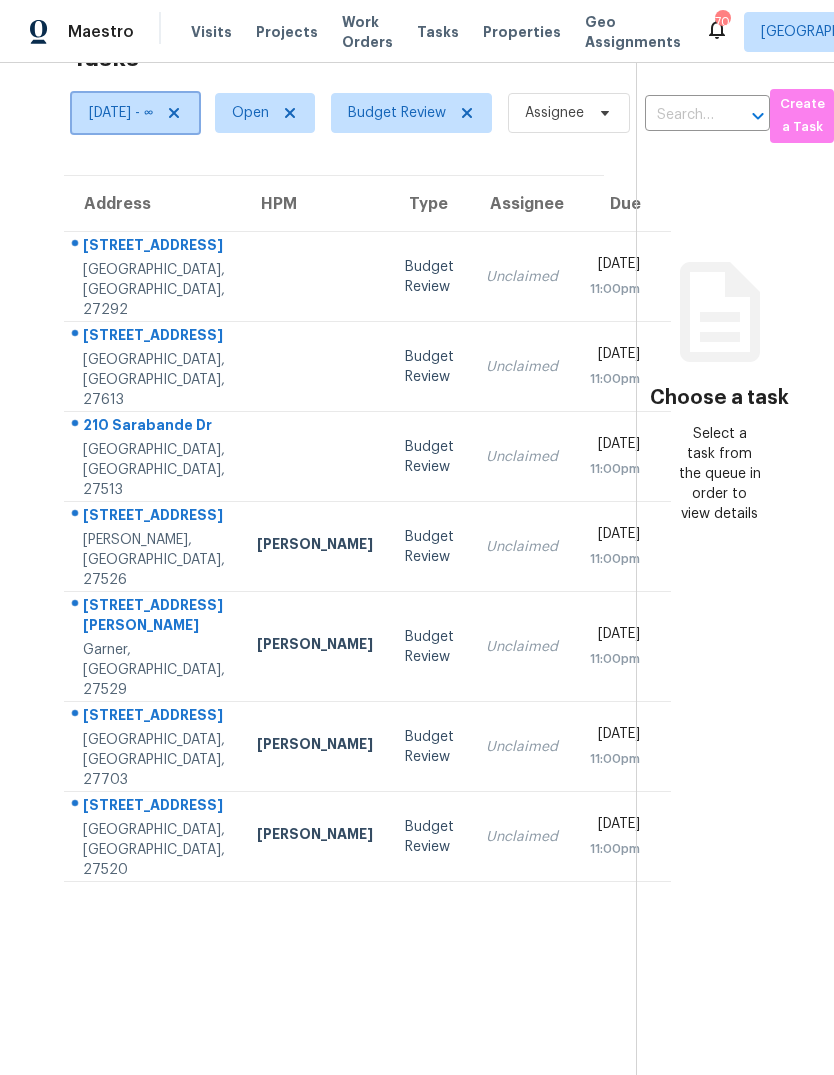 click 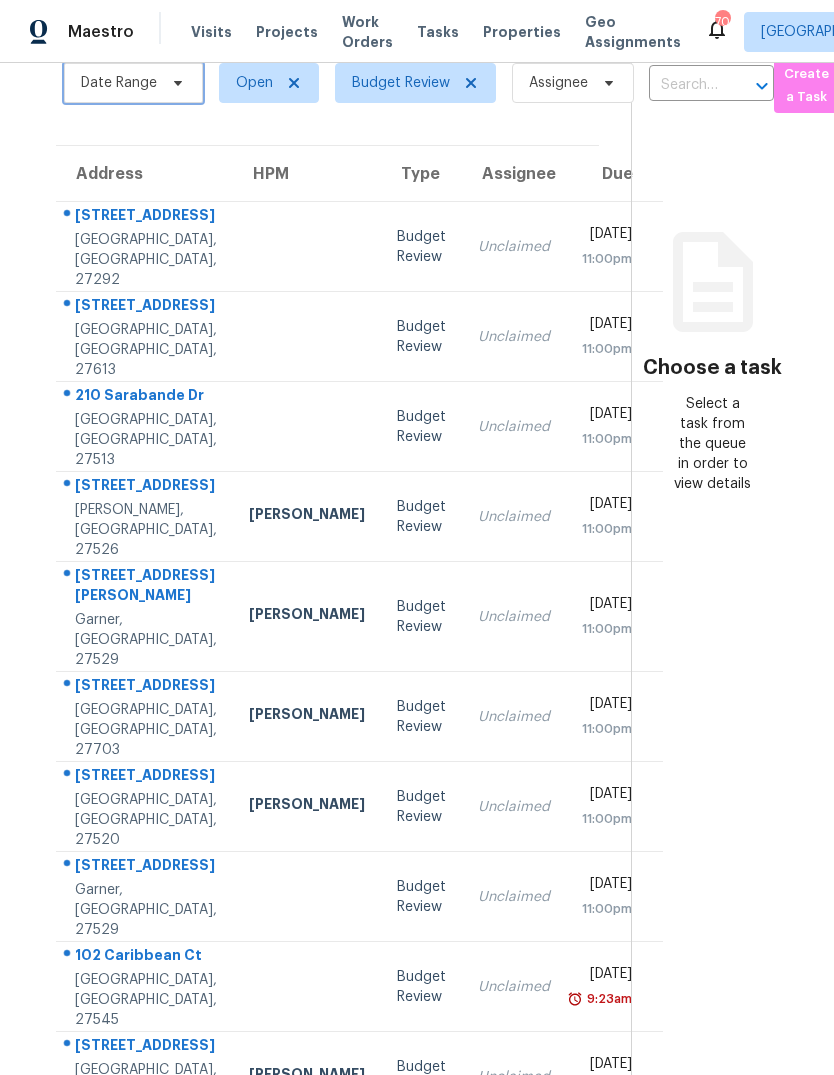 scroll, scrollTop: 92, scrollLeft: 8, axis: both 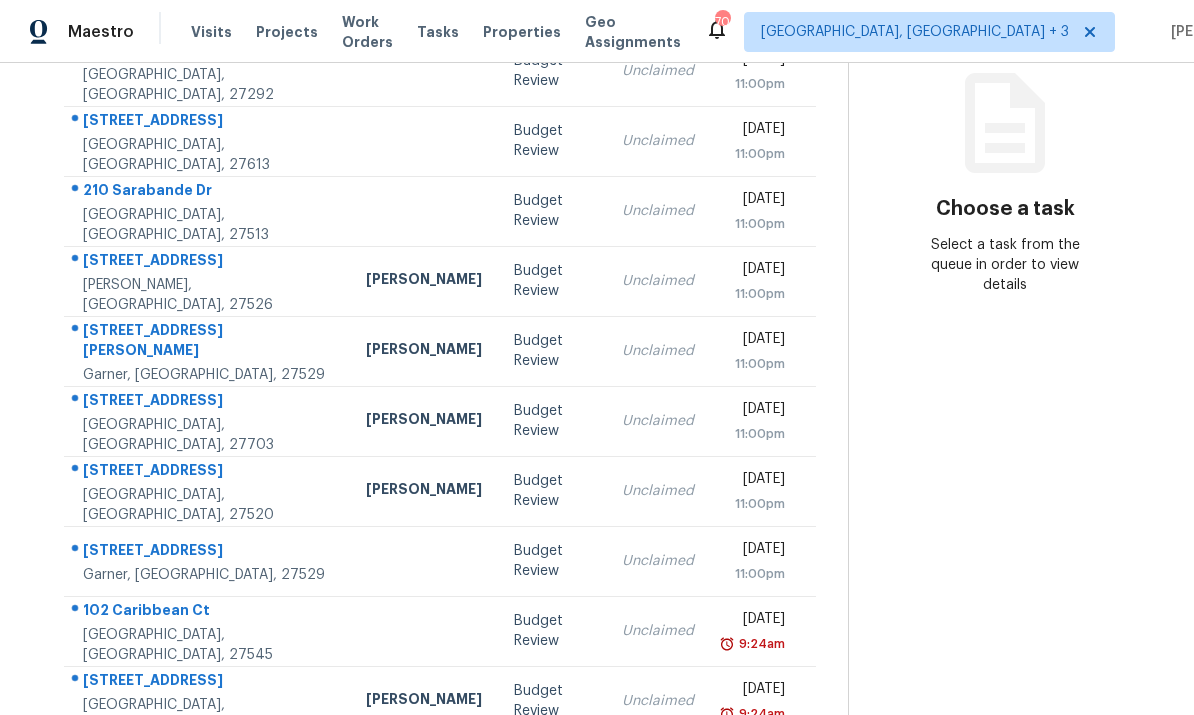 click at bounding box center (424, 631) 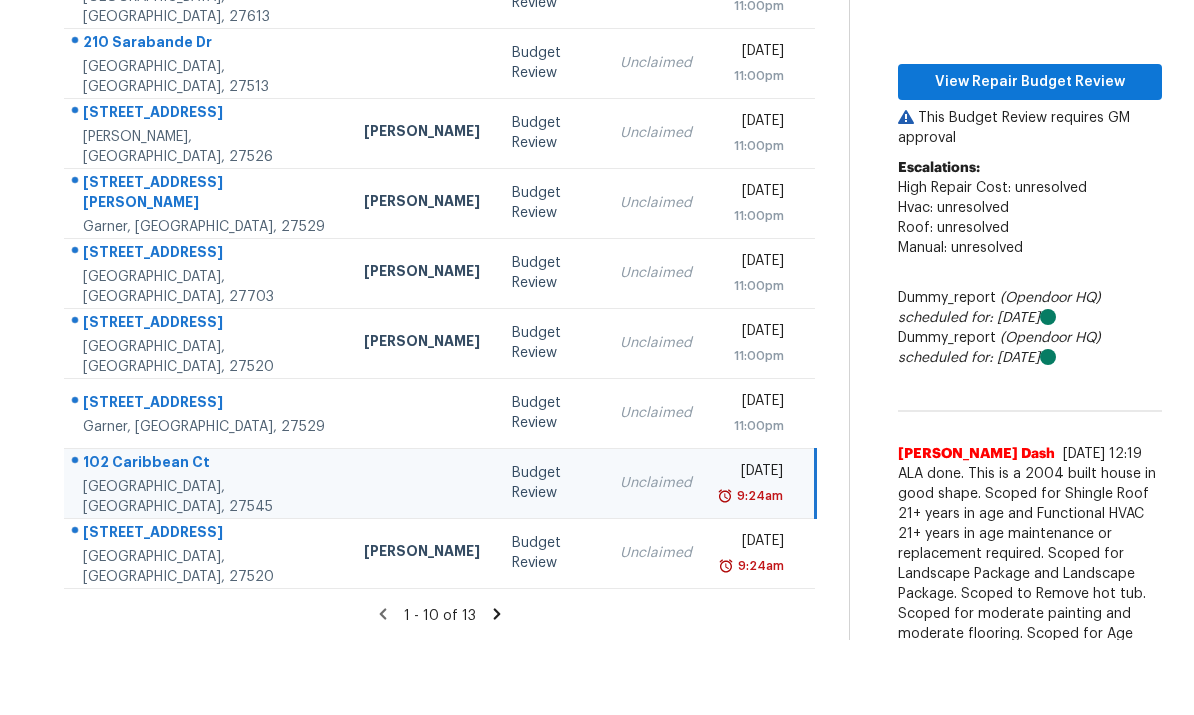 scroll, scrollTop: 324, scrollLeft: 0, axis: vertical 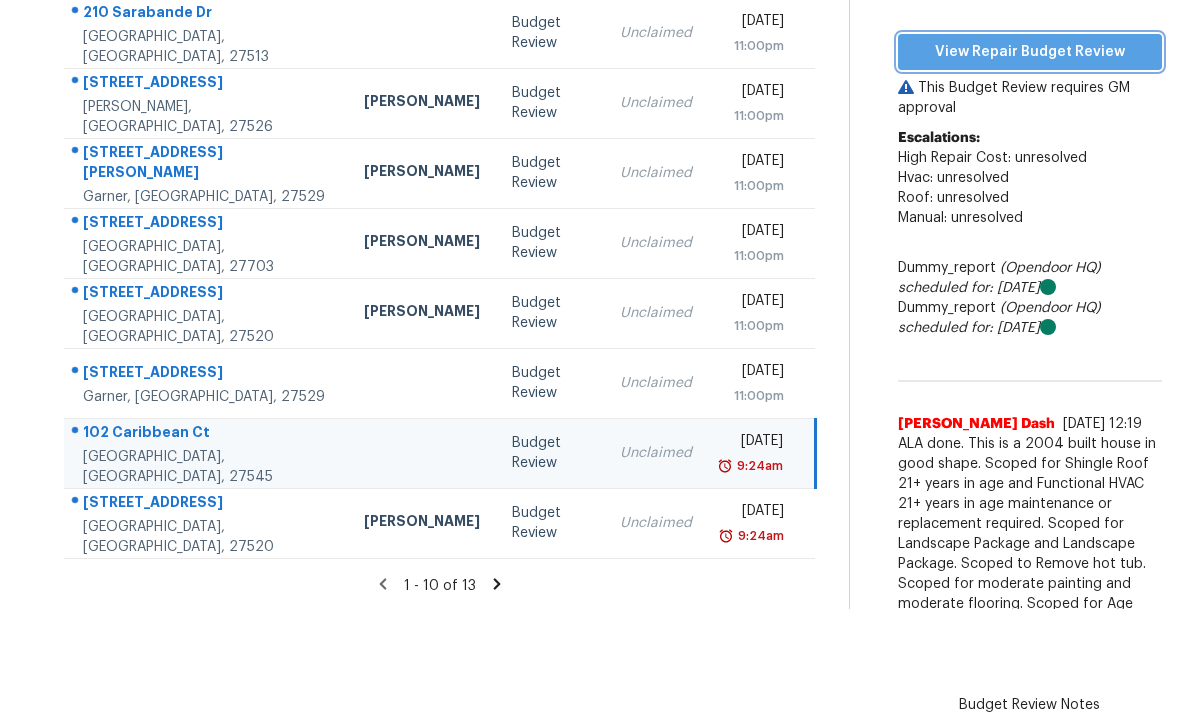 click on "View Repair Budget Review" at bounding box center (1030, 52) 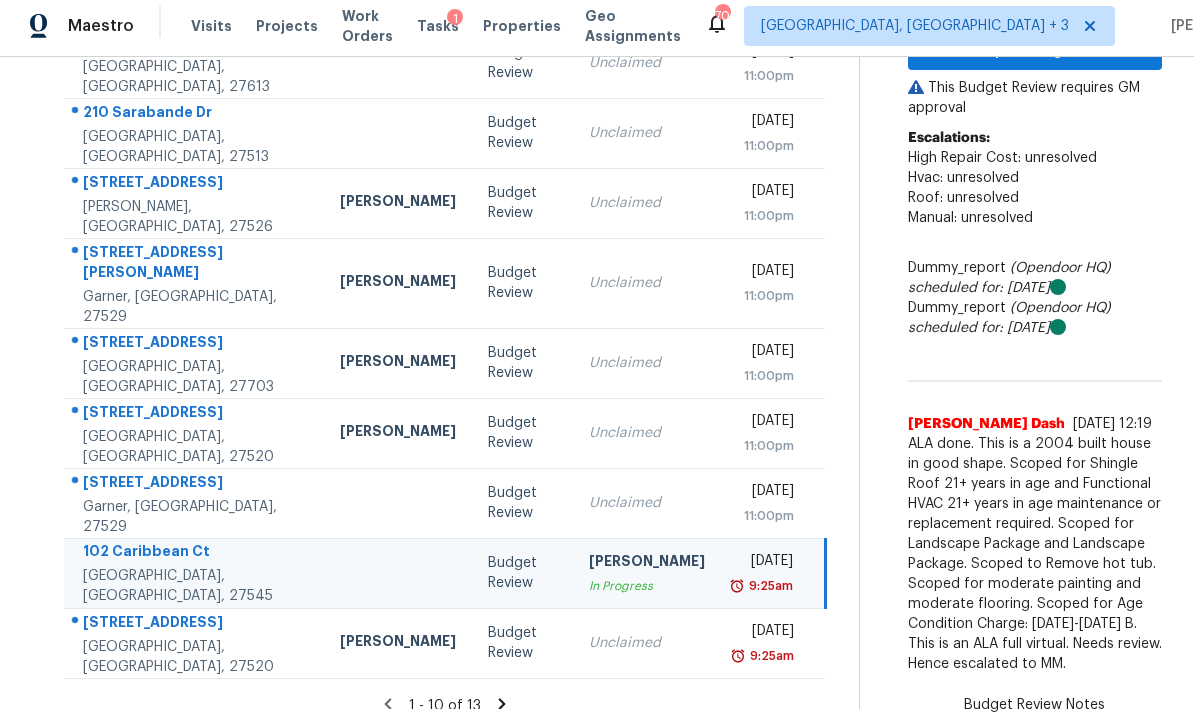 scroll, scrollTop: 75, scrollLeft: 0, axis: vertical 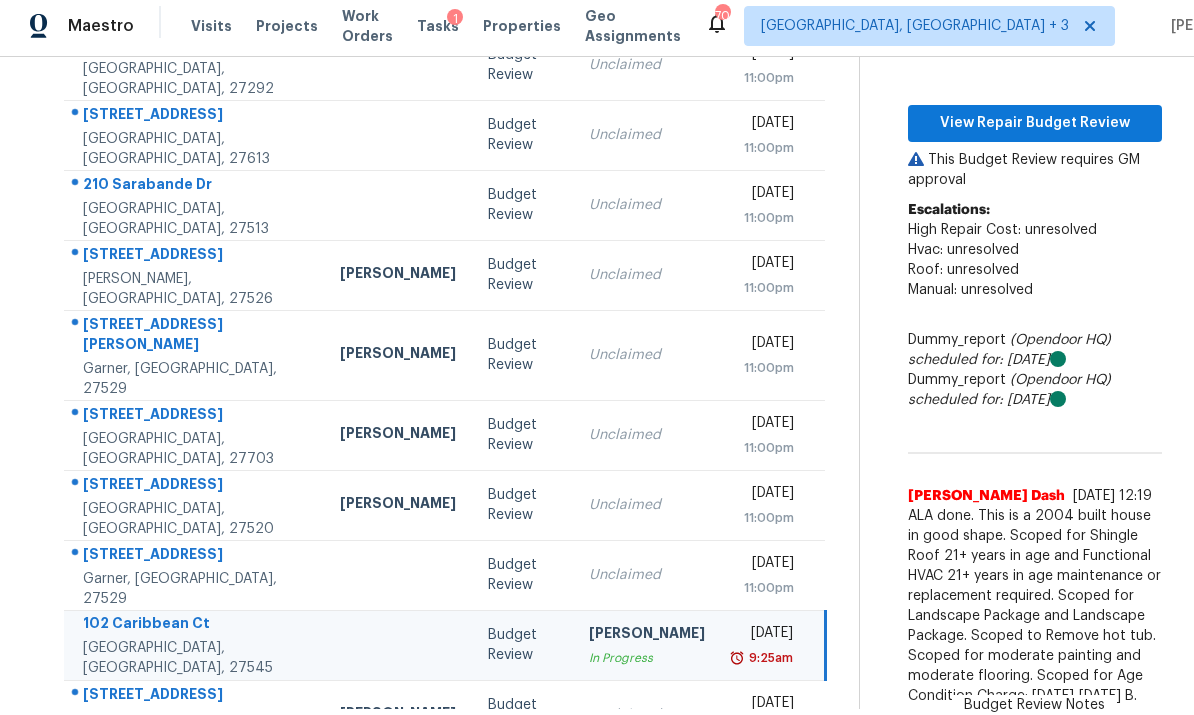 click on "46 Hillmont Dr   Clayton, NC, 27520" at bounding box center (194, 715) 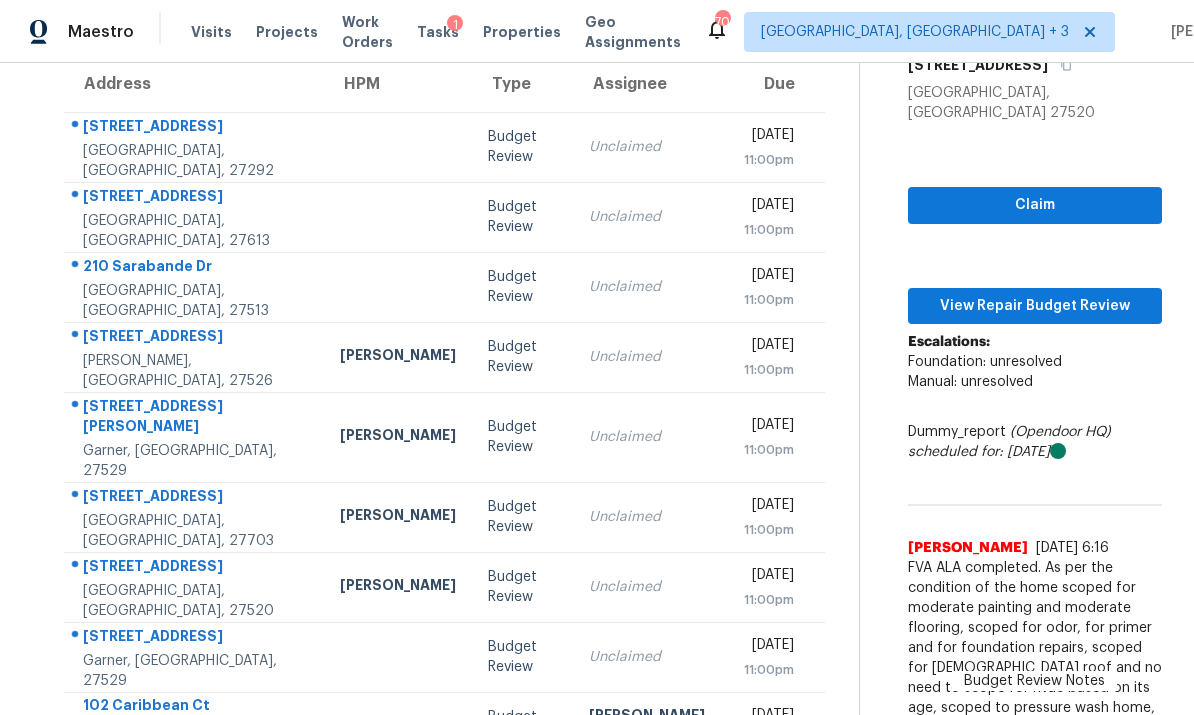 scroll, scrollTop: 175, scrollLeft: 0, axis: vertical 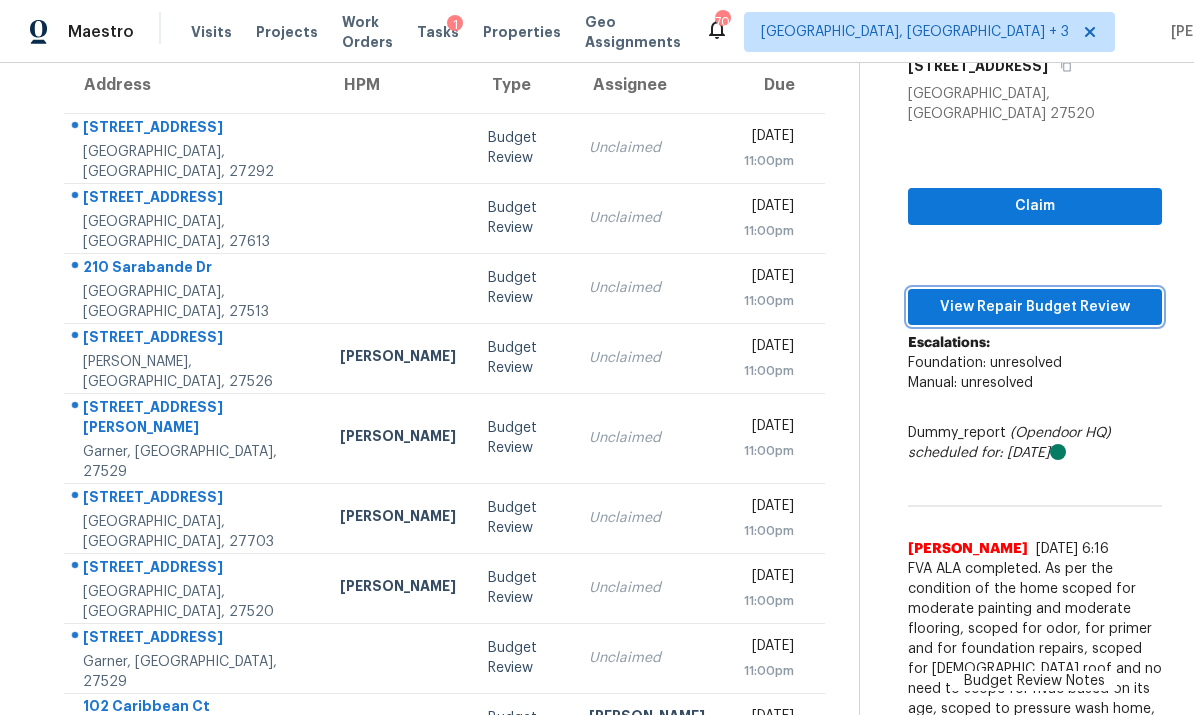 click on "View Repair Budget Review" at bounding box center [1035, 307] 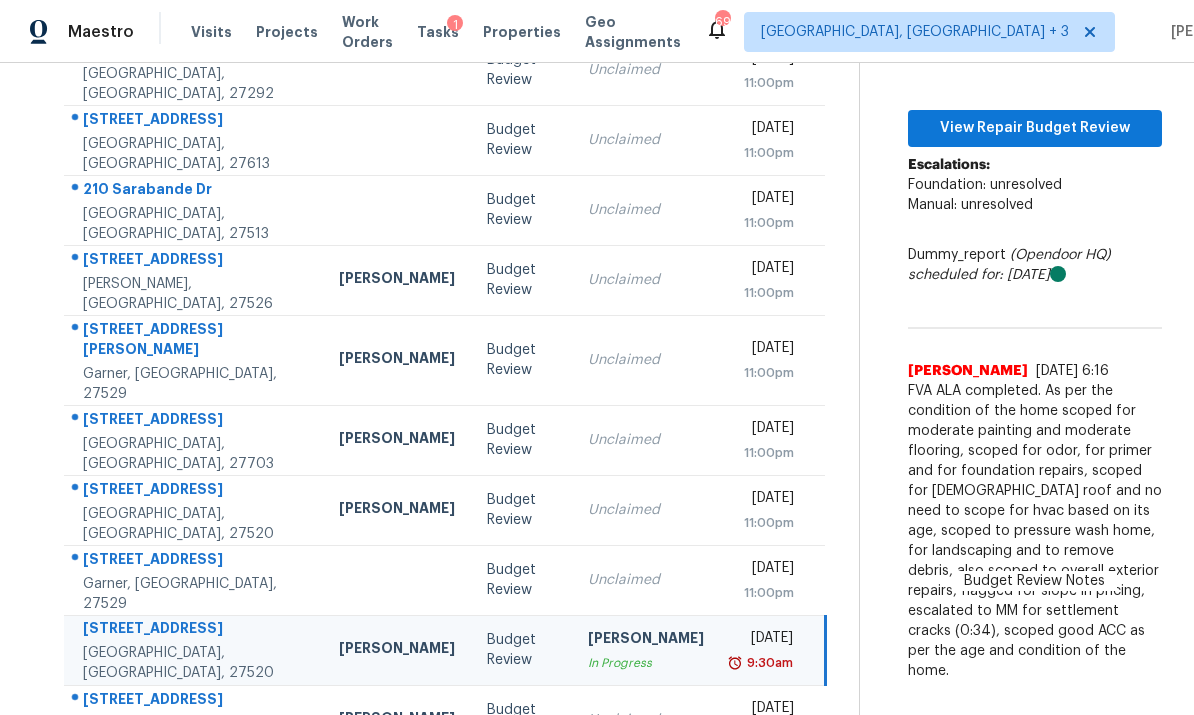 scroll, scrollTop: 252, scrollLeft: 0, axis: vertical 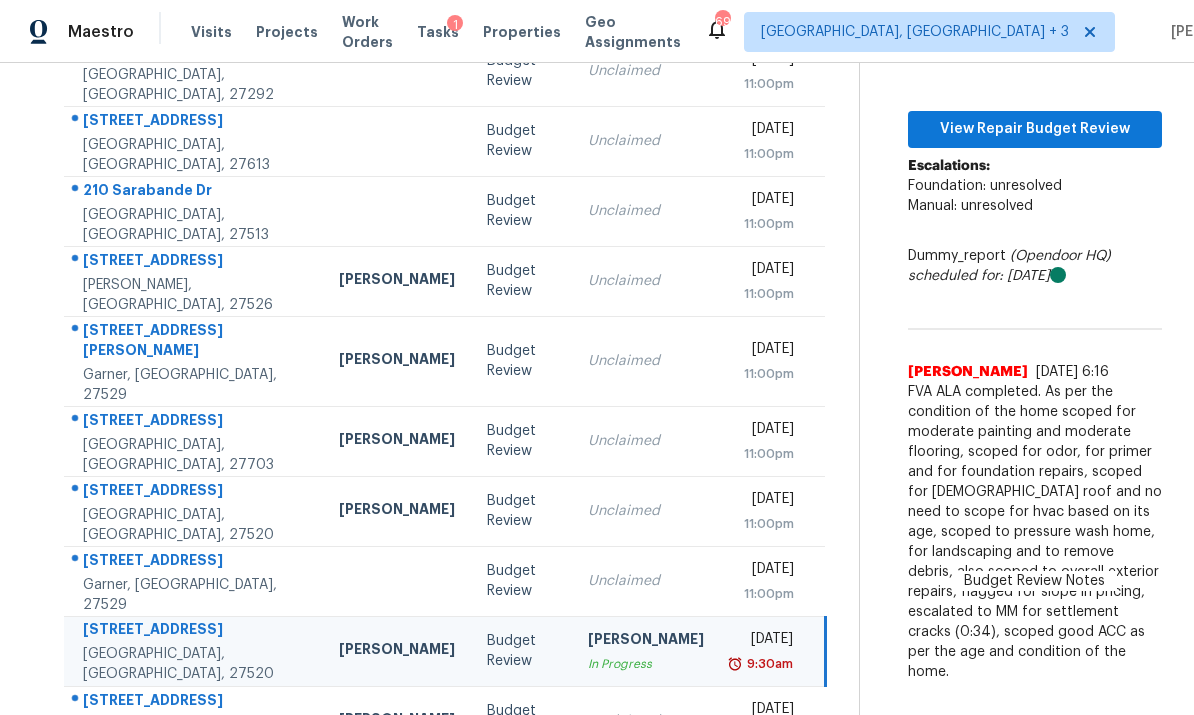 click on "4579 Pennystone Dr   Fayetteville, NC, 28306" at bounding box center [193, 721] 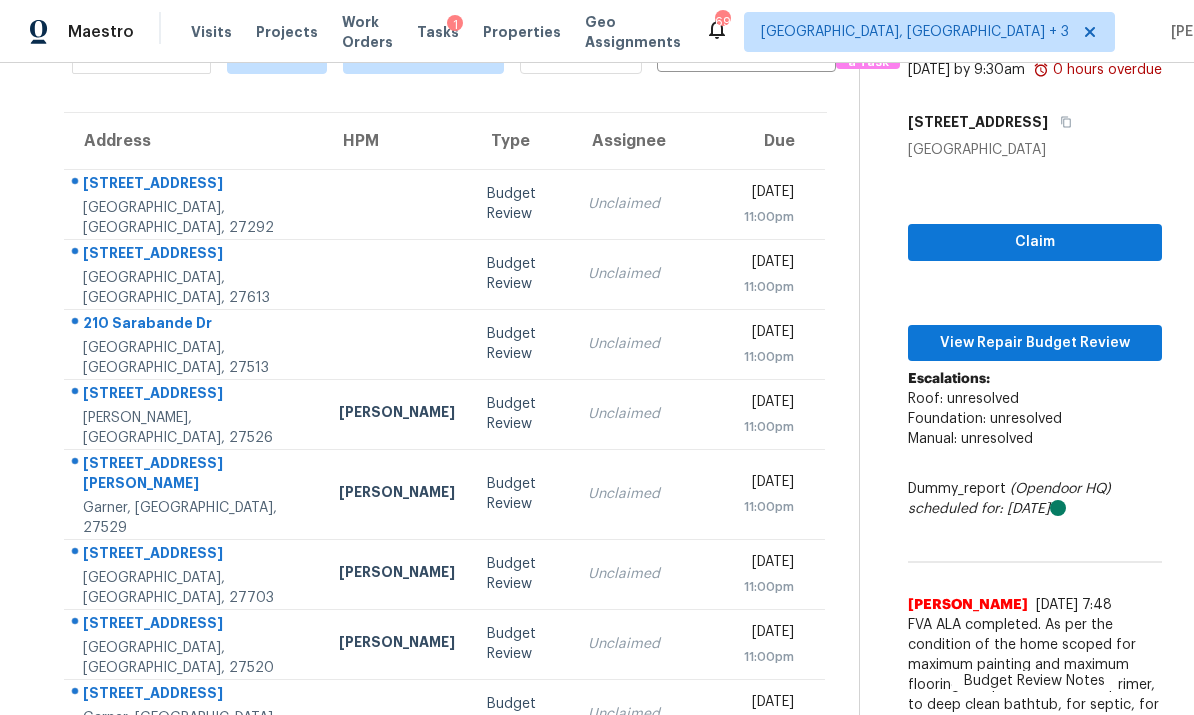 scroll, scrollTop: 112, scrollLeft: 0, axis: vertical 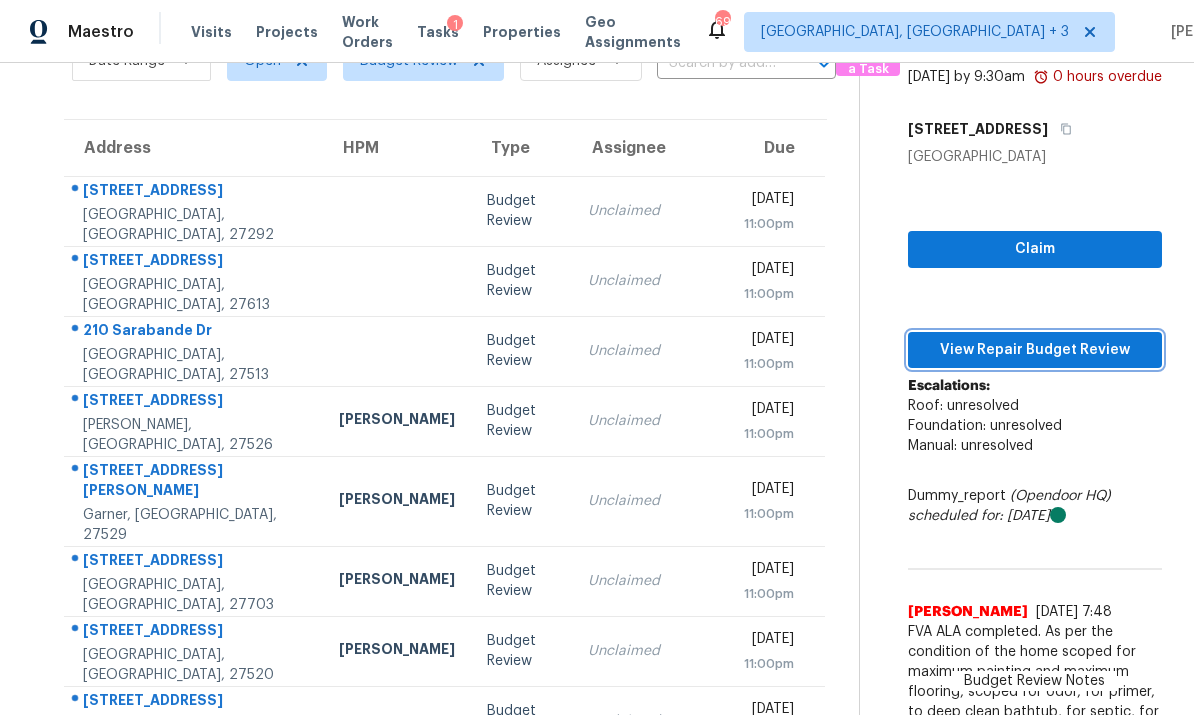 click on "View Repair Budget Review" at bounding box center (1035, 350) 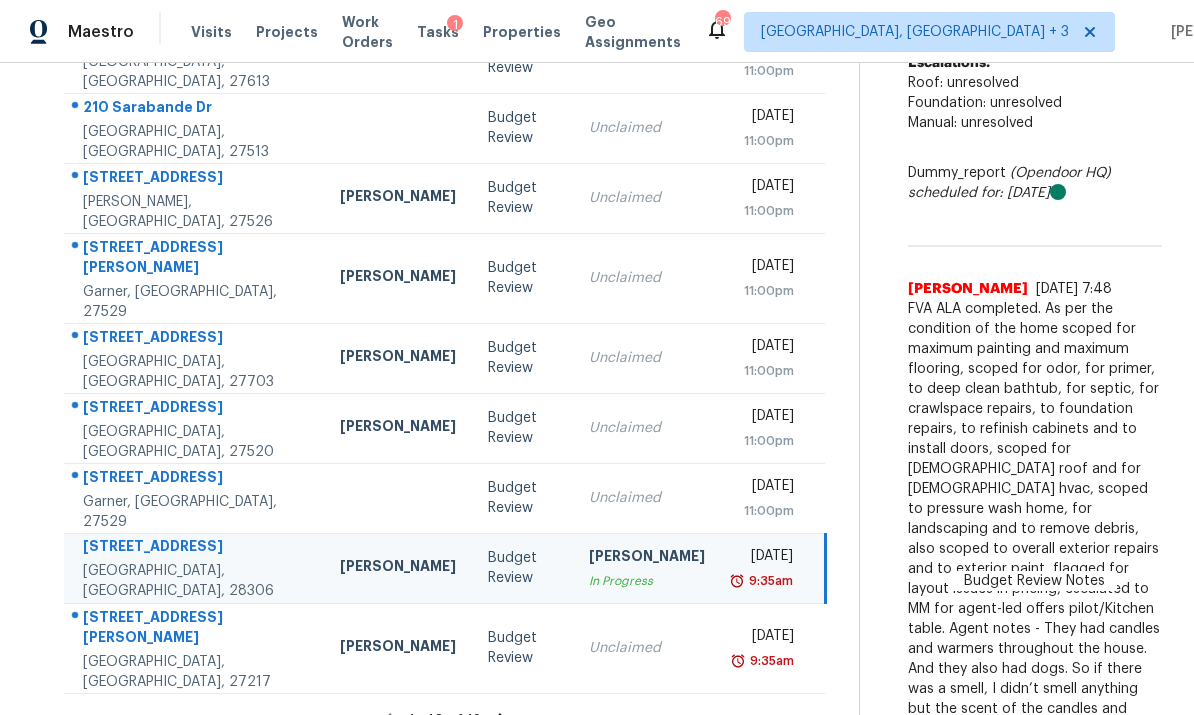scroll, scrollTop: 334, scrollLeft: 0, axis: vertical 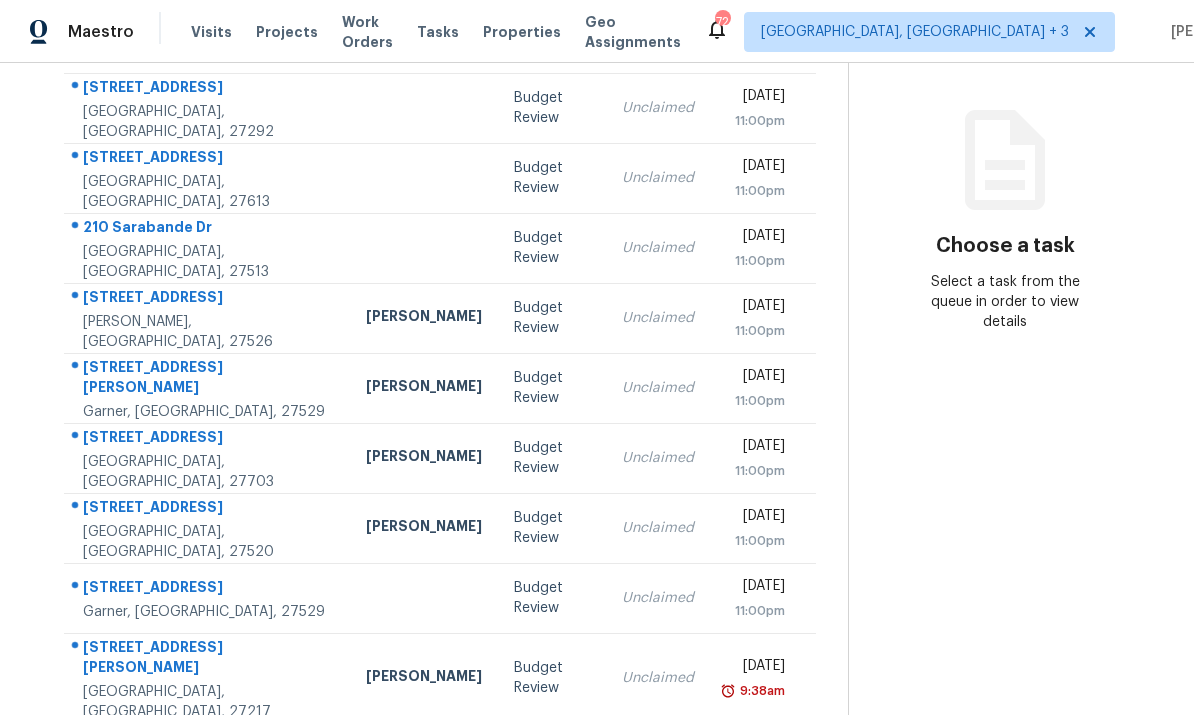 click on "[STREET_ADDRESS][PERSON_NAME]" at bounding box center [207, 678] 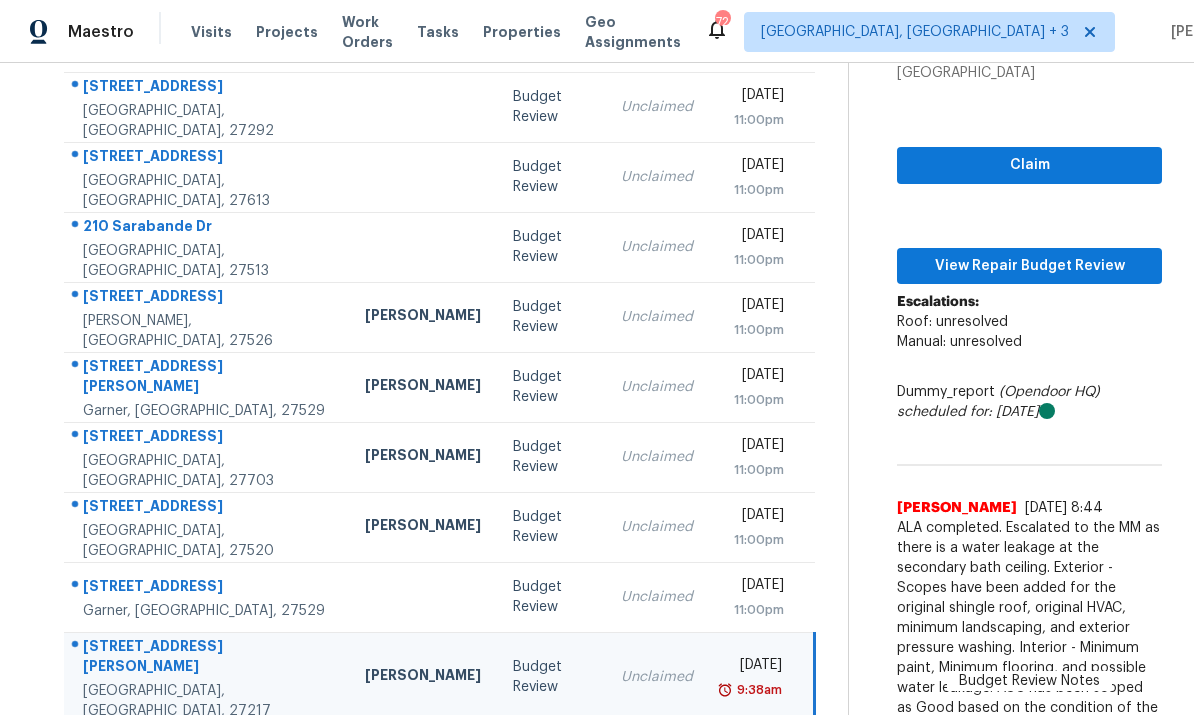 scroll, scrollTop: 215, scrollLeft: 0, axis: vertical 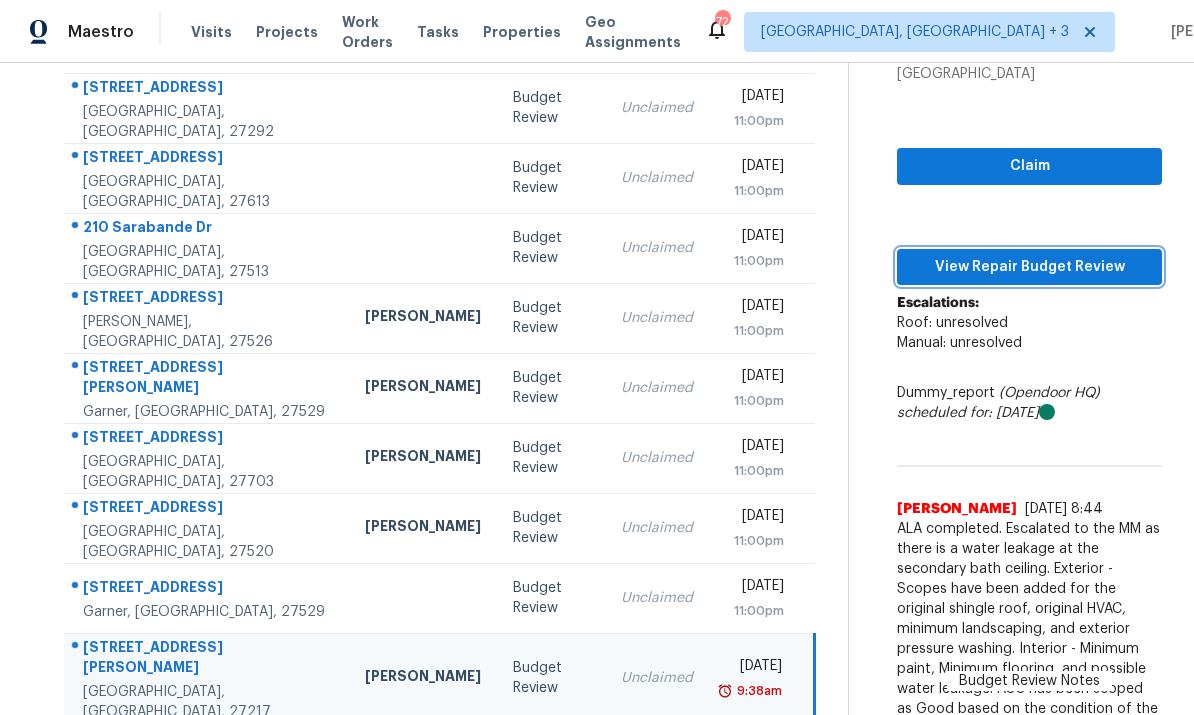 click on "View Repair Budget Review" at bounding box center [1029, 267] 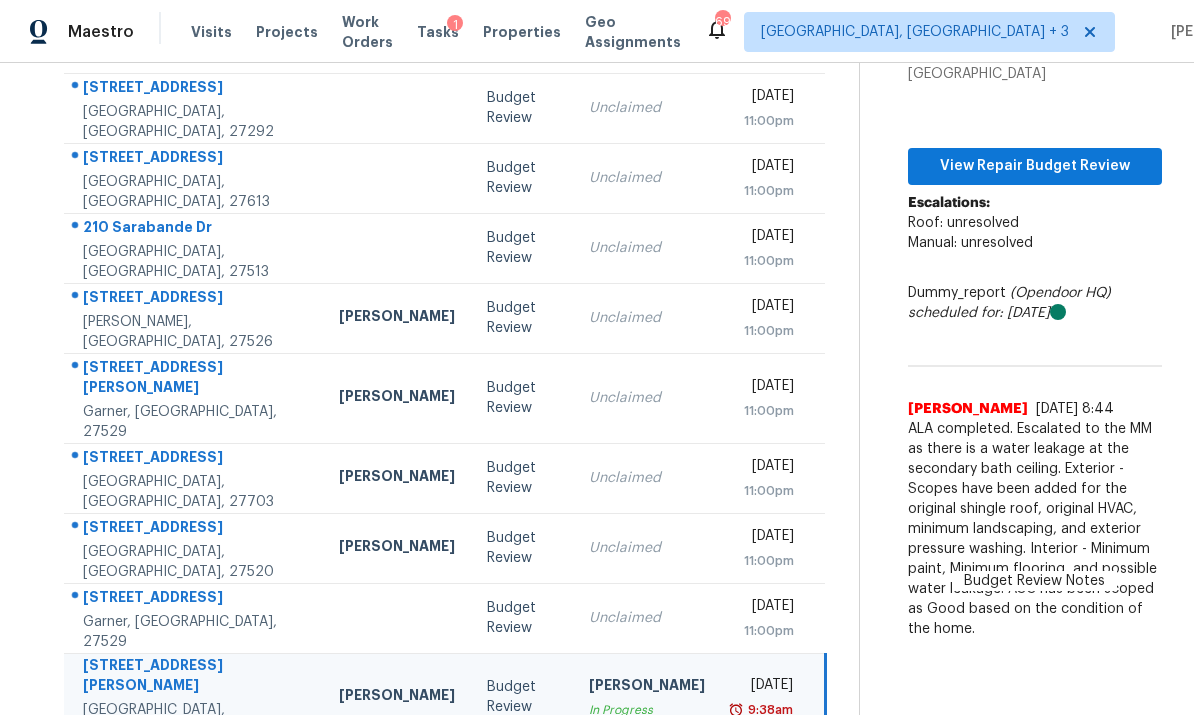 click on "[STREET_ADDRESS][PERSON_NAME][PERSON_NAME]" at bounding box center [193, 786] 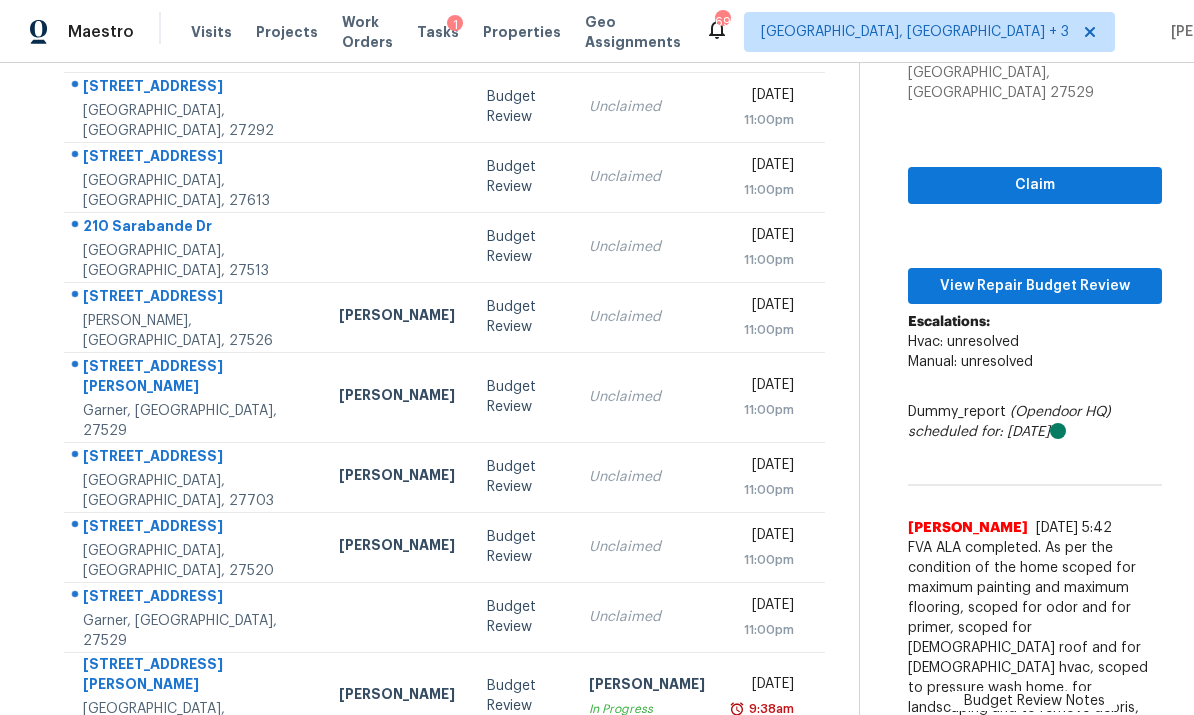 scroll, scrollTop: 215, scrollLeft: 0, axis: vertical 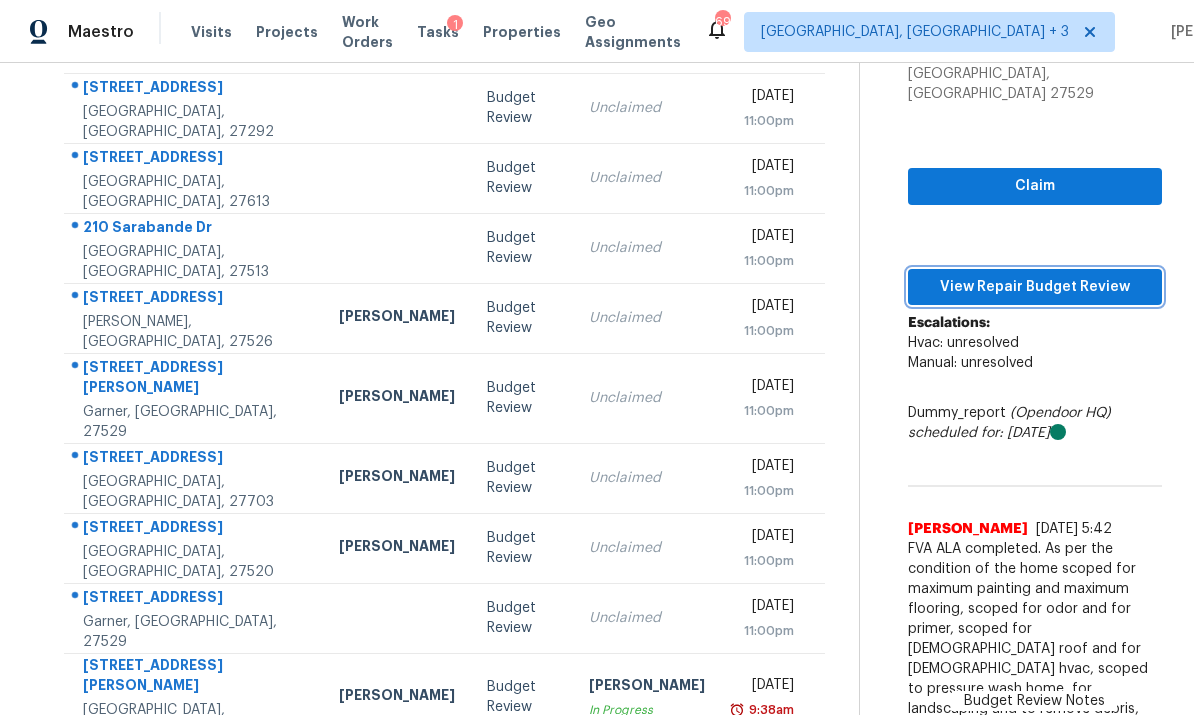 click on "View Repair Budget Review" at bounding box center [1035, 287] 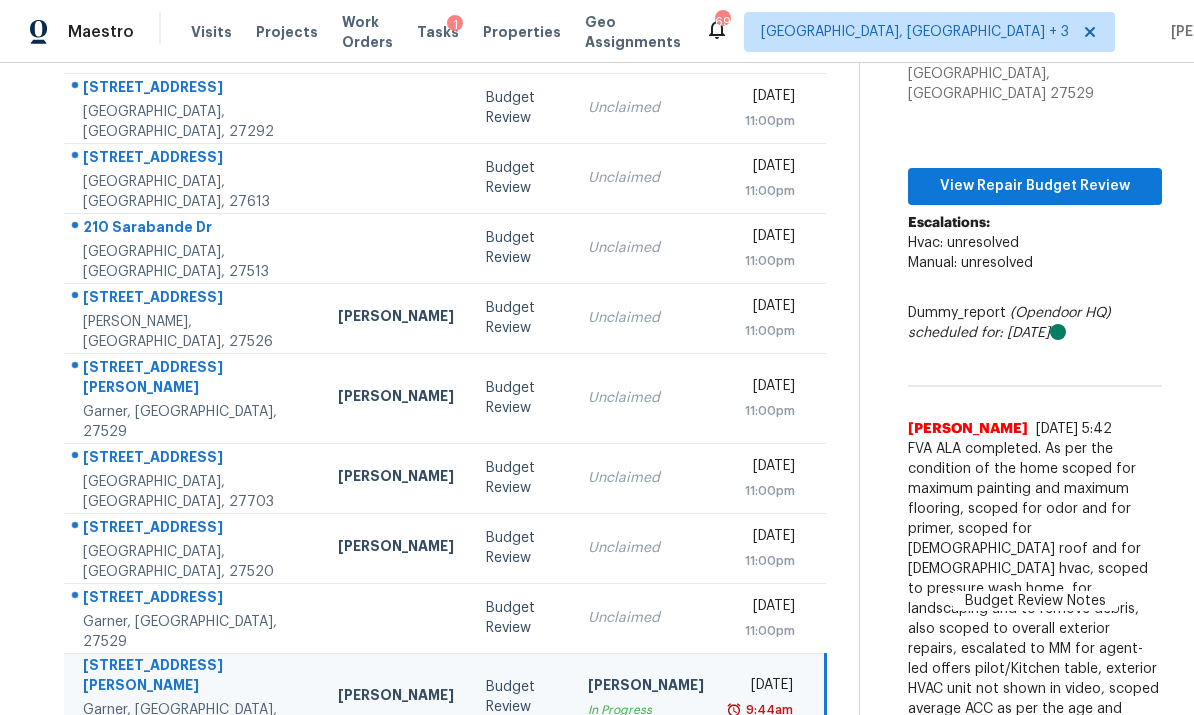 scroll, scrollTop: 114, scrollLeft: 0, axis: vertical 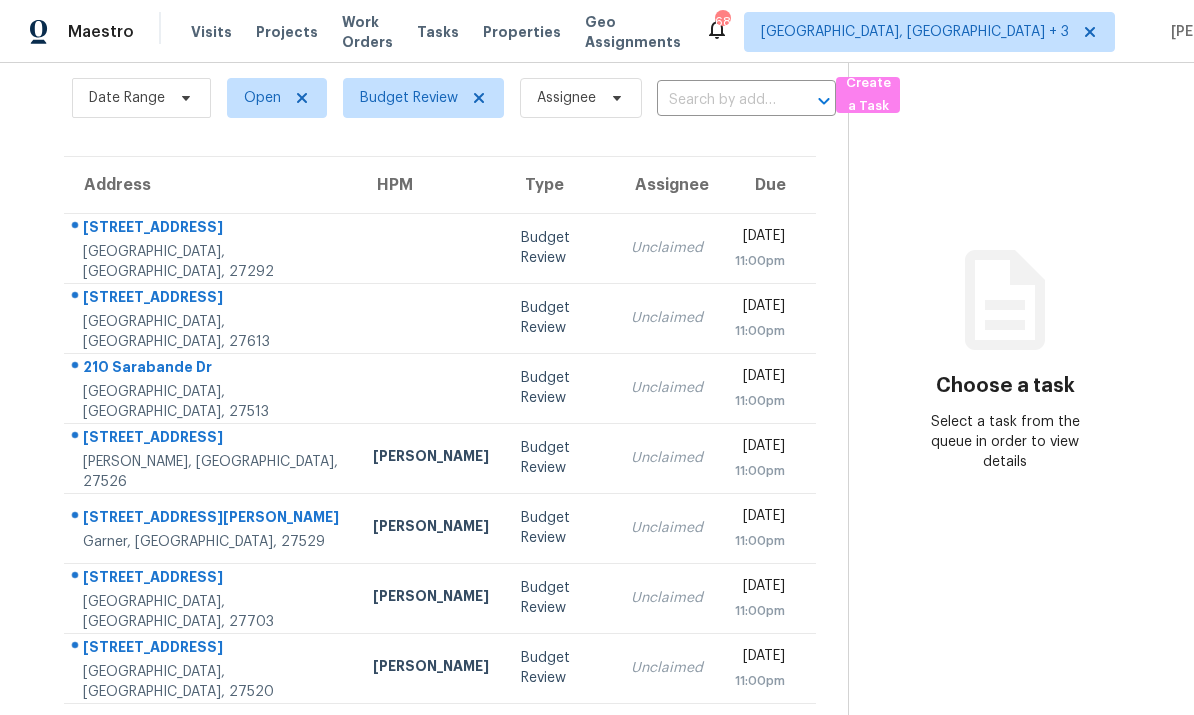 click at bounding box center (431, 248) 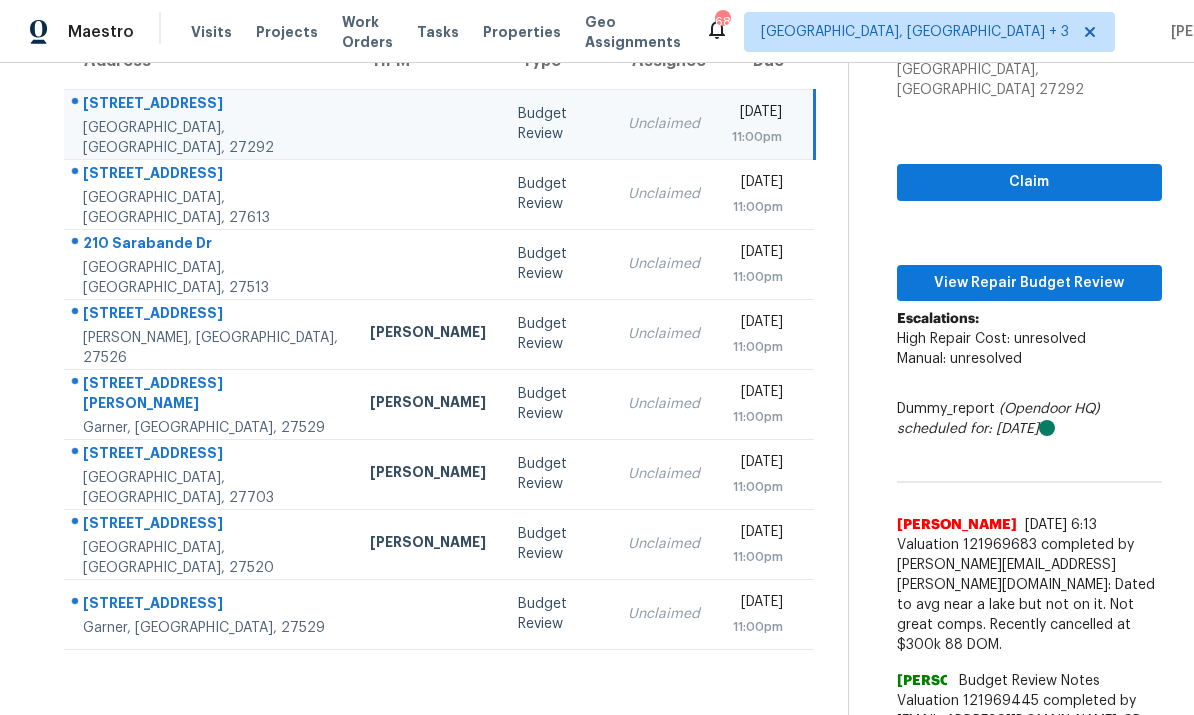 scroll, scrollTop: 167, scrollLeft: 0, axis: vertical 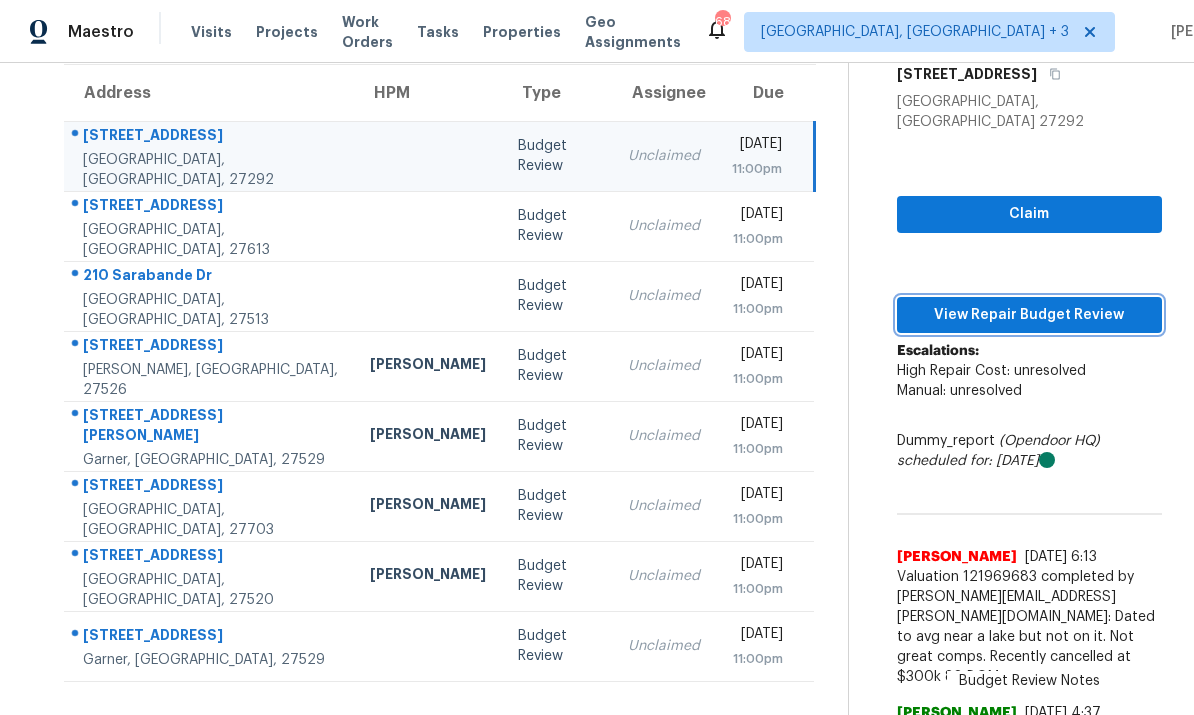 click on "View Repair Budget Review" at bounding box center (1029, 315) 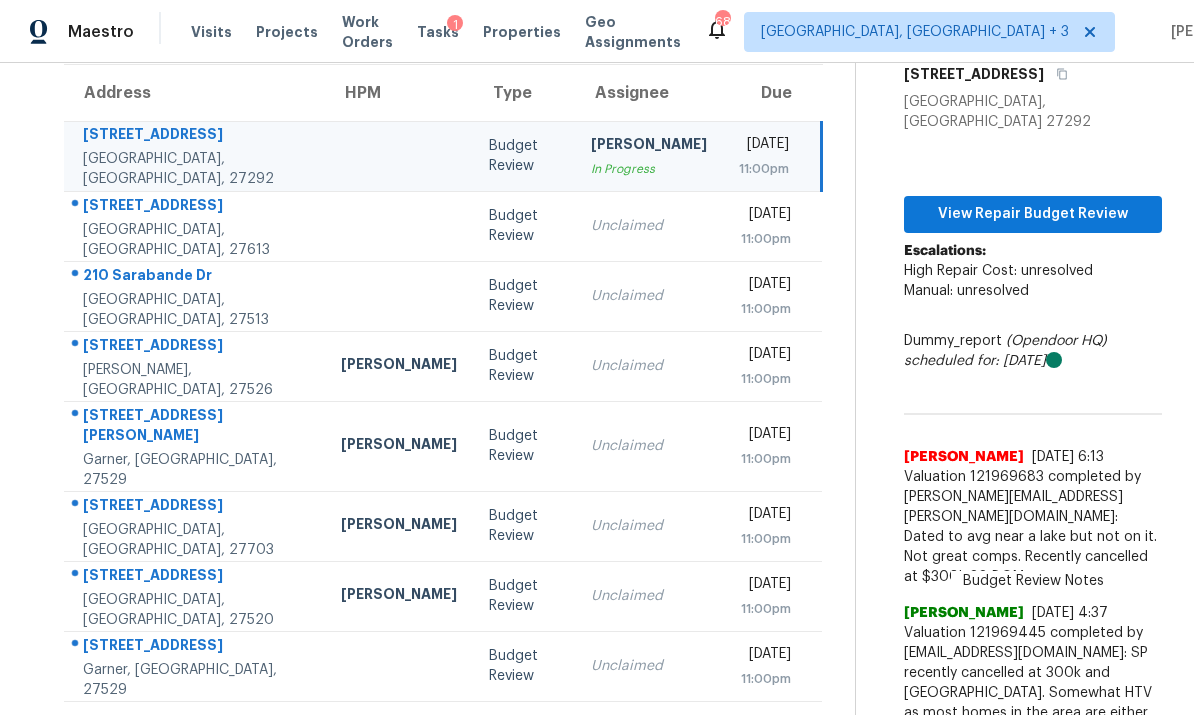 click at bounding box center (399, 226) 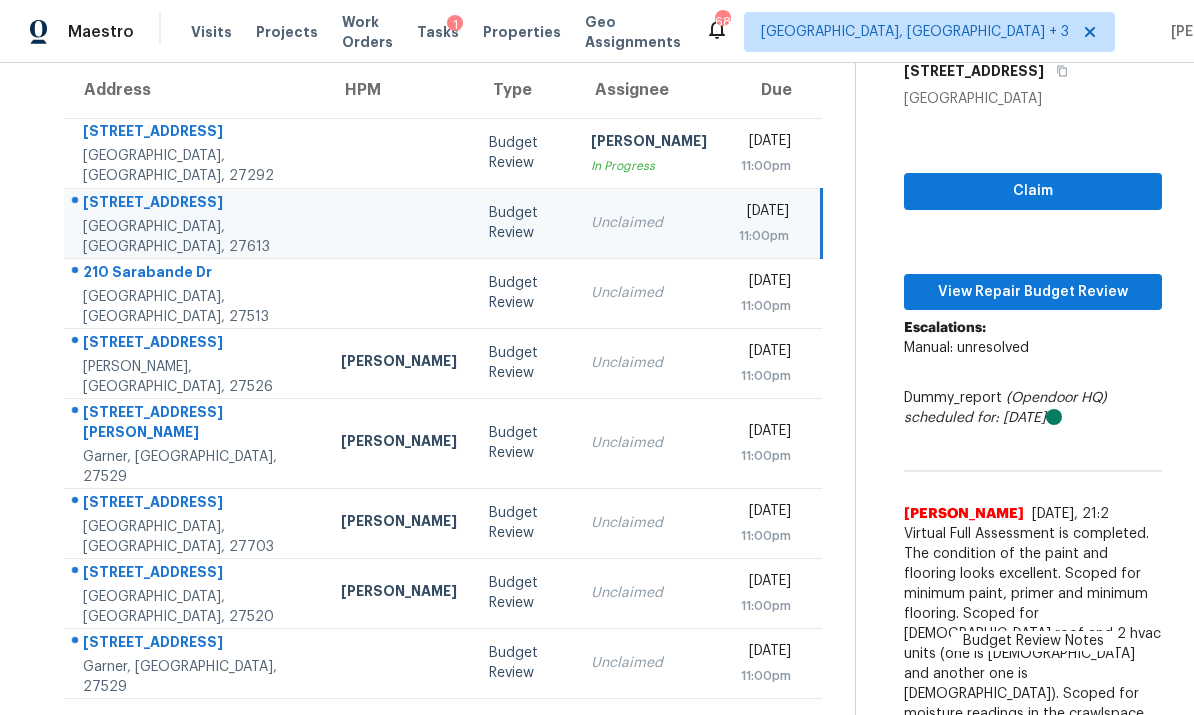 scroll, scrollTop: 70, scrollLeft: 0, axis: vertical 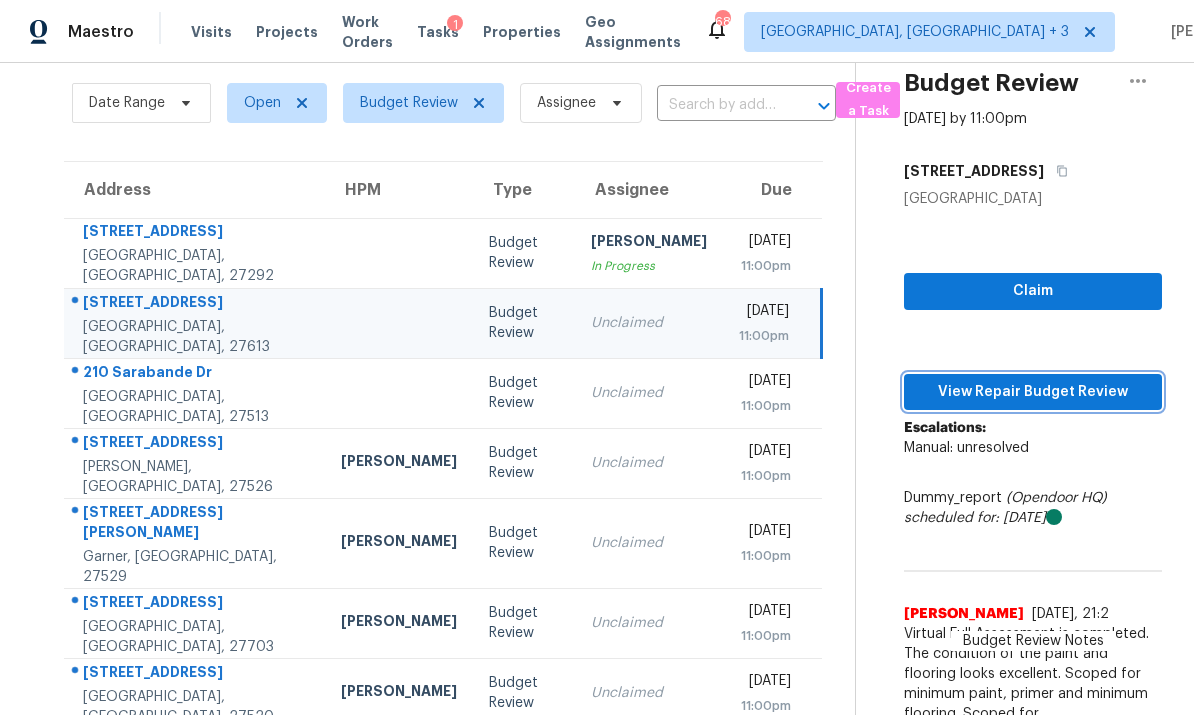 click on "View Repair Budget Review" at bounding box center [1033, 392] 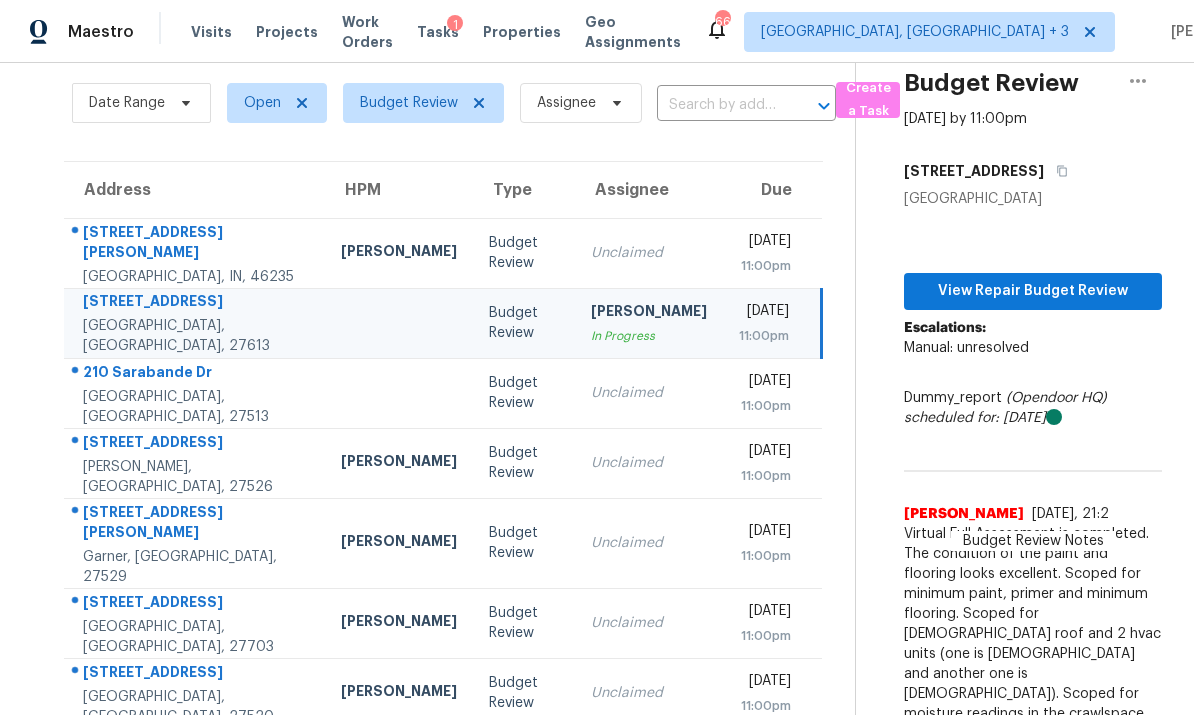click at bounding box center (399, 393) 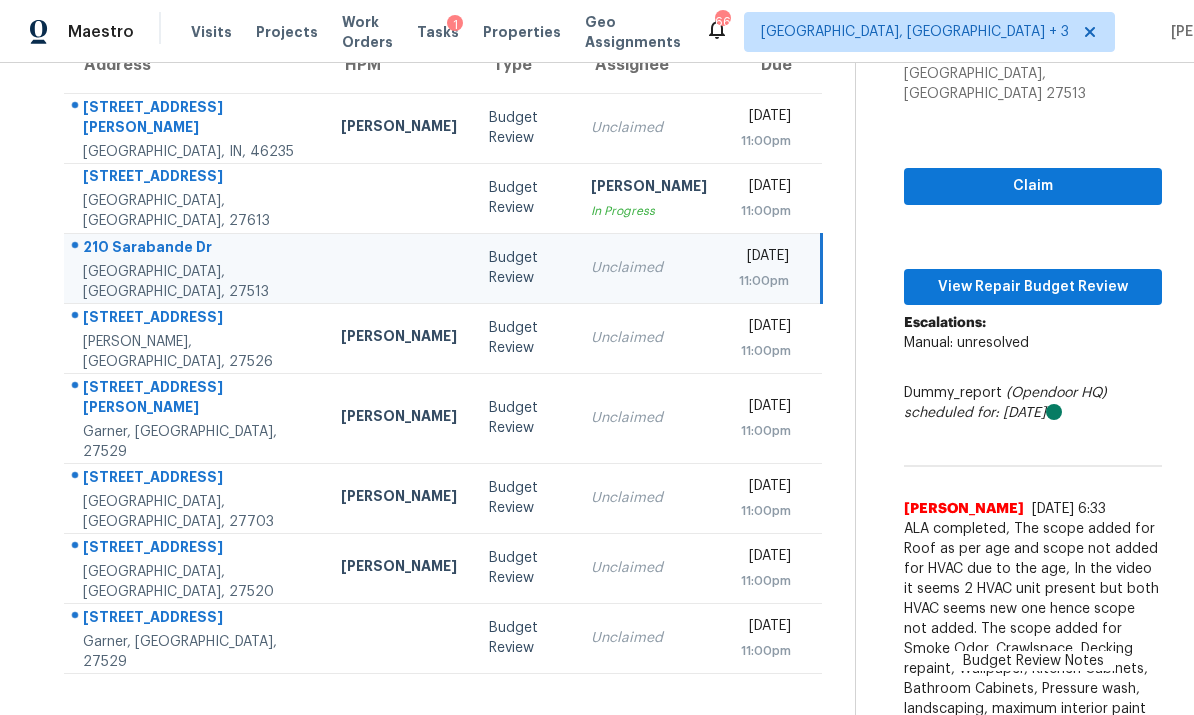 scroll, scrollTop: 194, scrollLeft: 0, axis: vertical 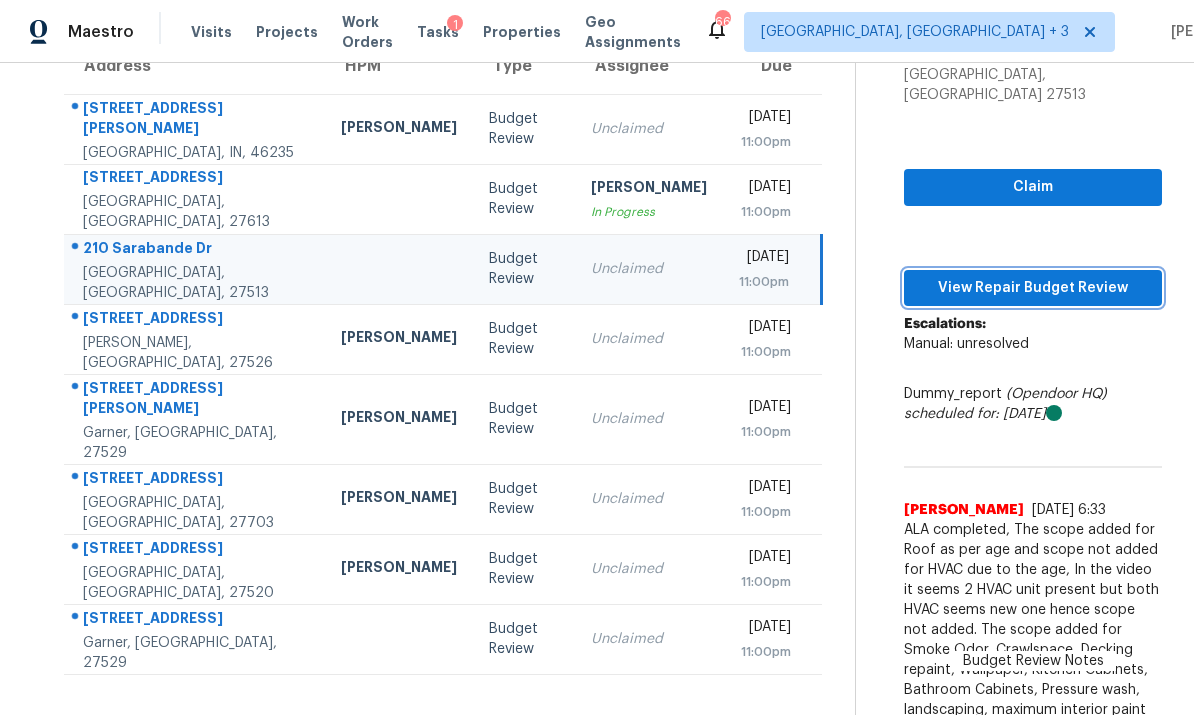 click on "View Repair Budget Review" at bounding box center [1033, 288] 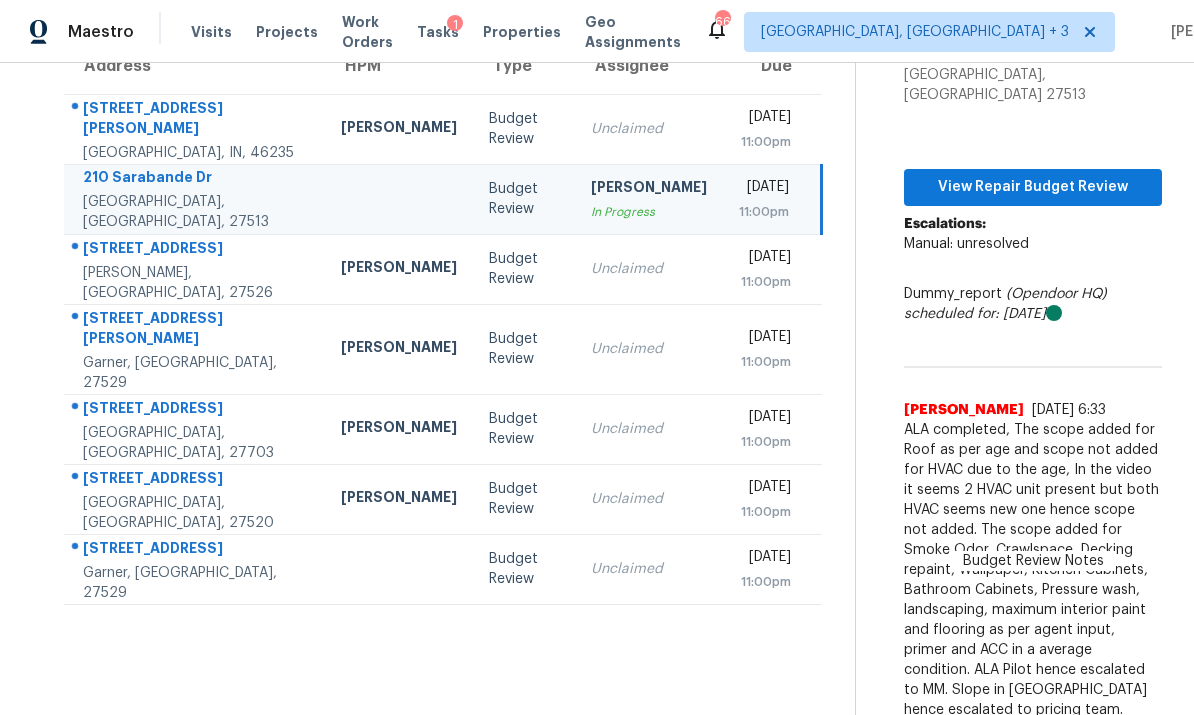 scroll, scrollTop: 94, scrollLeft: 0, axis: vertical 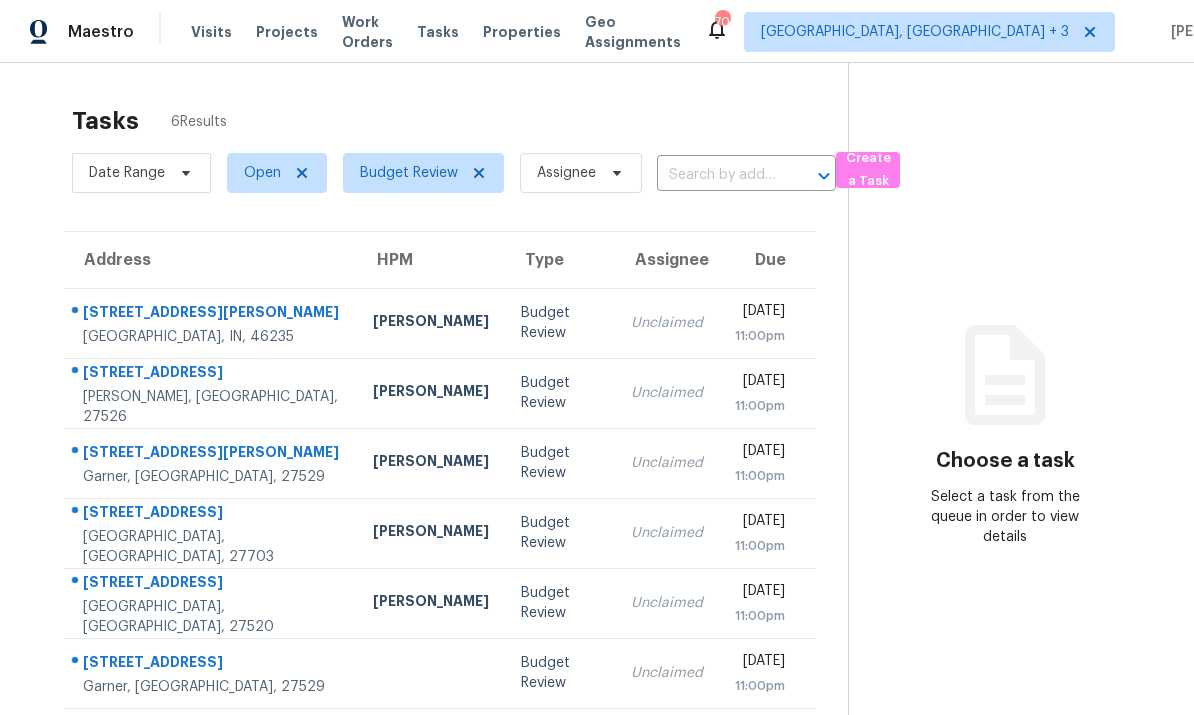 click on "[STREET_ADDRESS][PERSON_NAME][PERSON_NAME]" at bounding box center [210, 323] 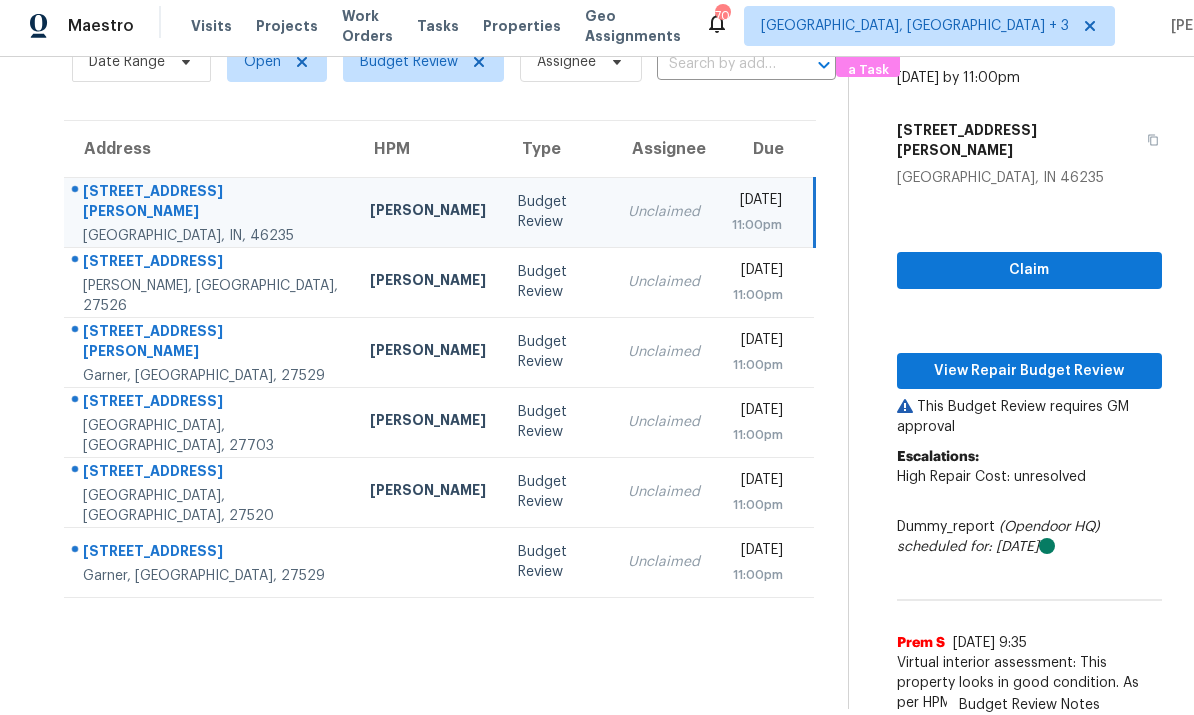 scroll, scrollTop: 104, scrollLeft: 0, axis: vertical 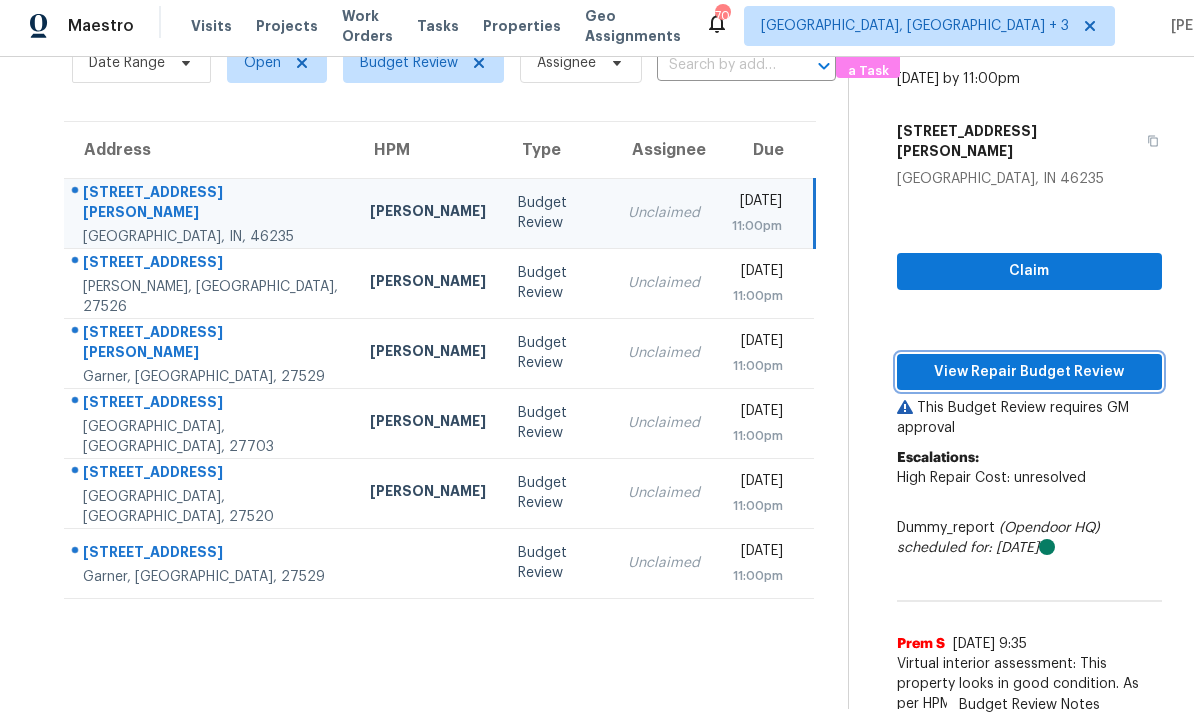 click on "View Repair Budget Review" at bounding box center (1029, 372) 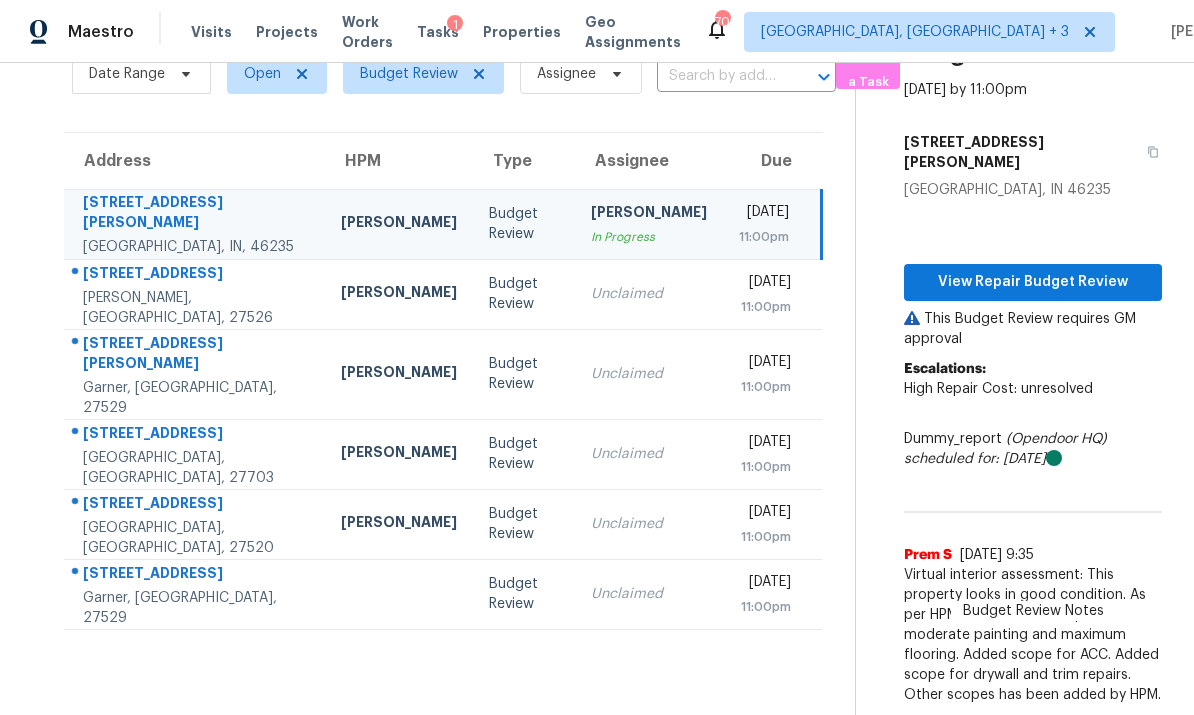 scroll, scrollTop: 63, scrollLeft: 0, axis: vertical 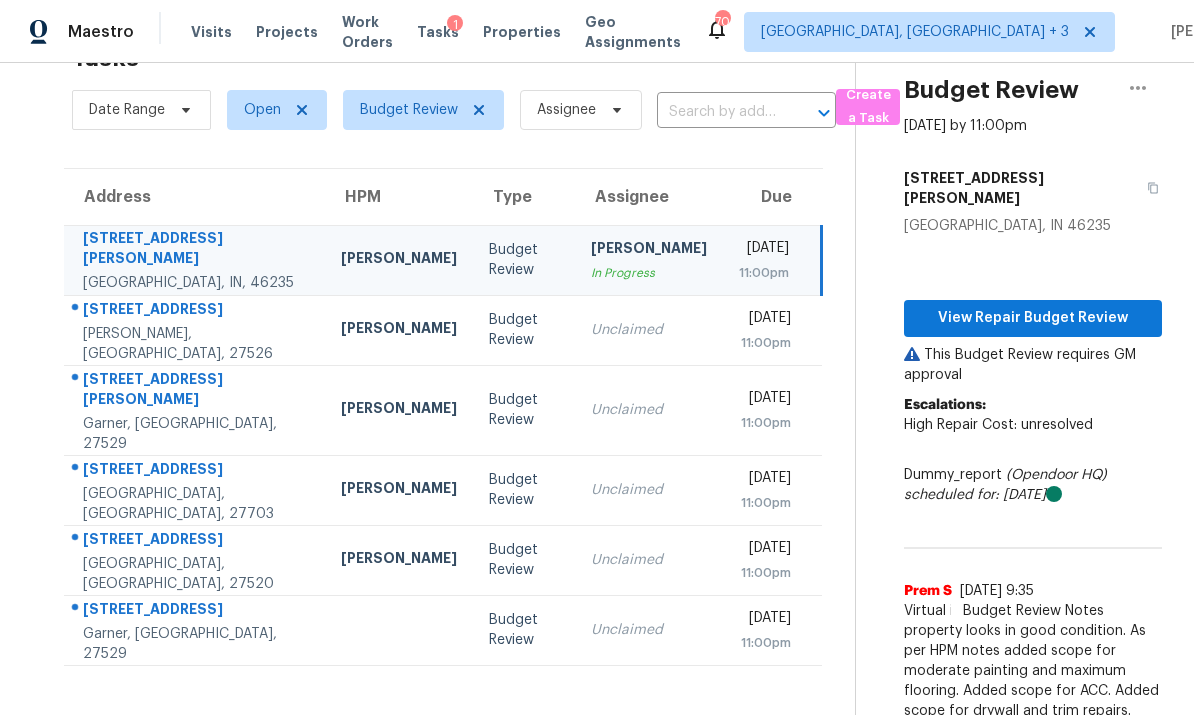 click on "[PERSON_NAME], [GEOGRAPHIC_DATA], 27526" at bounding box center [196, 344] 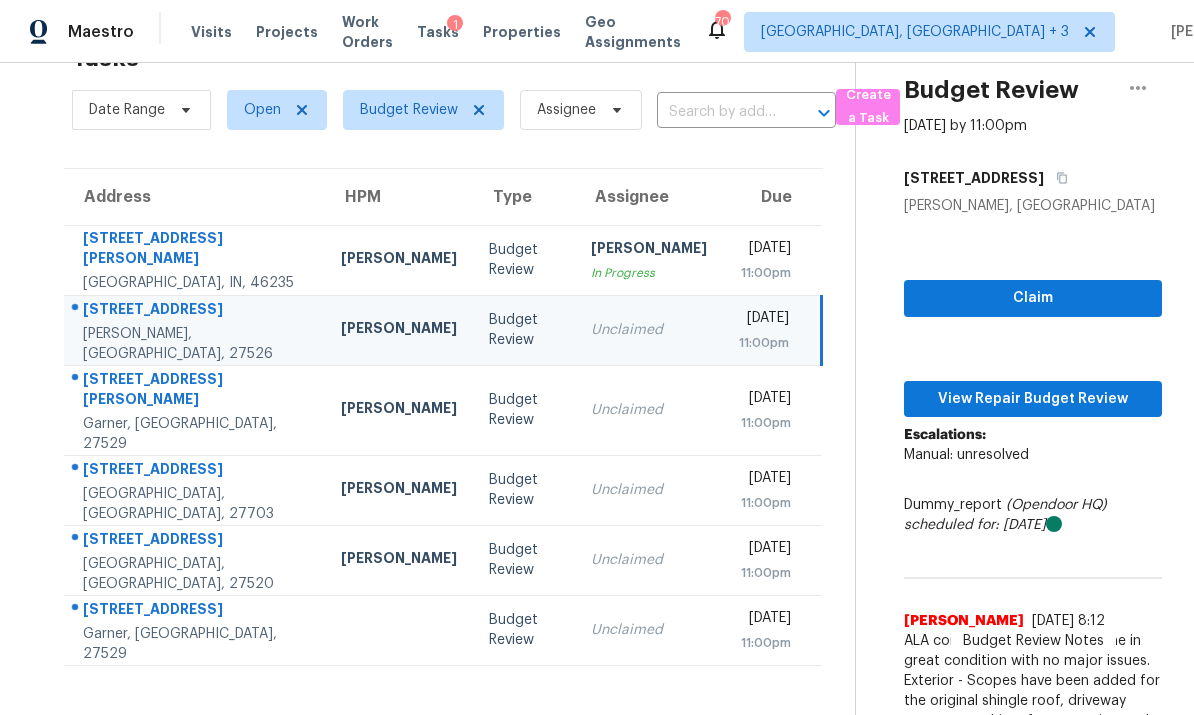 click on "Garner, [GEOGRAPHIC_DATA], 27529" at bounding box center (196, 434) 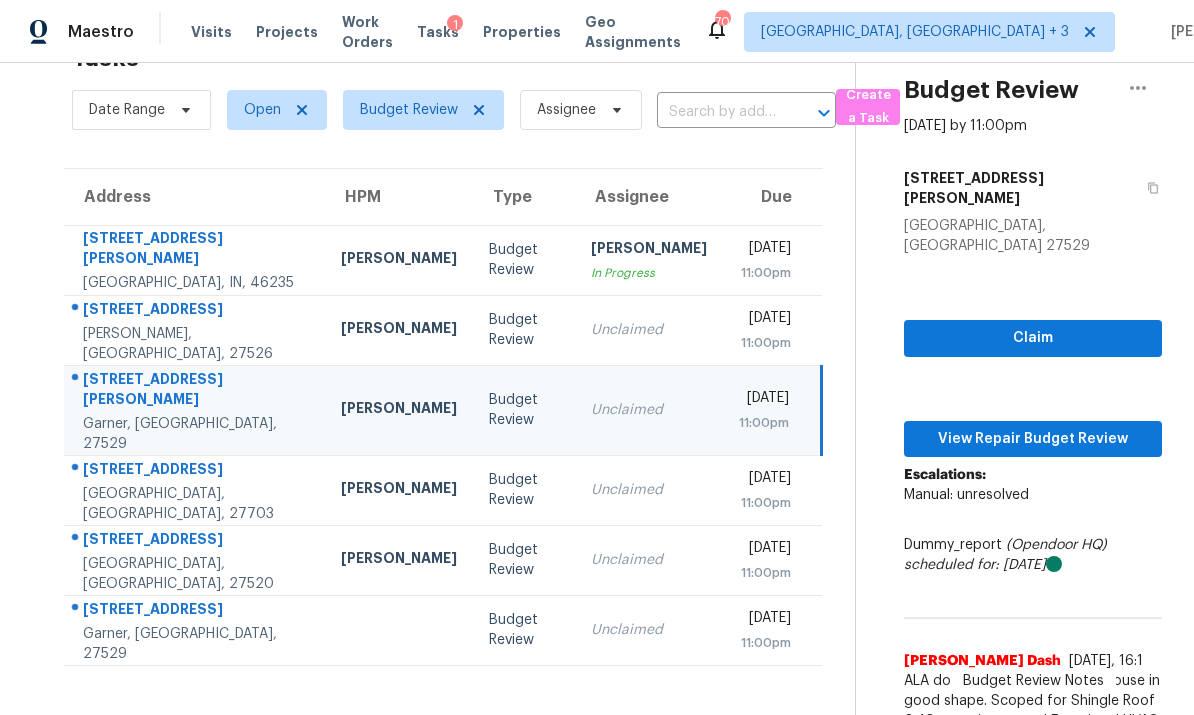 click on "[GEOGRAPHIC_DATA], [GEOGRAPHIC_DATA], 27703" at bounding box center (196, 504) 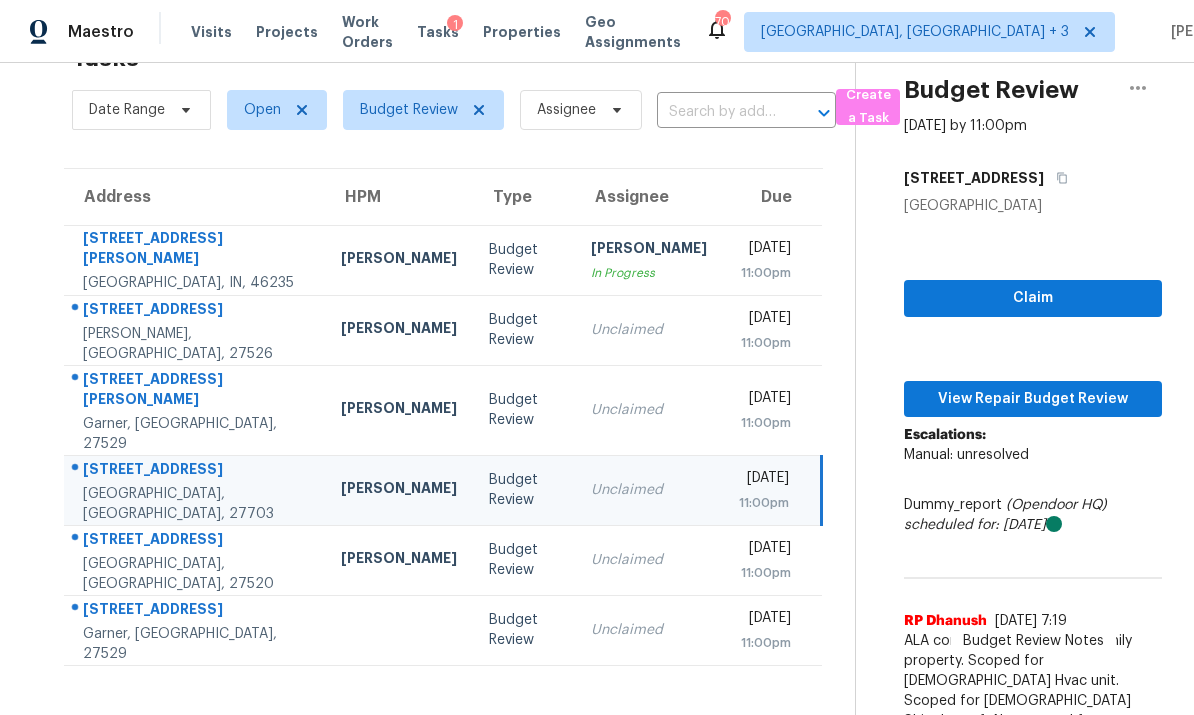 click on "[GEOGRAPHIC_DATA], [GEOGRAPHIC_DATA], 27520" at bounding box center (196, 574) 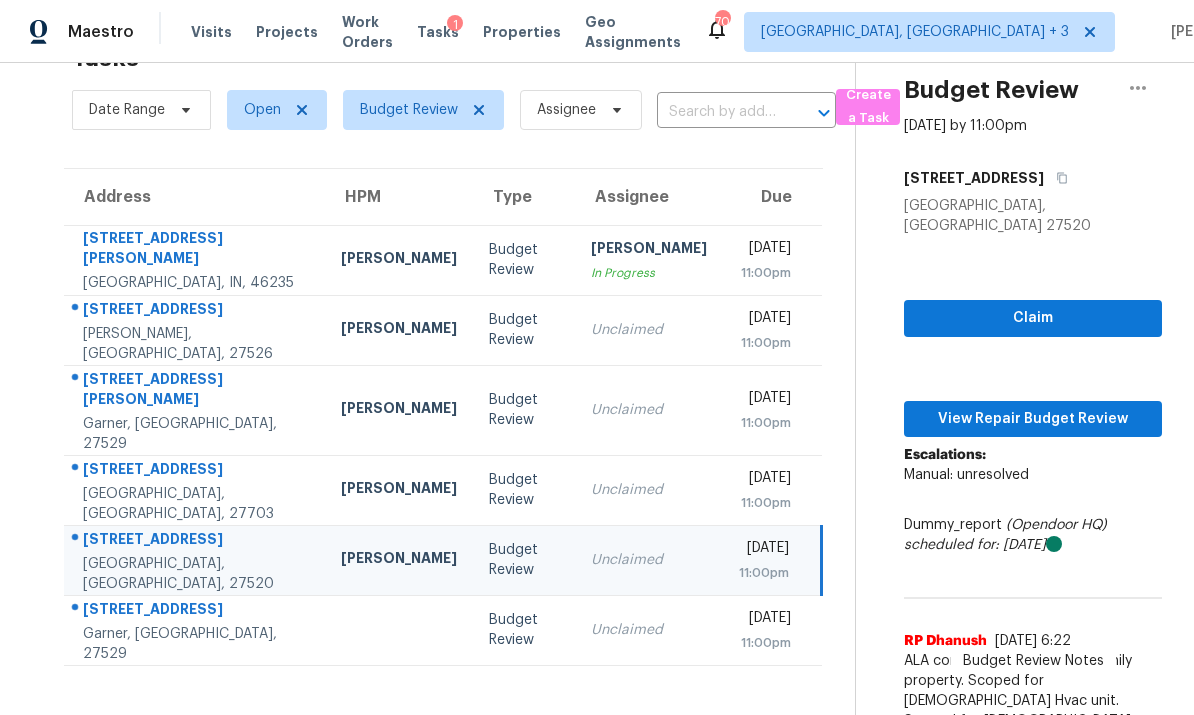 click on "[STREET_ADDRESS]" at bounding box center [194, 630] 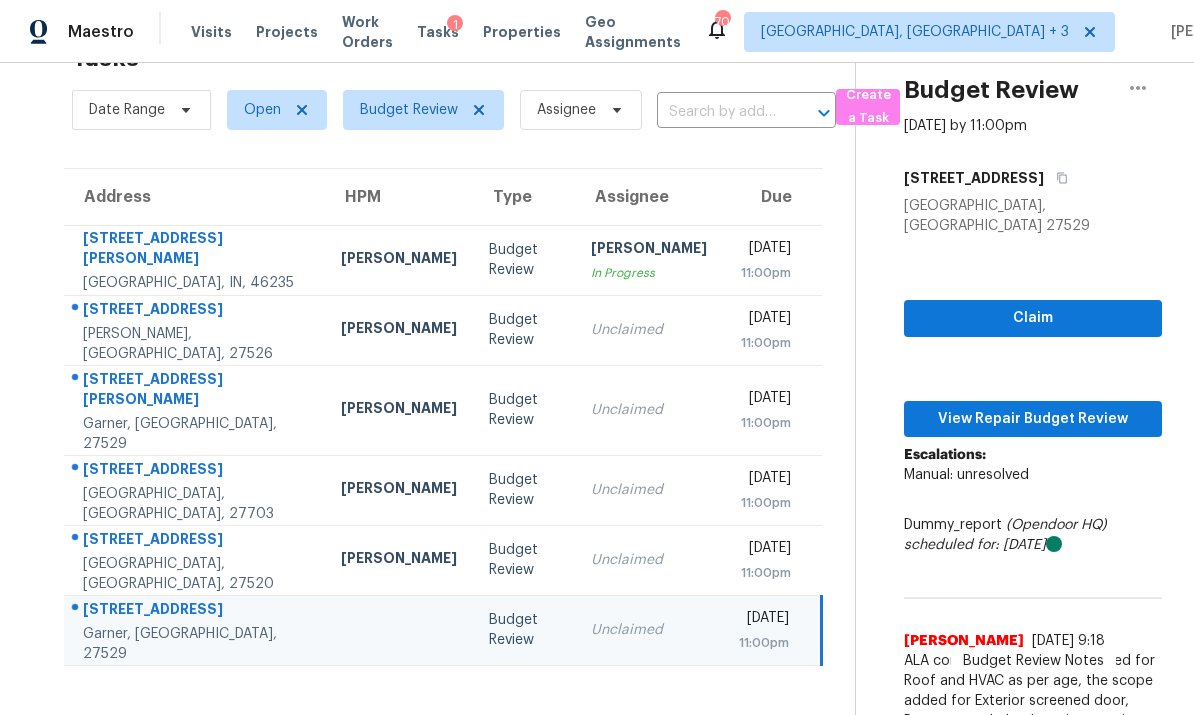 click on "Garner, [GEOGRAPHIC_DATA], 27529" at bounding box center [196, 434] 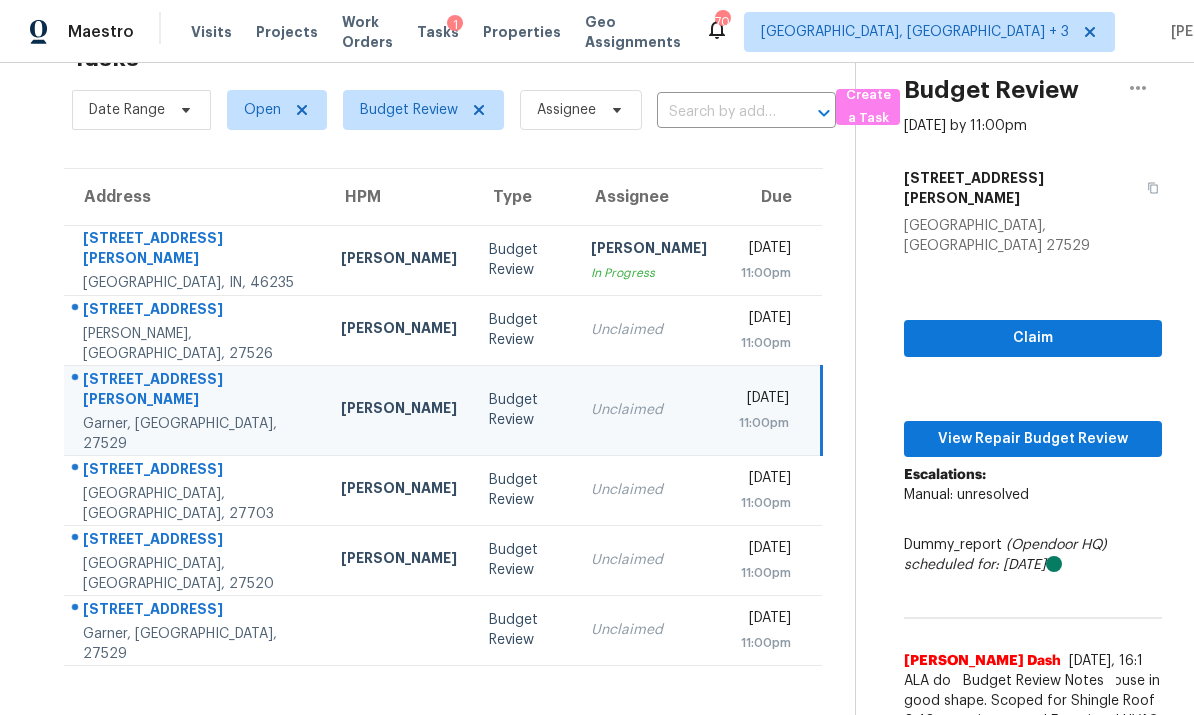 click on "Garner, [GEOGRAPHIC_DATA], 27529" at bounding box center (196, 434) 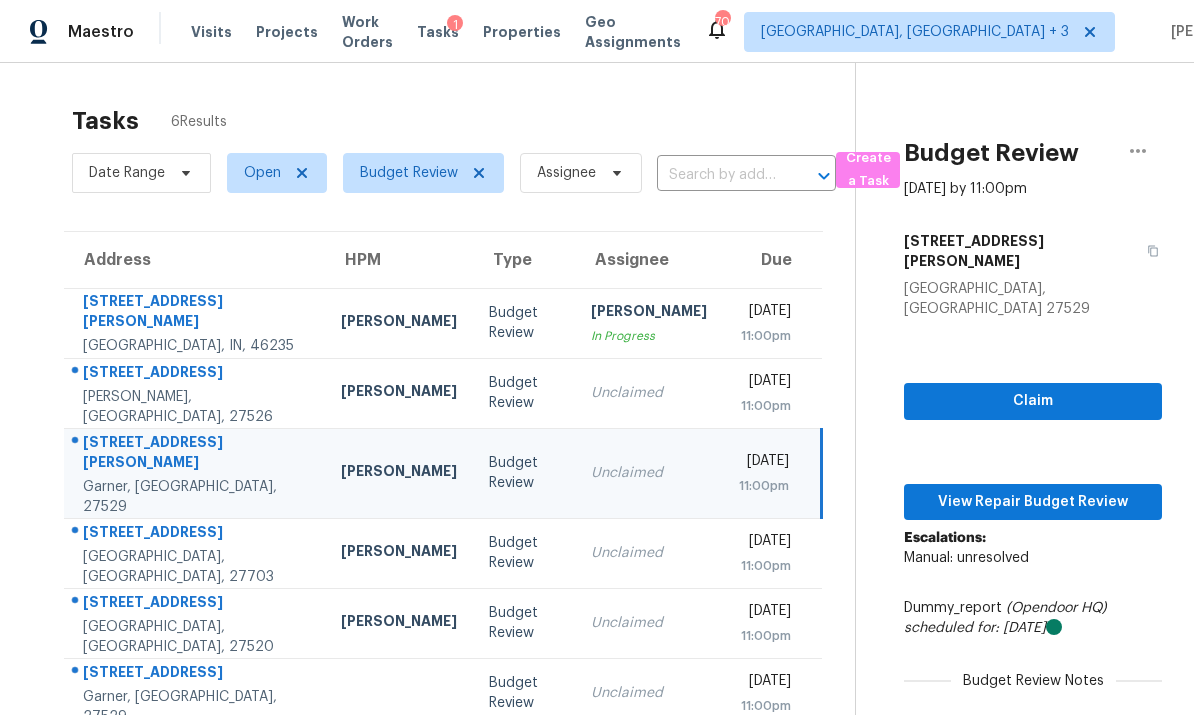 scroll, scrollTop: 0, scrollLeft: 0, axis: both 